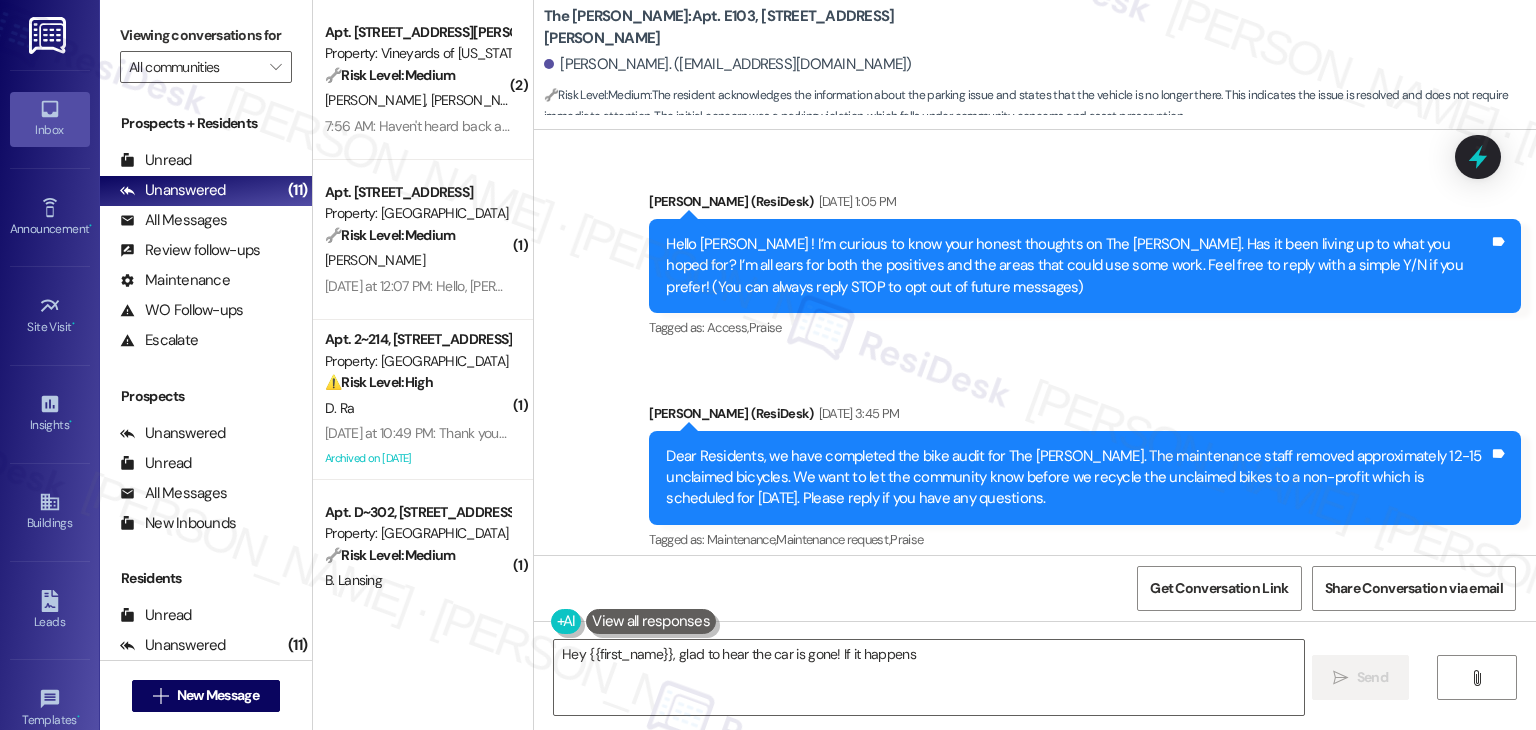 scroll, scrollTop: 0, scrollLeft: 0, axis: both 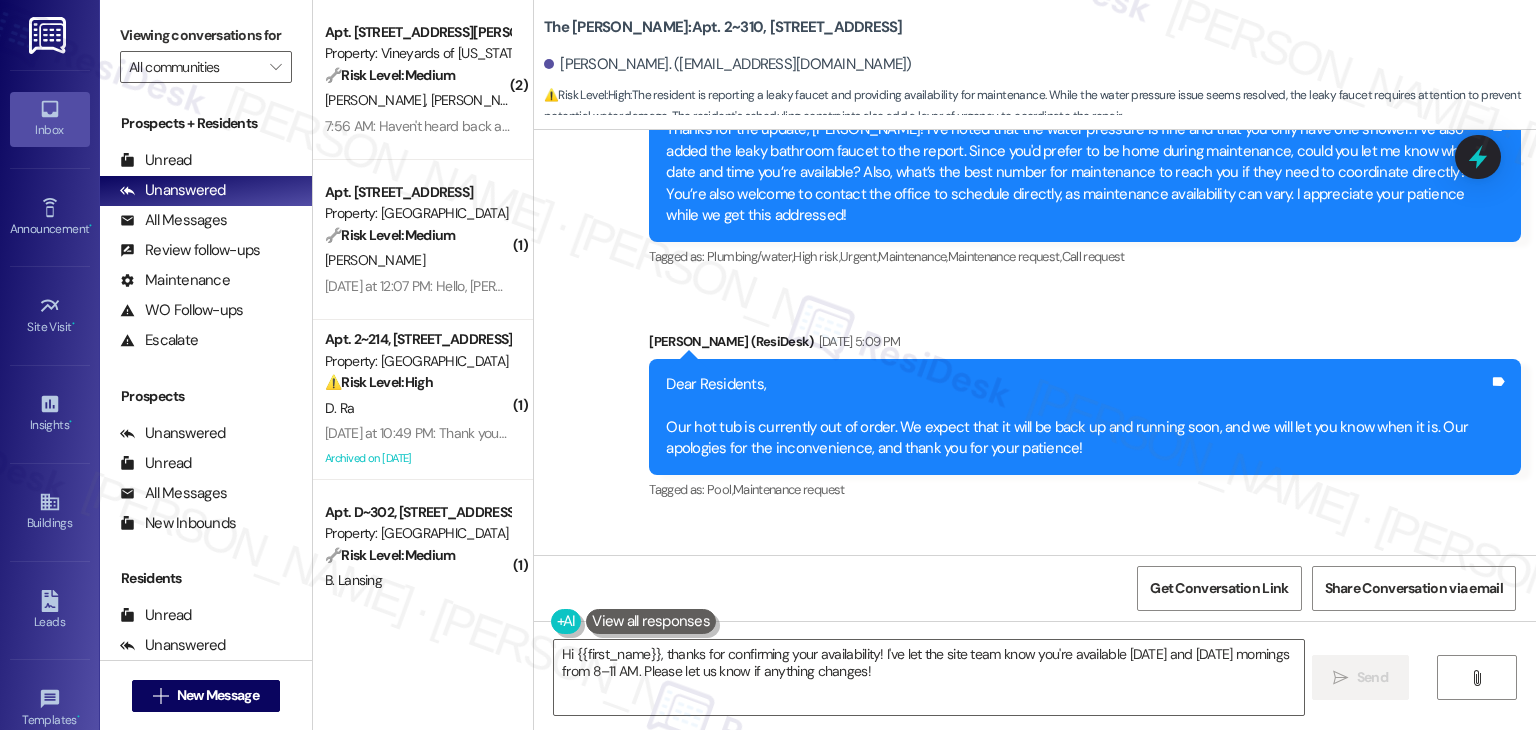 click on "Received via SMS Jocelyn Cuellar Jul 28, 2025 at 8:36 PM Hello, I will be available Wednesday Thursday morning from 8-11 am Tags and notes Tagged as:   Call request ,  Click to highlight conversations about Call request Emailed client ,  Click to highlight conversations about Emailed client Escalation type escalation Click to highlight conversations about Escalation type escalation" at bounding box center (1035, 603) 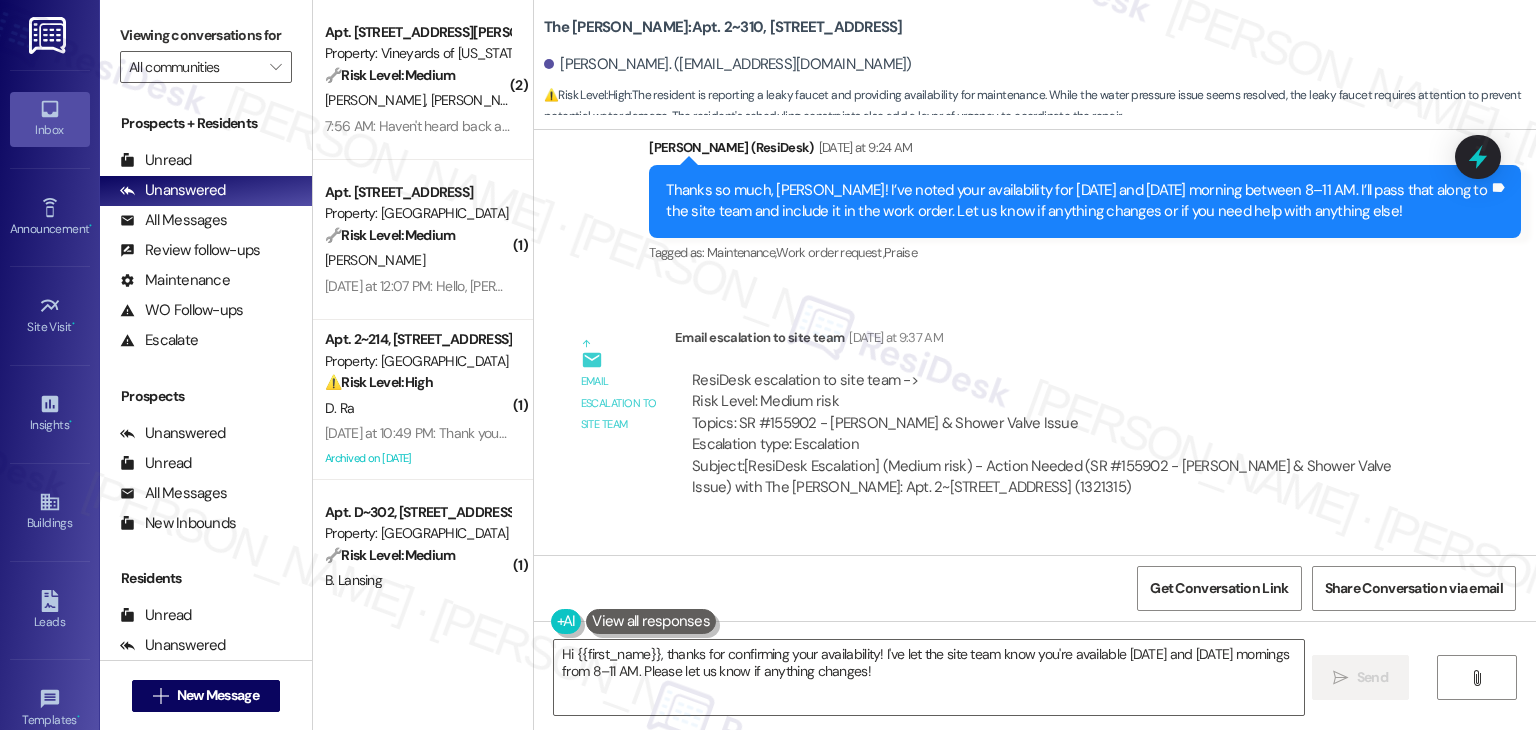 scroll, scrollTop: 14999, scrollLeft: 0, axis: vertical 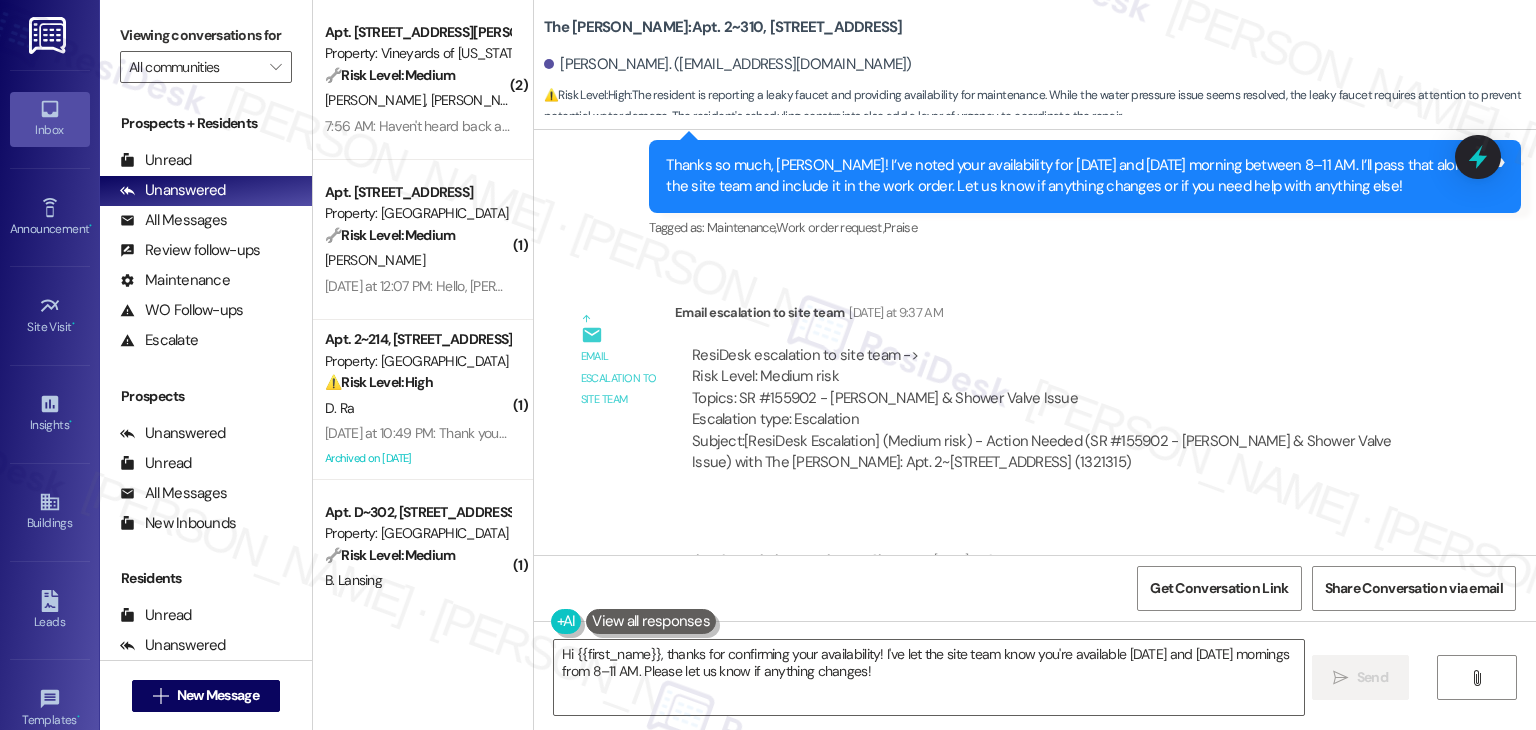 click on "Lease started Dec 22, 2024 at 6:00 PM Survey, sent via SMS Residesk Automated Survey Jan 13, 2025 at 11:45 AM Hi Jocelyn, I'm on the new offsite Resident Support Team for The Hayes! My job is to work with your on-site management team to improve your experience at the property. Text us here at any time for assistance or questions. We will also reach out periodically for feedback. (Standard text messaging rates may apply) (You can always reply STOP to opt out of future messages) Tags and notes Tagged as:   Property launch Click to highlight conversations about Property launch Announcement, sent via SMS Dottie  (ResiDesk) Jan 20, 2025 at 1:30 PM Great news! You can now text me for maintenance issues — no more messy apps or sign-ins. I'll file your tickets for you. You can still use the app if you prefer.  I'm here to make things easier for you, feel free to reach out anytime! Tags and notes Tagged as:   Maintenance ,  Click to highlight conversations about Maintenance Maintenance request ,  Praise Hi Jocelyn," at bounding box center [1035, 342] 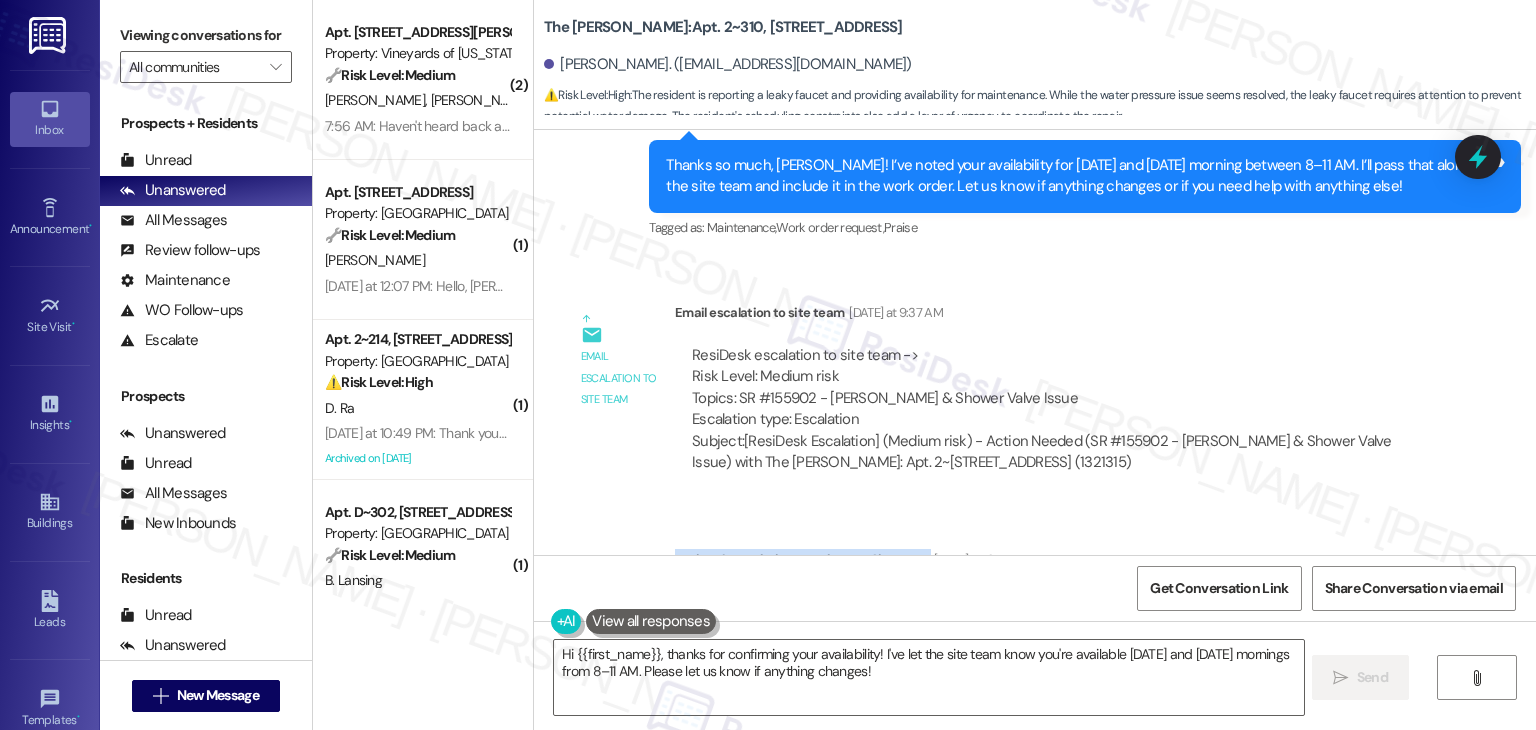 click on "Lease started Dec 22, 2024 at 6:00 PM Survey, sent via SMS Residesk Automated Survey Jan 13, 2025 at 11:45 AM Hi Jocelyn, I'm on the new offsite Resident Support Team for The Hayes! My job is to work with your on-site management team to improve your experience at the property. Text us here at any time for assistance or questions. We will also reach out periodically for feedback. (Standard text messaging rates may apply) (You can always reply STOP to opt out of future messages) Tags and notes Tagged as:   Property launch Click to highlight conversations about Property launch Announcement, sent via SMS Dottie  (ResiDesk) Jan 20, 2025 at 1:30 PM Great news! You can now text me for maintenance issues — no more messy apps or sign-ins. I'll file your tickets for you. You can still use the app if you prefer.  I'm here to make things easier for you, feel free to reach out anytime! Tags and notes Tagged as:   Maintenance ,  Click to highlight conversations about Maintenance Maintenance request ,  Praise Hi Jocelyn," at bounding box center (1035, 342) 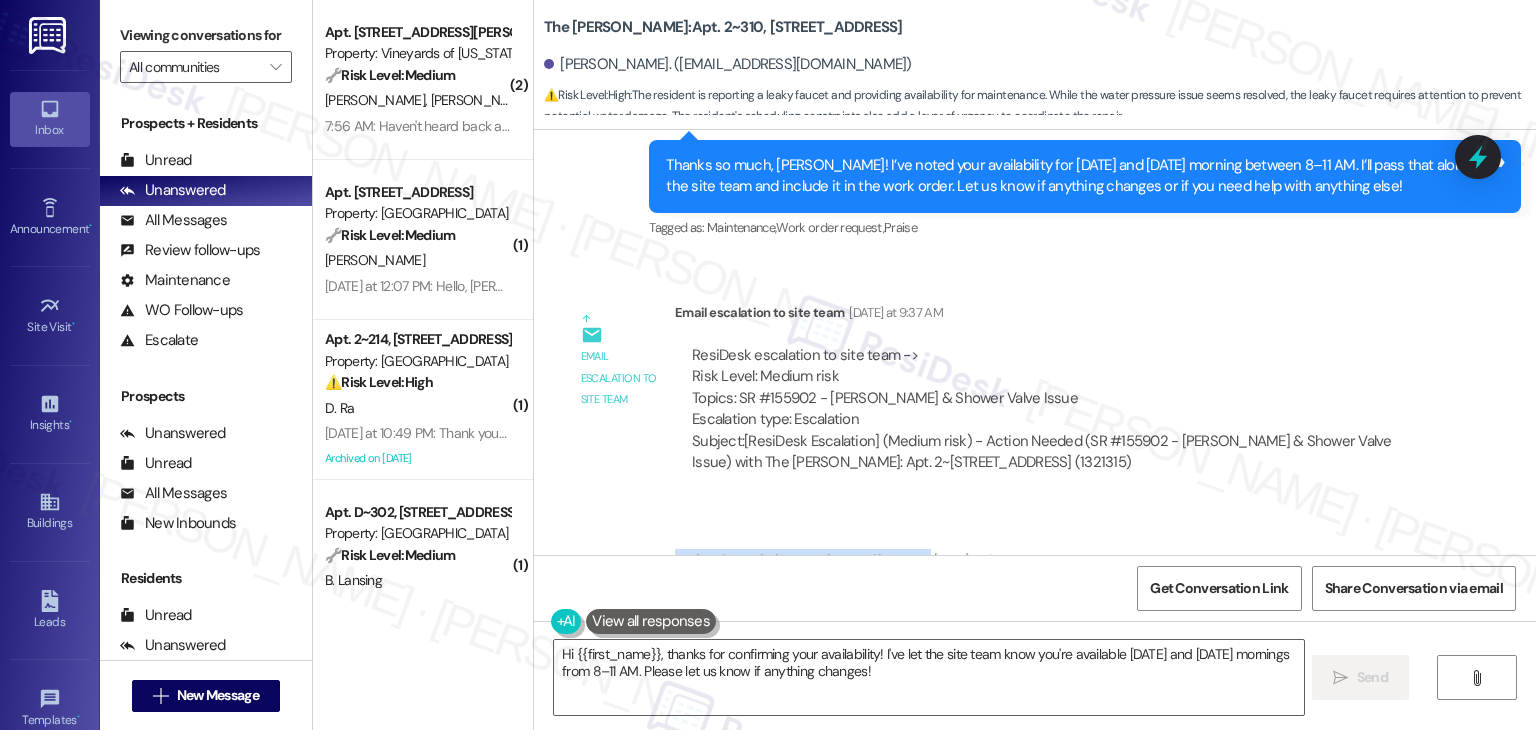 click on "Lease started Dec 22, 2024 at 6:00 PM Survey, sent via SMS Residesk Automated Survey Jan 13, 2025 at 11:45 AM Hi Jocelyn, I'm on the new offsite Resident Support Team for The Hayes! My job is to work with your on-site management team to improve your experience at the property. Text us here at any time for assistance or questions. We will also reach out periodically for feedback. (Standard text messaging rates may apply) (You can always reply STOP to opt out of future messages) Tags and notes Tagged as:   Property launch Click to highlight conversations about Property launch Announcement, sent via SMS Dottie  (ResiDesk) Jan 20, 2025 at 1:30 PM Great news! You can now text me for maintenance issues — no more messy apps or sign-ins. I'll file your tickets for you. You can still use the app if you prefer.  I'm here to make things easier for you, feel free to reach out anytime! Tags and notes Tagged as:   Maintenance ,  Click to highlight conversations about Maintenance Maintenance request ,  Praise Hi Jocelyn," at bounding box center (1035, 342) 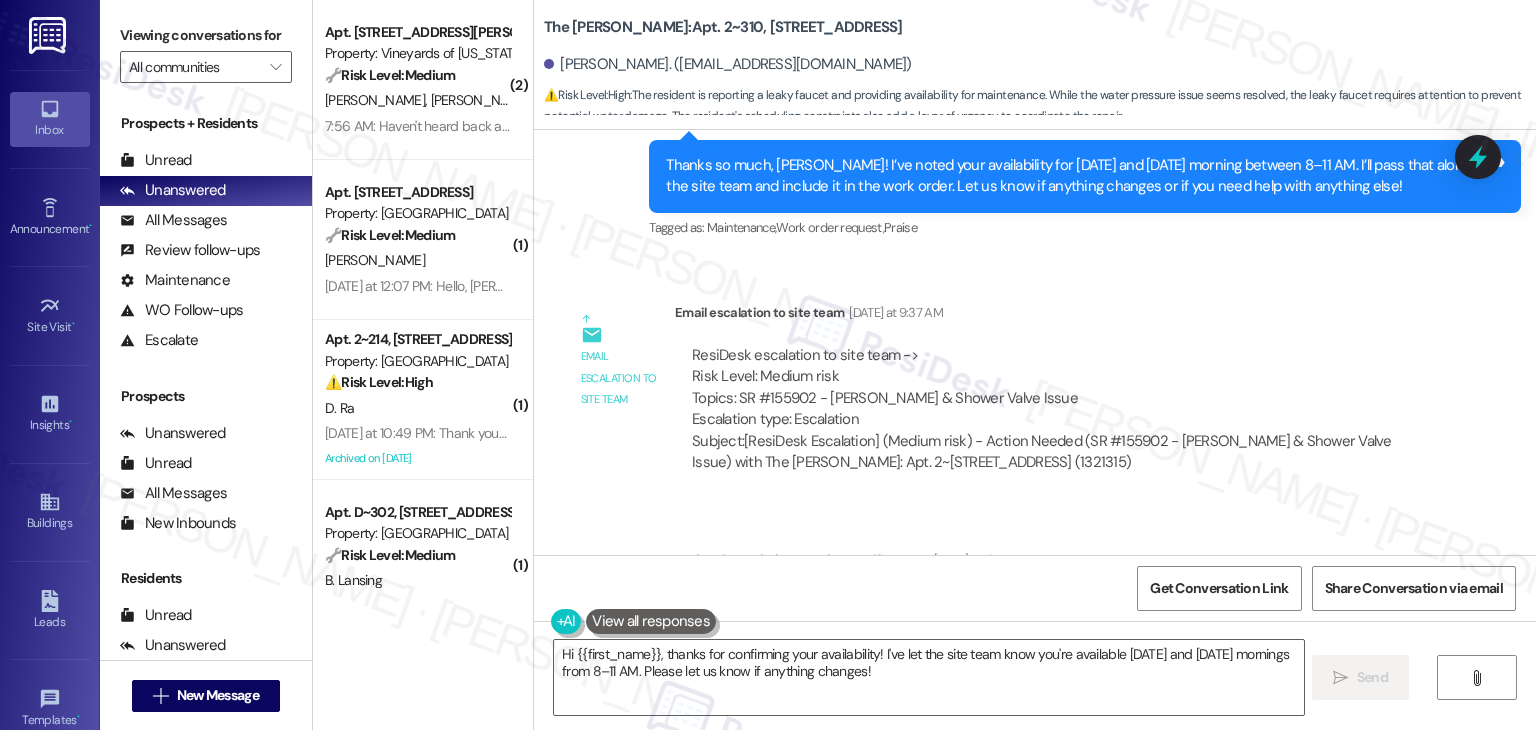 click on "Lease started Dec 22, 2024 at 6:00 PM Survey, sent via SMS Residesk Automated Survey Jan 13, 2025 at 11:45 AM Hi Jocelyn, I'm on the new offsite Resident Support Team for The Hayes! My job is to work with your on-site management team to improve your experience at the property. Text us here at any time for assistance or questions. We will also reach out periodically for feedback. (Standard text messaging rates may apply) (You can always reply STOP to opt out of future messages) Tags and notes Tagged as:   Property launch Click to highlight conversations about Property launch Announcement, sent via SMS Dottie  (ResiDesk) Jan 20, 2025 at 1:30 PM Great news! You can now text me for maintenance issues — no more messy apps or sign-ins. I'll file your tickets for you. You can still use the app if you prefer.  I'm here to make things easier for you, feel free to reach out anytime! Tags and notes Tagged as:   Maintenance ,  Click to highlight conversations about Maintenance Maintenance request ,  Praise Hi Jocelyn," at bounding box center [1035, 342] 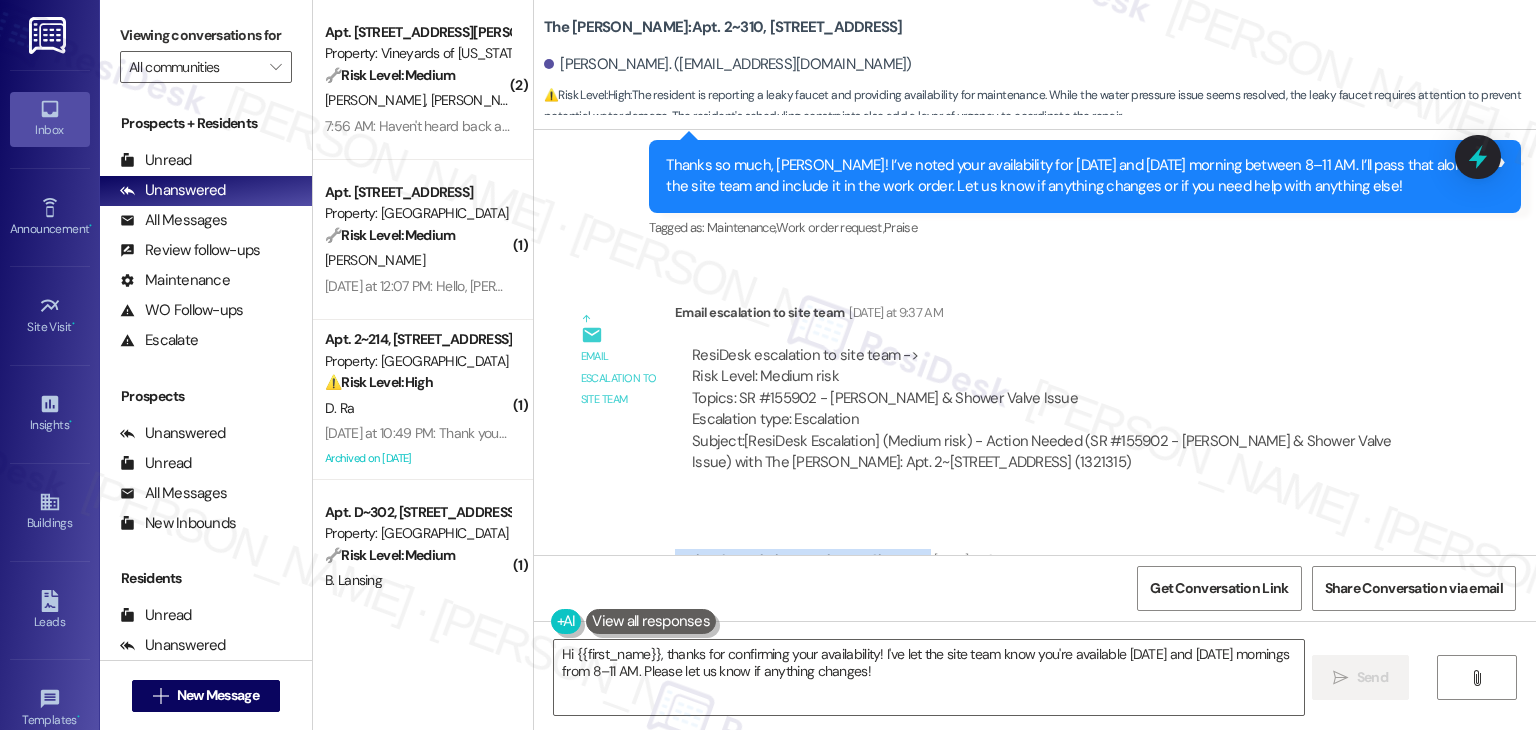 click on "Lease started Dec 22, 2024 at 6:00 PM Survey, sent via SMS Residesk Automated Survey Jan 13, 2025 at 11:45 AM Hi Jocelyn, I'm on the new offsite Resident Support Team for The Hayes! My job is to work with your on-site management team to improve your experience at the property. Text us here at any time for assistance or questions. We will also reach out periodically for feedback. (Standard text messaging rates may apply) (You can always reply STOP to opt out of future messages) Tags and notes Tagged as:   Property launch Click to highlight conversations about Property launch Announcement, sent via SMS Dottie  (ResiDesk) Jan 20, 2025 at 1:30 PM Great news! You can now text me for maintenance issues — no more messy apps or sign-ins. I'll file your tickets for you. You can still use the app if you prefer.  I'm here to make things easier for you, feel free to reach out anytime! Tags and notes Tagged as:   Maintenance ,  Click to highlight conversations about Maintenance Maintenance request ,  Praise Hi Jocelyn," at bounding box center [1035, 342] 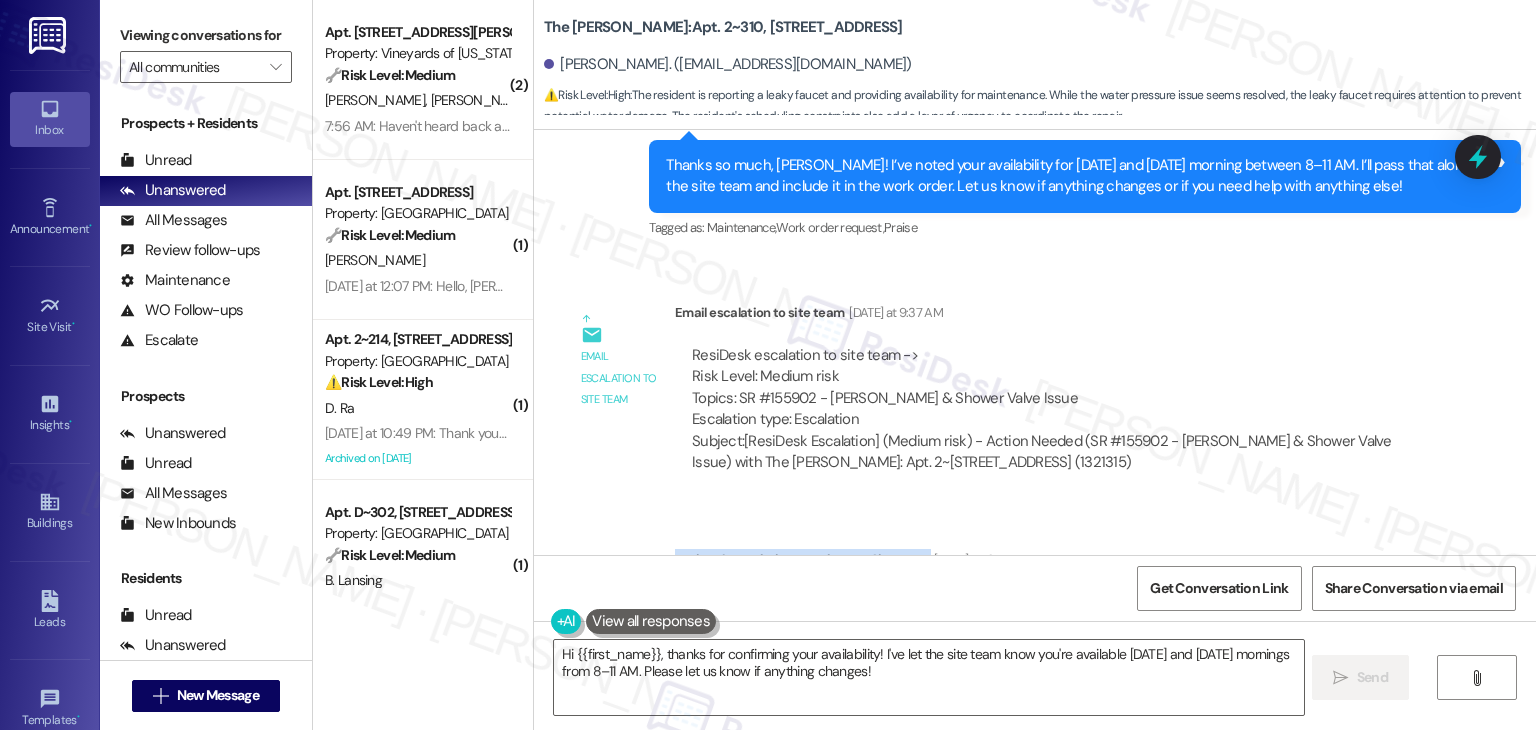 click on "Lease started Dec 22, 2024 at 6:00 PM Survey, sent via SMS Residesk Automated Survey Jan 13, 2025 at 11:45 AM Hi Jocelyn, I'm on the new offsite Resident Support Team for The Hayes! My job is to work with your on-site management team to improve your experience at the property. Text us here at any time for assistance or questions. We will also reach out periodically for feedback. (Standard text messaging rates may apply) (You can always reply STOP to opt out of future messages) Tags and notes Tagged as:   Property launch Click to highlight conversations about Property launch Announcement, sent via SMS Dottie  (ResiDesk) Jan 20, 2025 at 1:30 PM Great news! You can now text me for maintenance issues — no more messy apps or sign-ins. I'll file your tickets for you. You can still use the app if you prefer.  I'm here to make things easier for you, feel free to reach out anytime! Tags and notes Tagged as:   Maintenance ,  Click to highlight conversations about Maintenance Maintenance request ,  Praise Hi Jocelyn," at bounding box center [1035, 342] 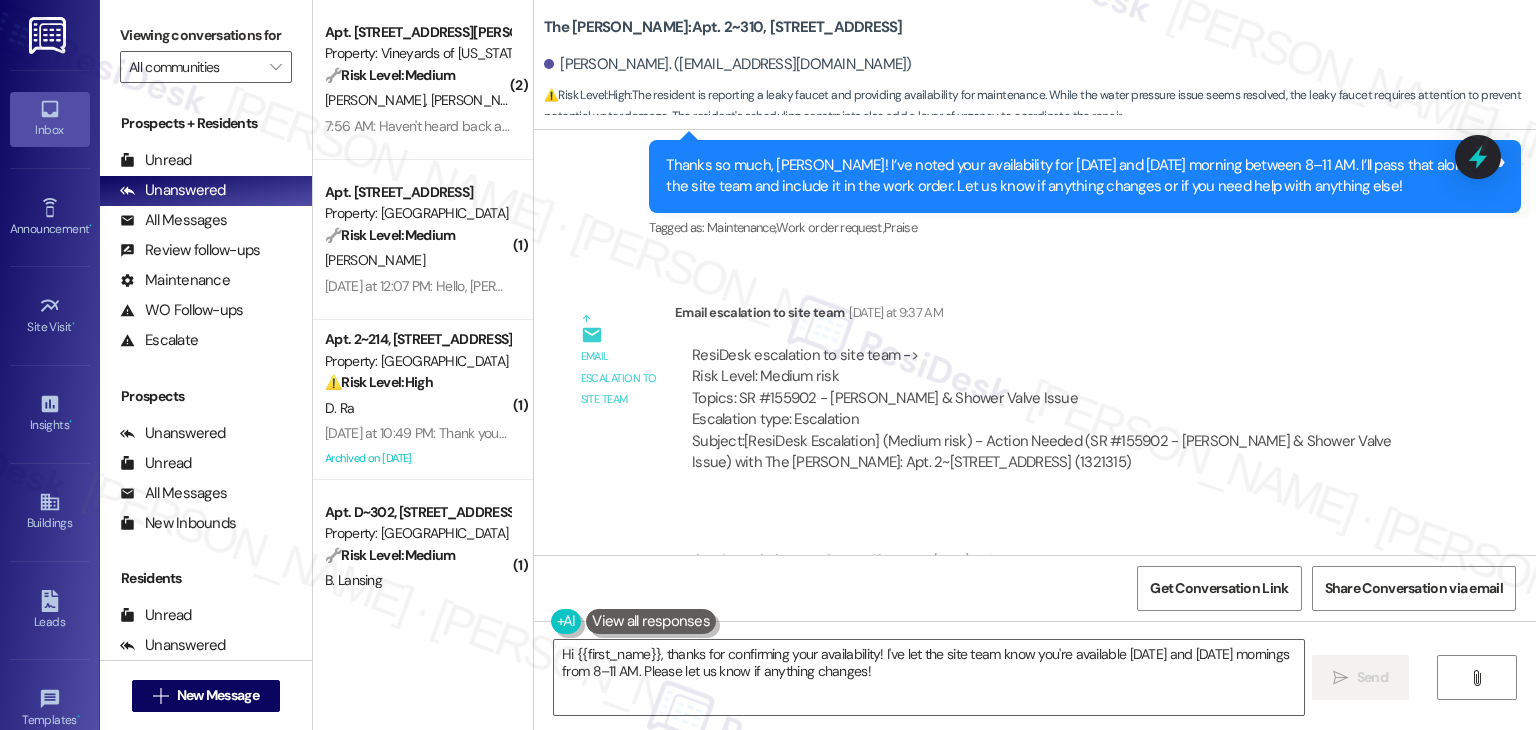 click on "Lease started Dec 22, 2024 at 6:00 PM Survey, sent via SMS Residesk Automated Survey Jan 13, 2025 at 11:45 AM Hi Jocelyn, I'm on the new offsite Resident Support Team for The Hayes! My job is to work with your on-site management team to improve your experience at the property. Text us here at any time for assistance or questions. We will also reach out periodically for feedback. (Standard text messaging rates may apply) (You can always reply STOP to opt out of future messages) Tags and notes Tagged as:   Property launch Click to highlight conversations about Property launch Announcement, sent via SMS Dottie  (ResiDesk) Jan 20, 2025 at 1:30 PM Great news! You can now text me for maintenance issues — no more messy apps or sign-ins. I'll file your tickets for you. You can still use the app if you prefer.  I'm here to make things easier for you, feel free to reach out anytime! Tags and notes Tagged as:   Maintenance ,  Click to highlight conversations about Maintenance Maintenance request ,  Praise Hi Jocelyn," at bounding box center (1035, 342) 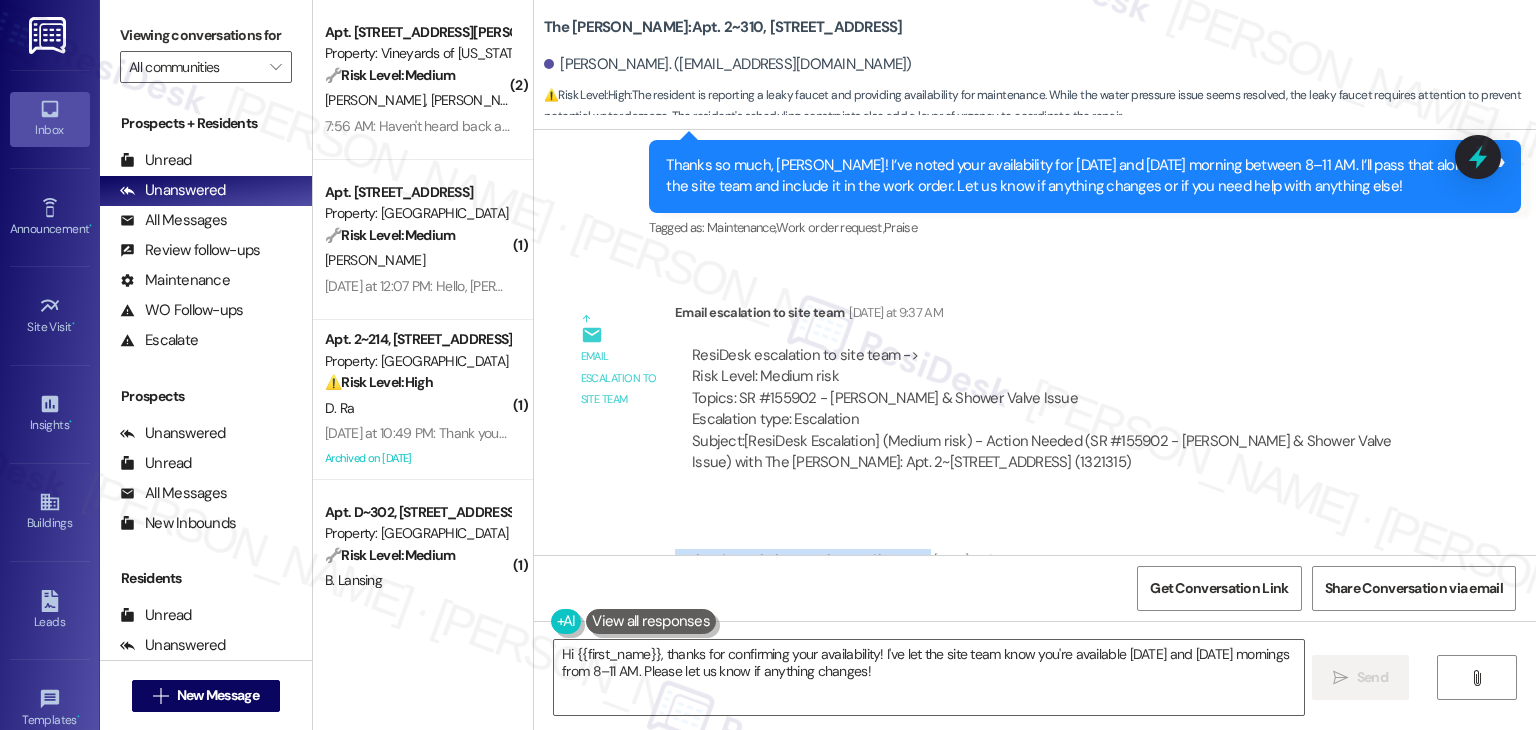 click on "Lease started Dec 22, 2024 at 6:00 PM Survey, sent via SMS Residesk Automated Survey Jan 13, 2025 at 11:45 AM Hi Jocelyn, I'm on the new offsite Resident Support Team for The Hayes! My job is to work with your on-site management team to improve your experience at the property. Text us here at any time for assistance or questions. We will also reach out periodically for feedback. (Standard text messaging rates may apply) (You can always reply STOP to opt out of future messages) Tags and notes Tagged as:   Property launch Click to highlight conversations about Property launch Announcement, sent via SMS Dottie  (ResiDesk) Jan 20, 2025 at 1:30 PM Great news! You can now text me for maintenance issues — no more messy apps or sign-ins. I'll file your tickets for you. You can still use the app if you prefer.  I'm here to make things easier for you, feel free to reach out anytime! Tags and notes Tagged as:   Maintenance ,  Click to highlight conversations about Maintenance Maintenance request ,  Praise Hi Jocelyn," at bounding box center (1035, 342) 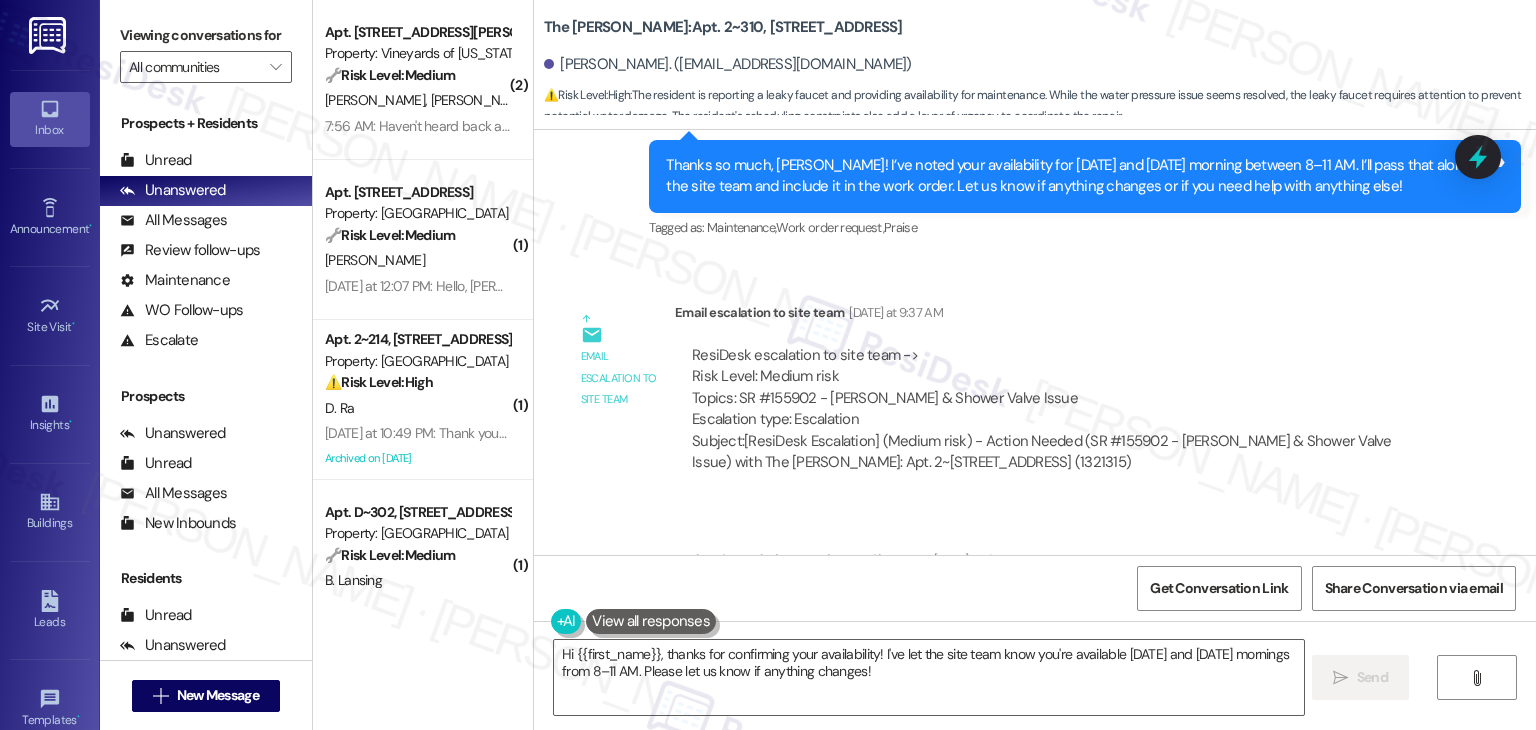 click on "Email escalation to site team Email escalation to site team Yesterday at 9:37 AM ResiDesk escalation to site team ->
Risk Level: Medium risk
Topics: SR #155902 - Leaky Faucet & Shower Valve Issue
Escalation type: Escalation Subject:  [ResiDesk Escalation] (Medium risk) - Action Needed (SR #155902 - Leaky Faucet & Shower Valve Issue) with The Hayes: Apt. 2~310, 2271 Clinton St (1321315)" at bounding box center (1000, 395) 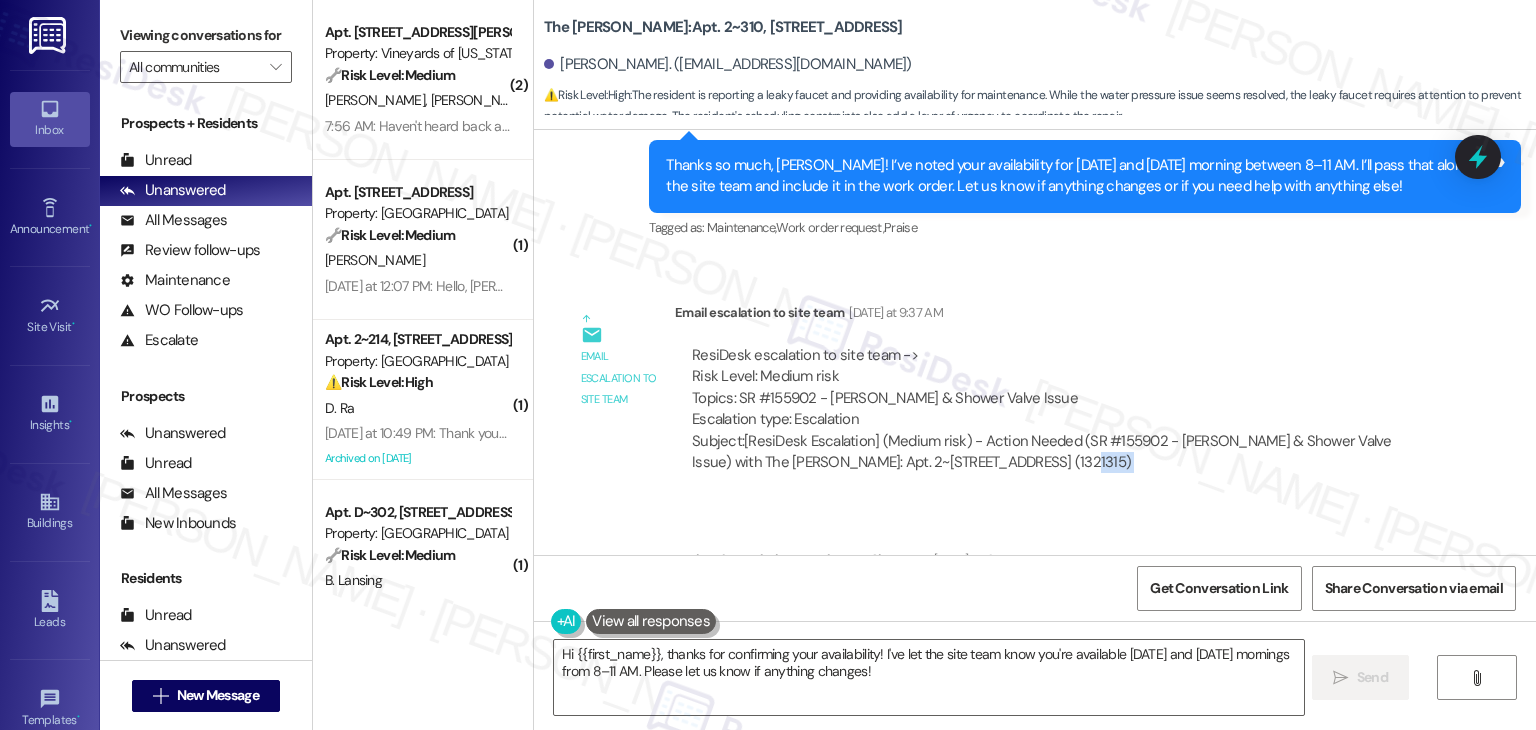 click on "Email escalation to site team Email escalation to site team Yesterday at 9:37 AM ResiDesk escalation to site team ->
Risk Level: Medium risk
Topics: SR #155902 - Leaky Faucet & Shower Valve Issue
Escalation type: Escalation Subject:  [ResiDesk Escalation] (Medium risk) - Action Needed (SR #155902 - Leaky Faucet & Shower Valve Issue) with The Hayes: Apt. 2~310, 2271 Clinton St (1321315)" at bounding box center (1000, 395) 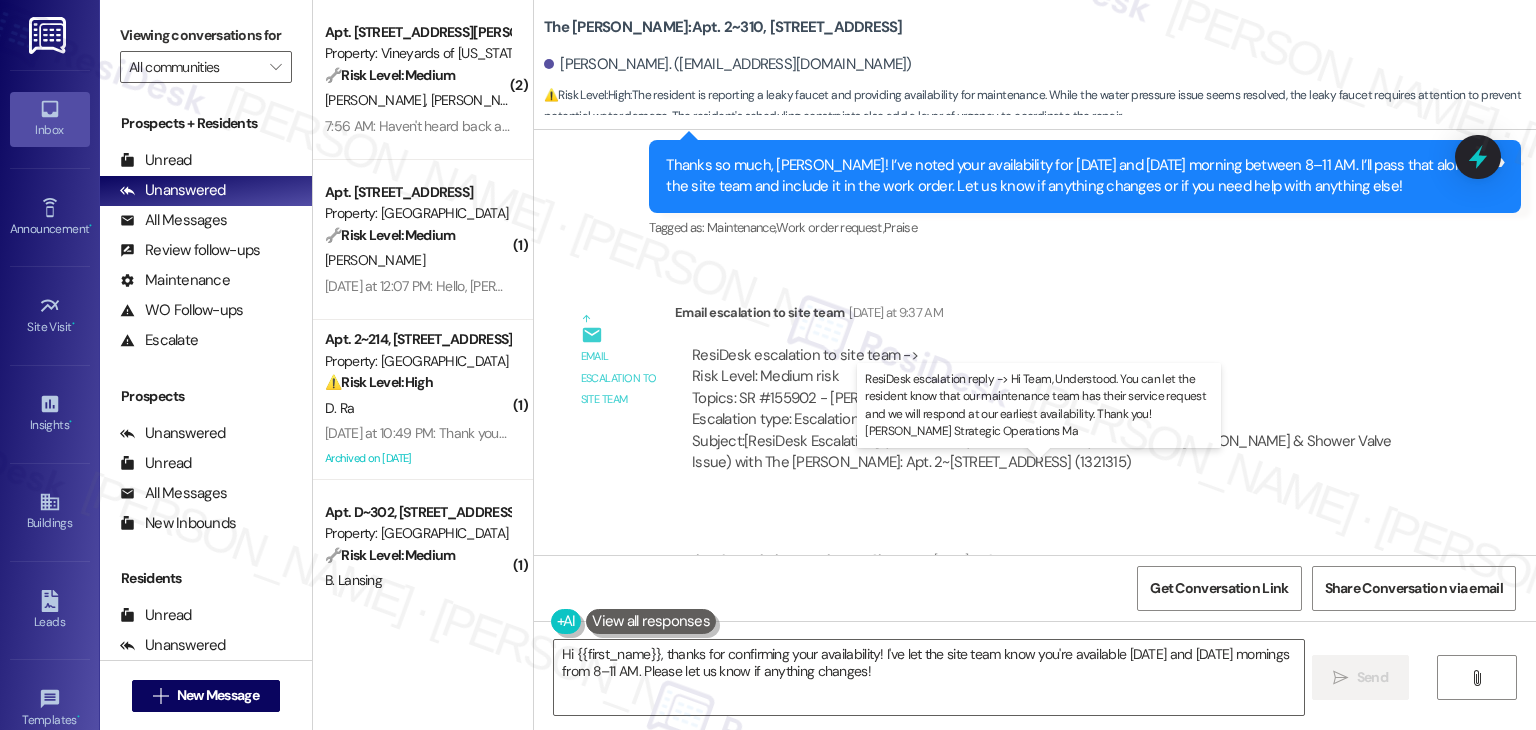 drag, startPoint x: 1234, startPoint y: 475, endPoint x: 887, endPoint y: 513, distance: 349.0745 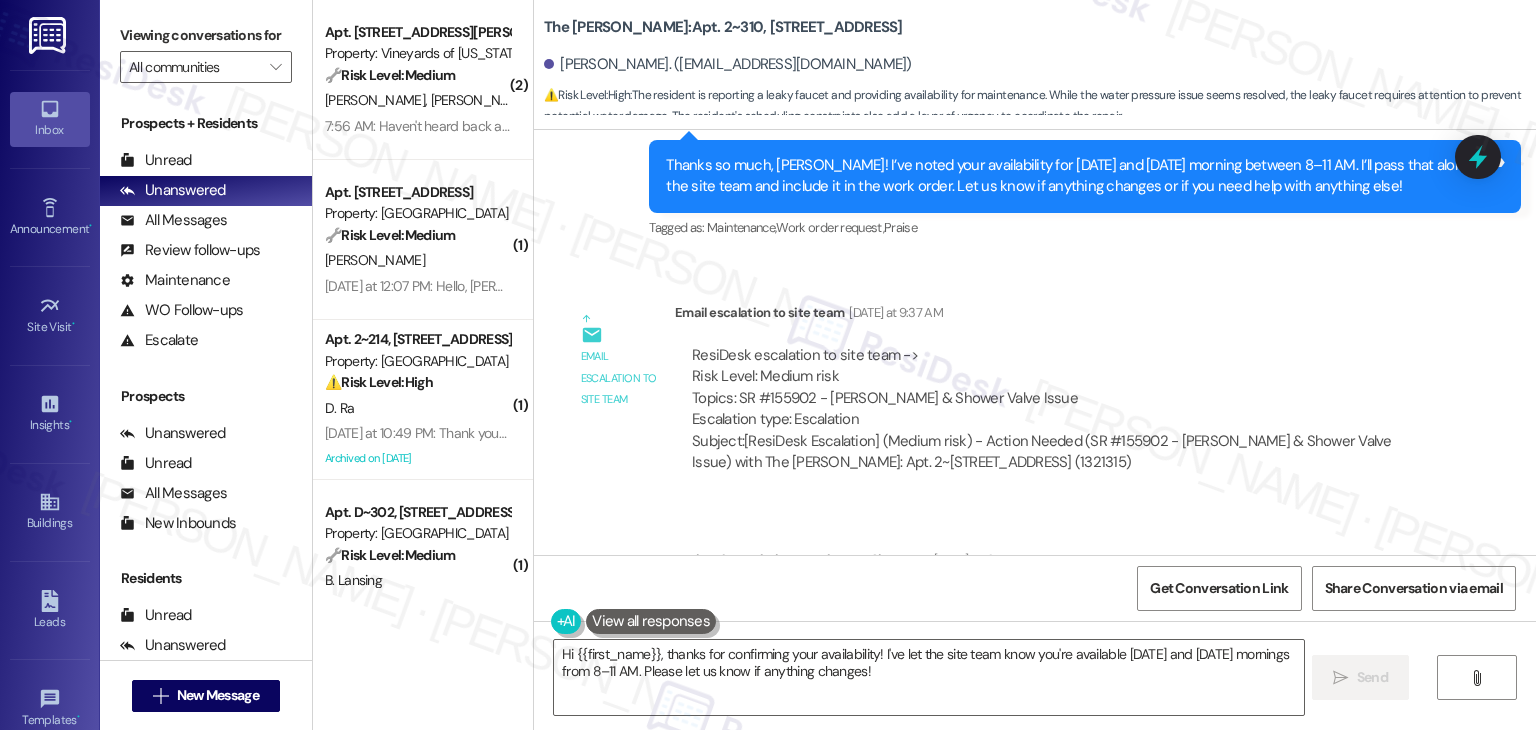 click on "Email escalation to site team Email escalation to site team Yesterday at 9:37 AM ResiDesk escalation to site team ->
Risk Level: Medium risk
Topics: SR #155902 - Leaky Faucet & Shower Valve Issue
Escalation type: Escalation Subject:  [ResiDesk Escalation] (Medium risk) - Action Needed (SR #155902 - Leaky Faucet & Shower Valve Issue) with The Hayes: Apt. 2~310, 2271 Clinton St (1321315)" at bounding box center [1000, 395] 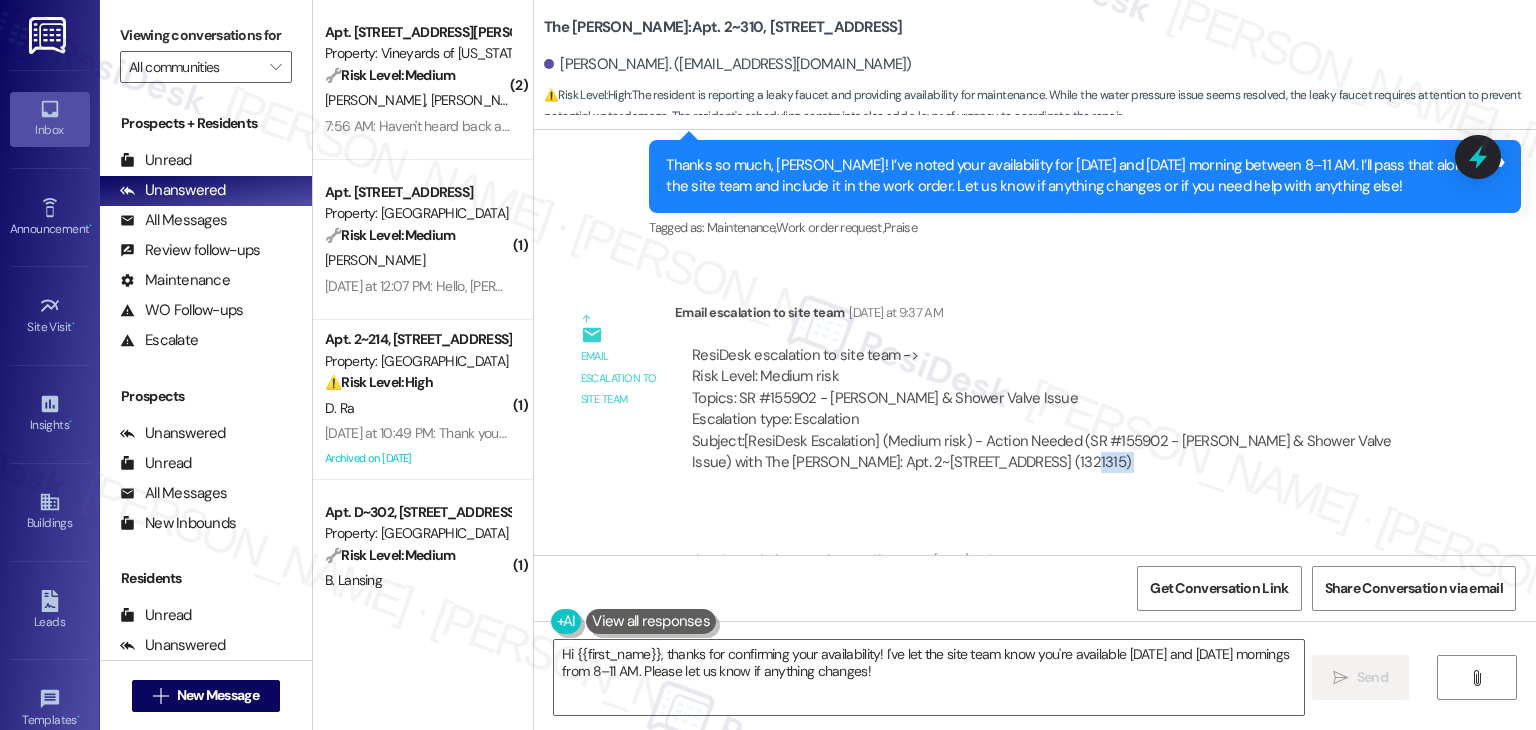 click on "Email escalation to site team Email escalation to site team Yesterday at 9:37 AM ResiDesk escalation to site team ->
Risk Level: Medium risk
Topics: SR #155902 - Leaky Faucet & Shower Valve Issue
Escalation type: Escalation Subject:  [ResiDesk Escalation] (Medium risk) - Action Needed (SR #155902 - Leaky Faucet & Shower Valve Issue) with The Hayes: Apt. 2~310, 2271 Clinton St (1321315)" at bounding box center [1000, 395] 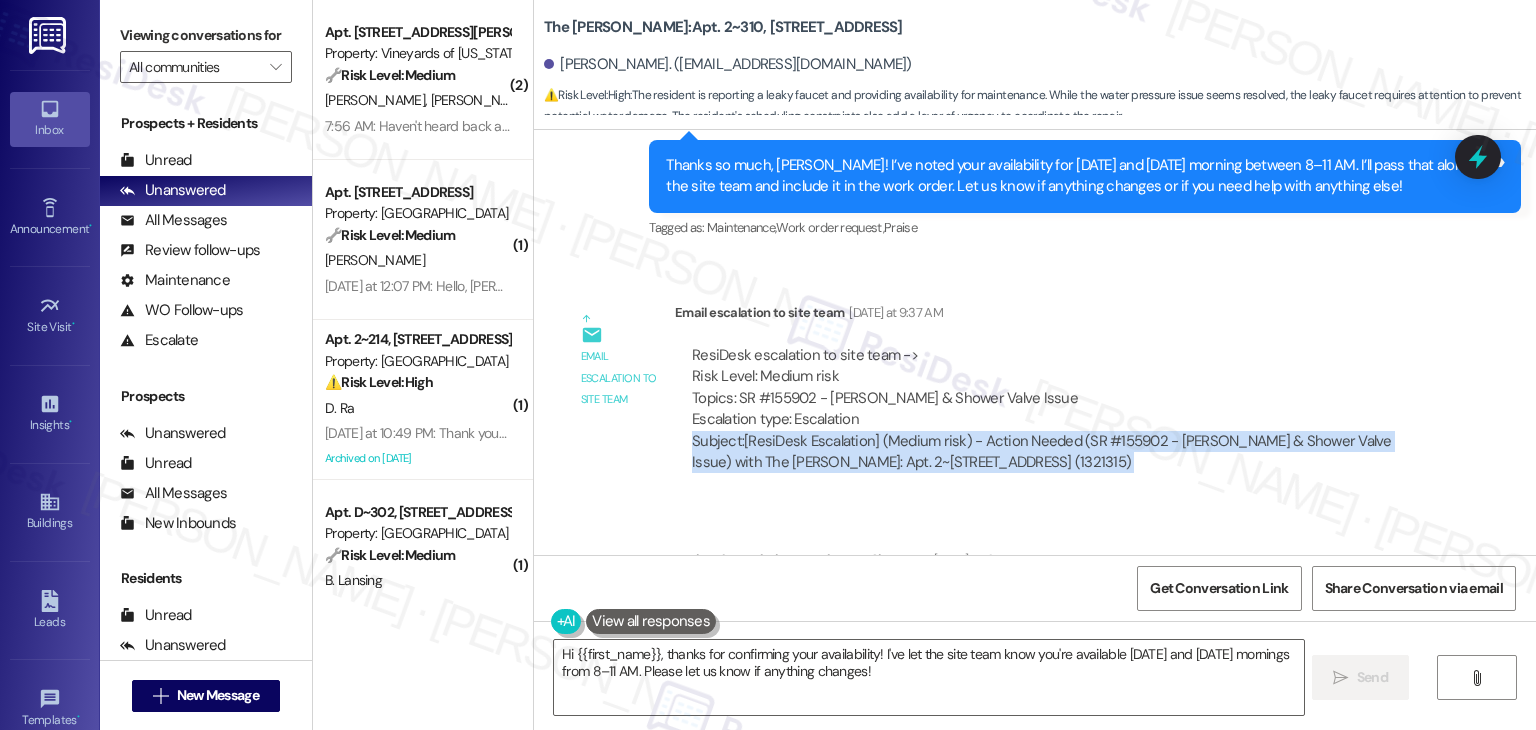click on "Email escalation to site team Email escalation to site team Yesterday at 9:37 AM ResiDesk escalation to site team ->
Risk Level: Medium risk
Topics: SR #155902 - Leaky Faucet & Shower Valve Issue
Escalation type: Escalation Subject:  [ResiDesk Escalation] (Medium risk) - Action Needed (SR #155902 - Leaky Faucet & Shower Valve Issue) with The Hayes: Apt. 2~310, 2271 Clinton St (1321315)" at bounding box center [1000, 395] 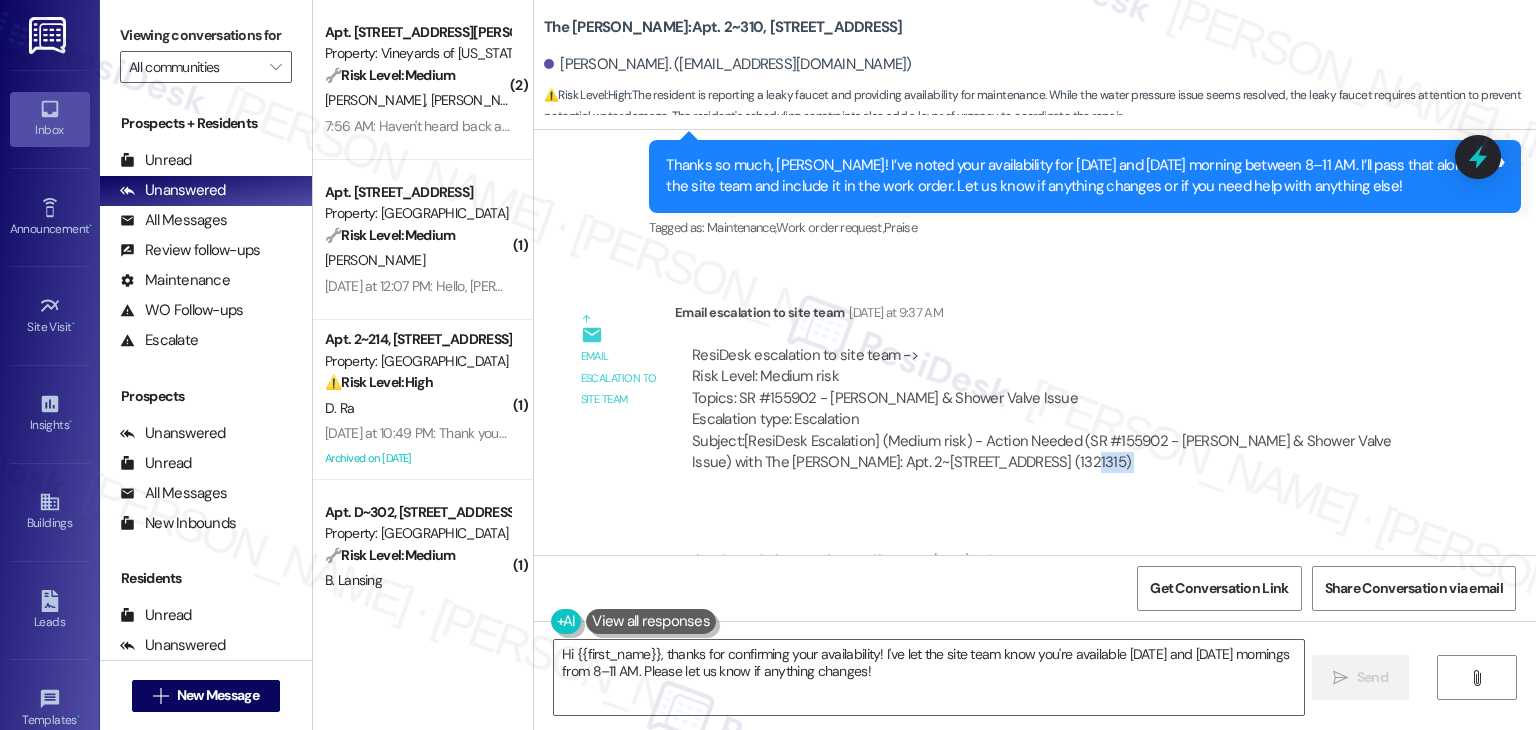 click on "Email escalation to site team Email escalation to site team Yesterday at 9:37 AM ResiDesk escalation to site team ->
Risk Level: Medium risk
Topics: SR #155902 - Leaky Faucet & Shower Valve Issue
Escalation type: Escalation Subject:  [ResiDesk Escalation] (Medium risk) - Action Needed (SR #155902 - Leaky Faucet & Shower Valve Issue) with The Hayes: Apt. 2~310, 2271 Clinton St (1321315)" at bounding box center [1000, 395] 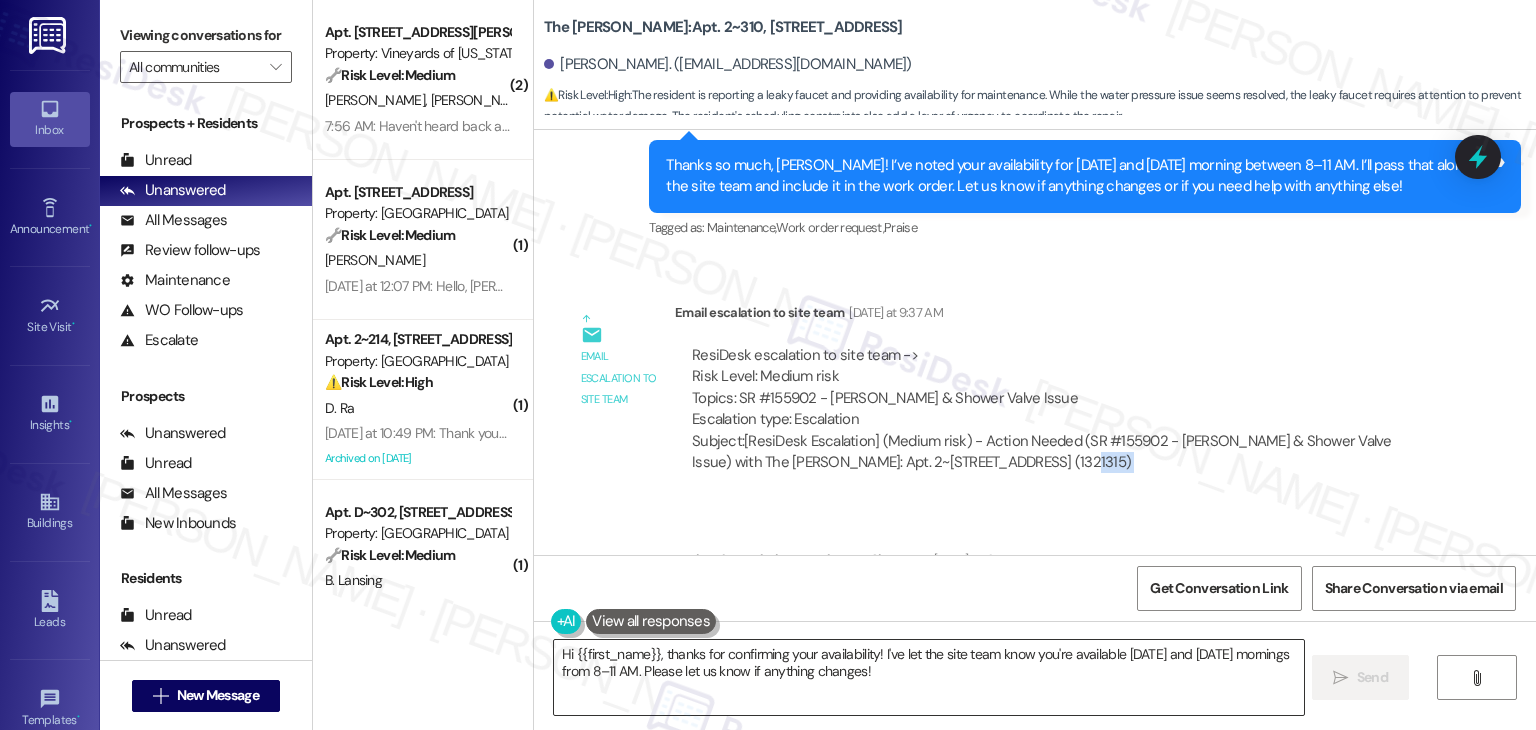 click on "Hi {{first_name}}, thanks for confirming your availability! I've let the site team know you're available Wednesday and Thursday mornings from 8–11 AM. Please let us know if anything changes!" at bounding box center [928, 677] 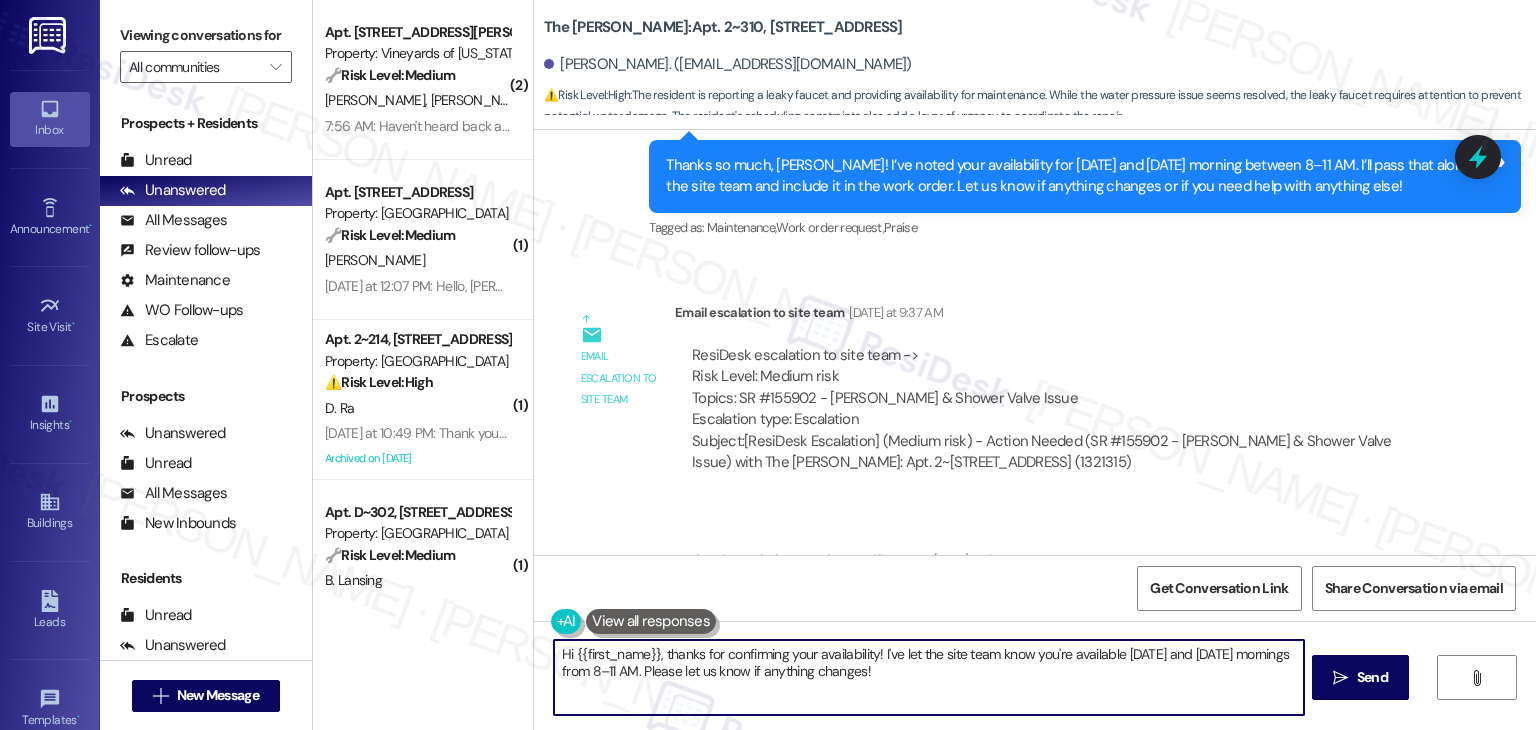 click on "Hi {{first_name}}, thanks for confirming your availability! I've let the site team know you're available Wednesday and Thursday mornings from 8–11 AM. Please let us know if anything changes!" at bounding box center [928, 677] 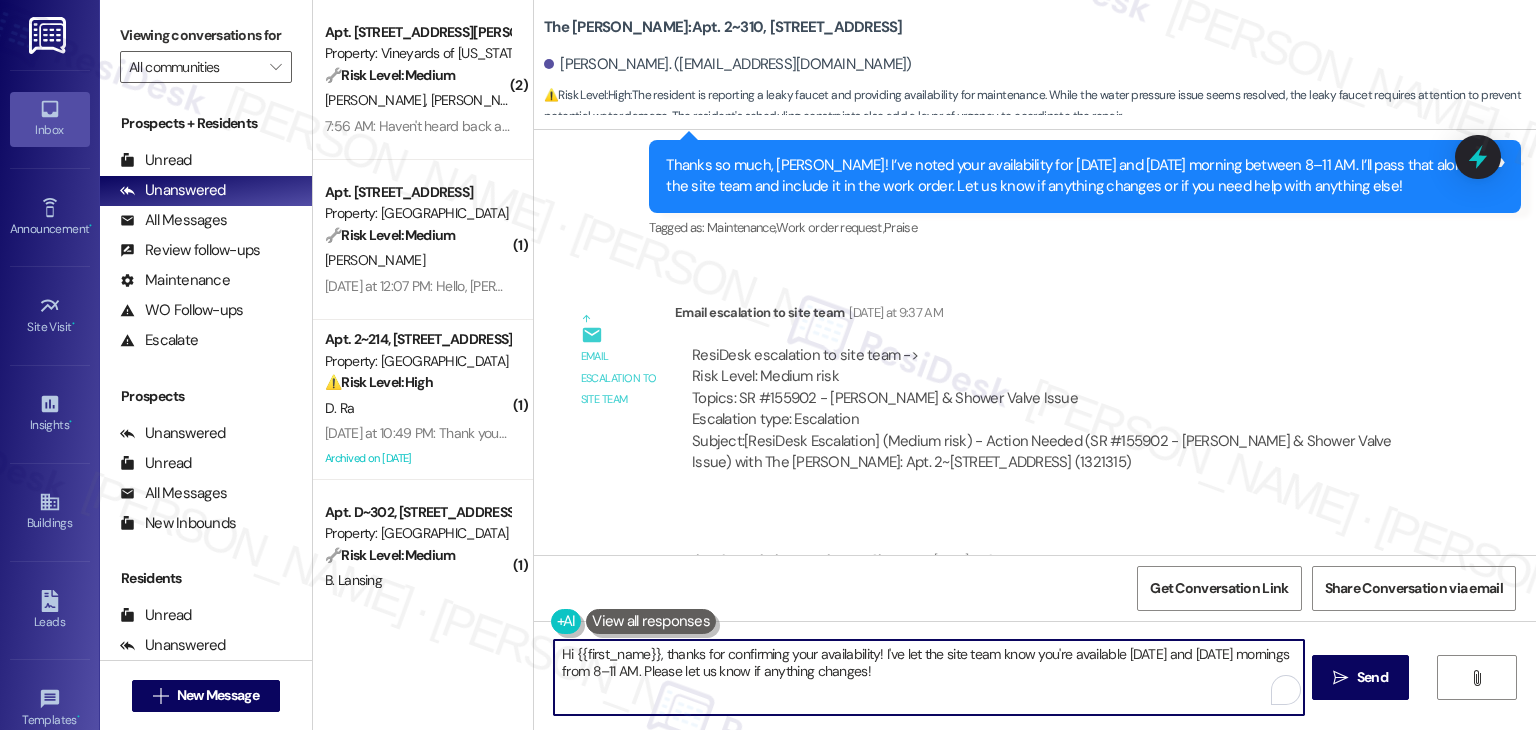 paste on "Jocelyn! I've submitted your work order to the site team. Our maintenance team has your request and will get to it as soon as they're available." 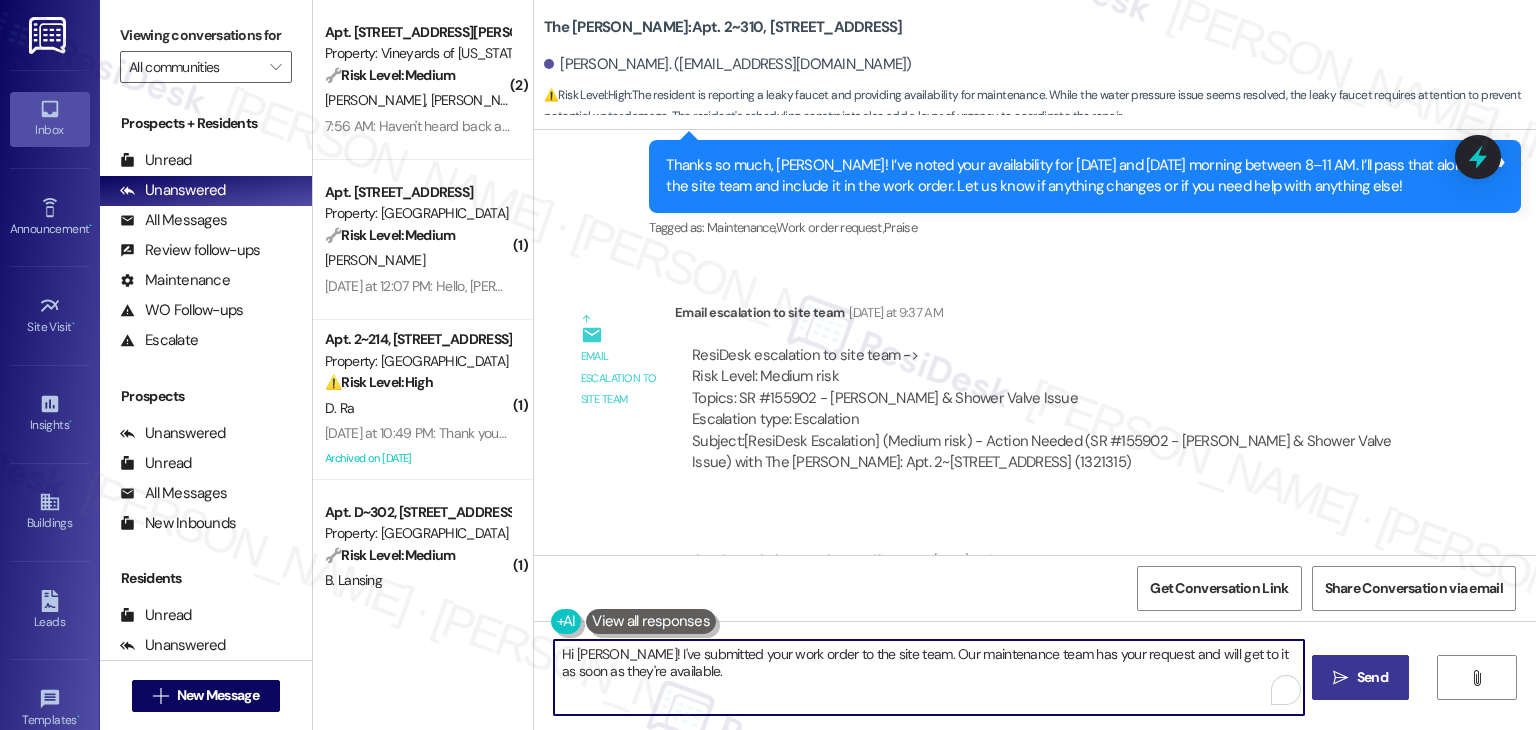 type on "Hi Jocelyn! I've submitted your work order to the site team. Our maintenance team has your request and will get to it as soon as they're available." 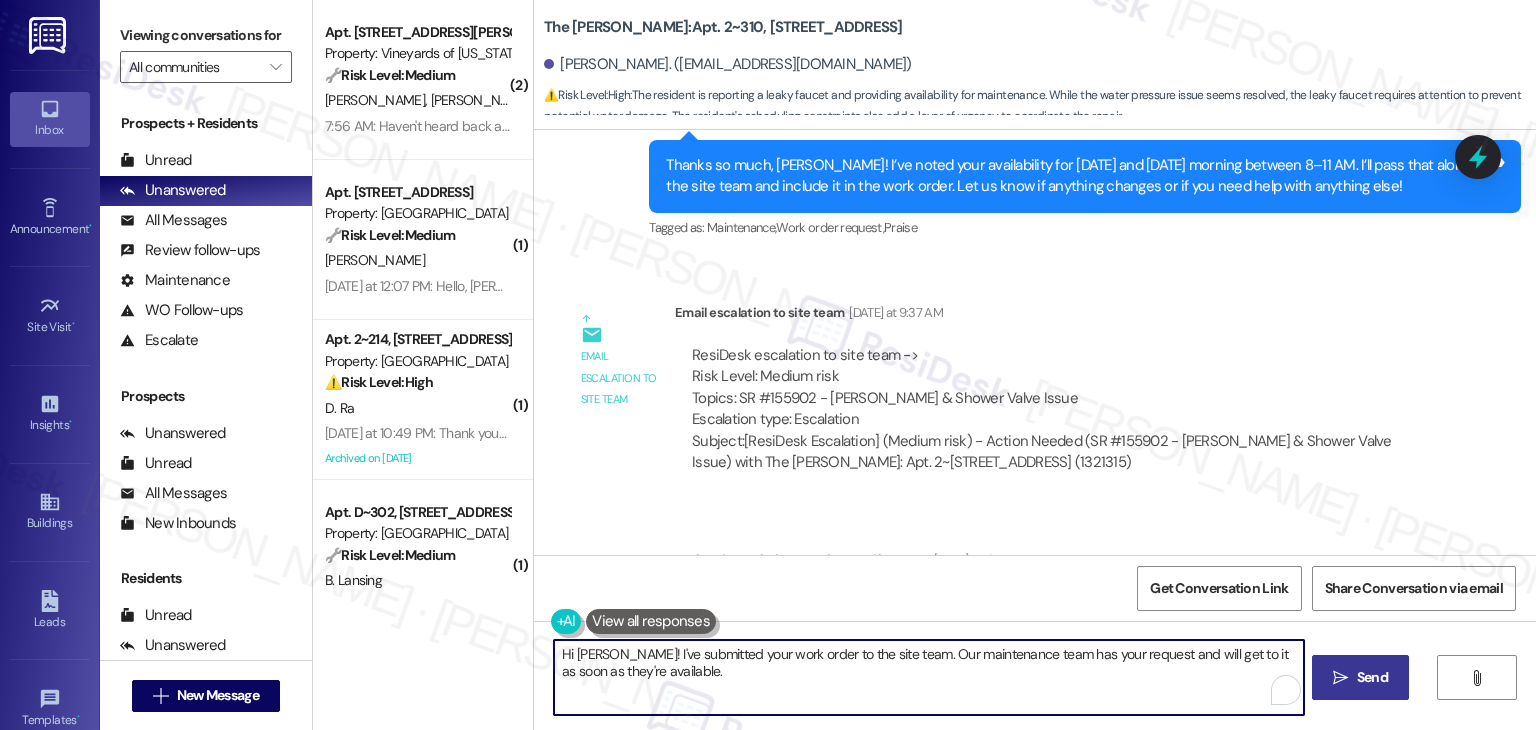 click on "Send" at bounding box center [1372, 677] 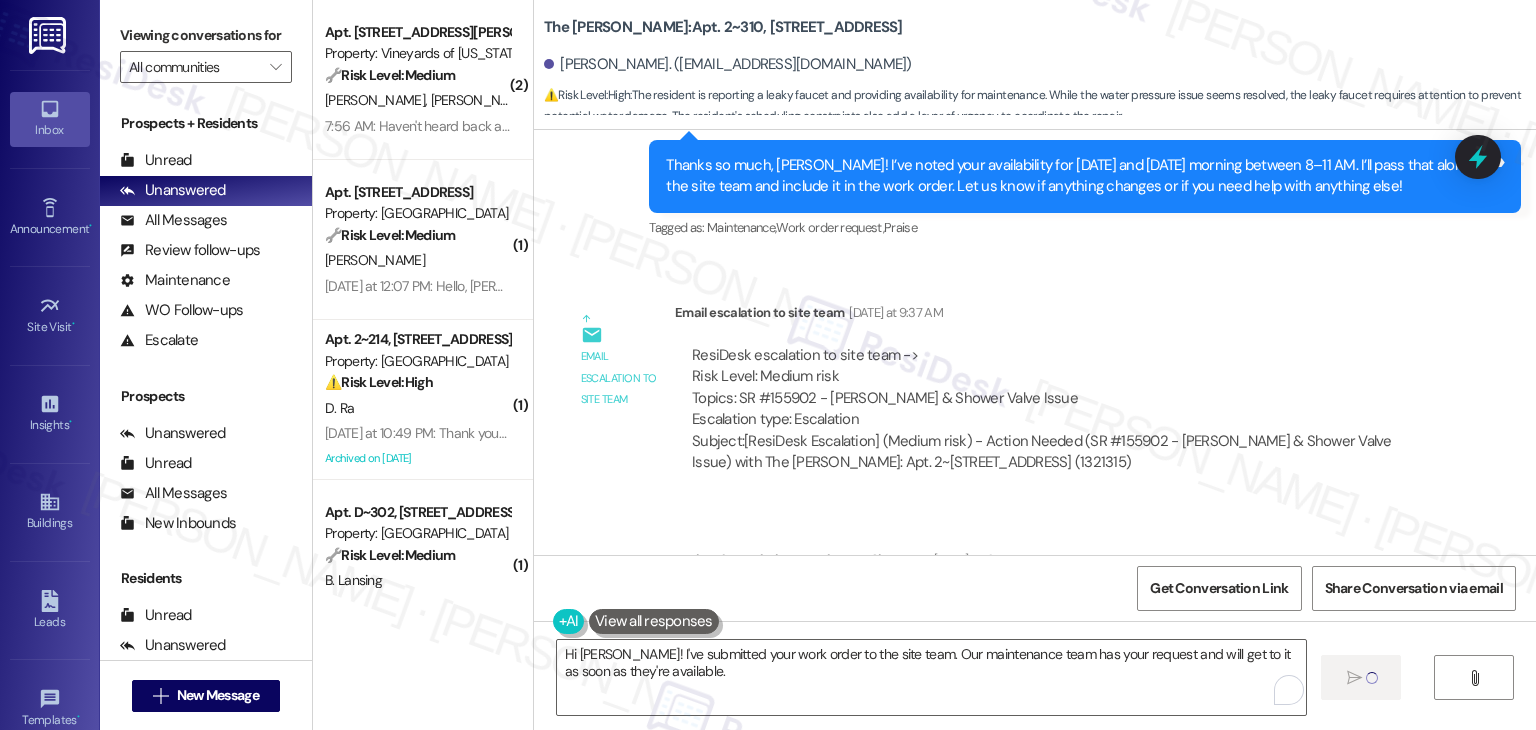 type 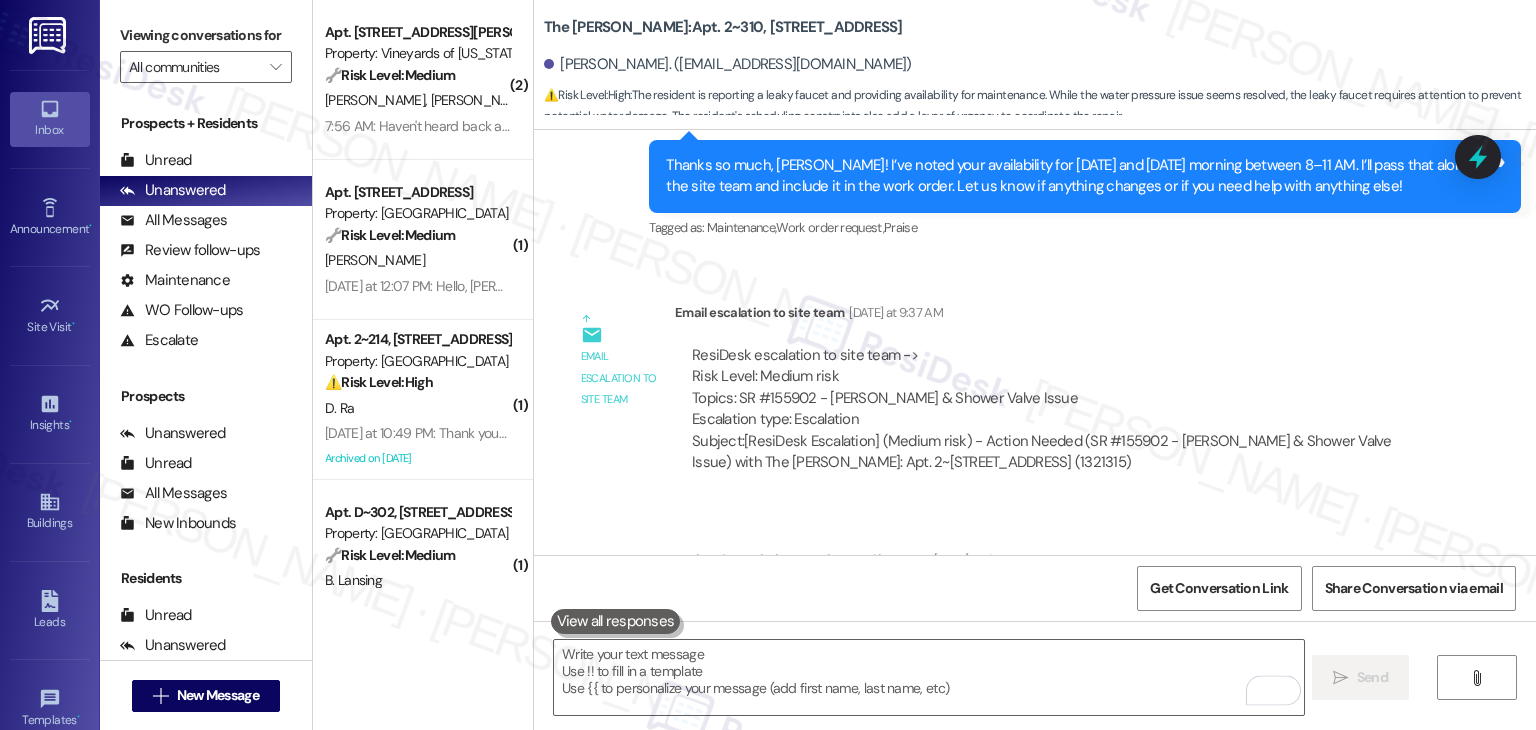 scroll, scrollTop: 14188, scrollLeft: 0, axis: vertical 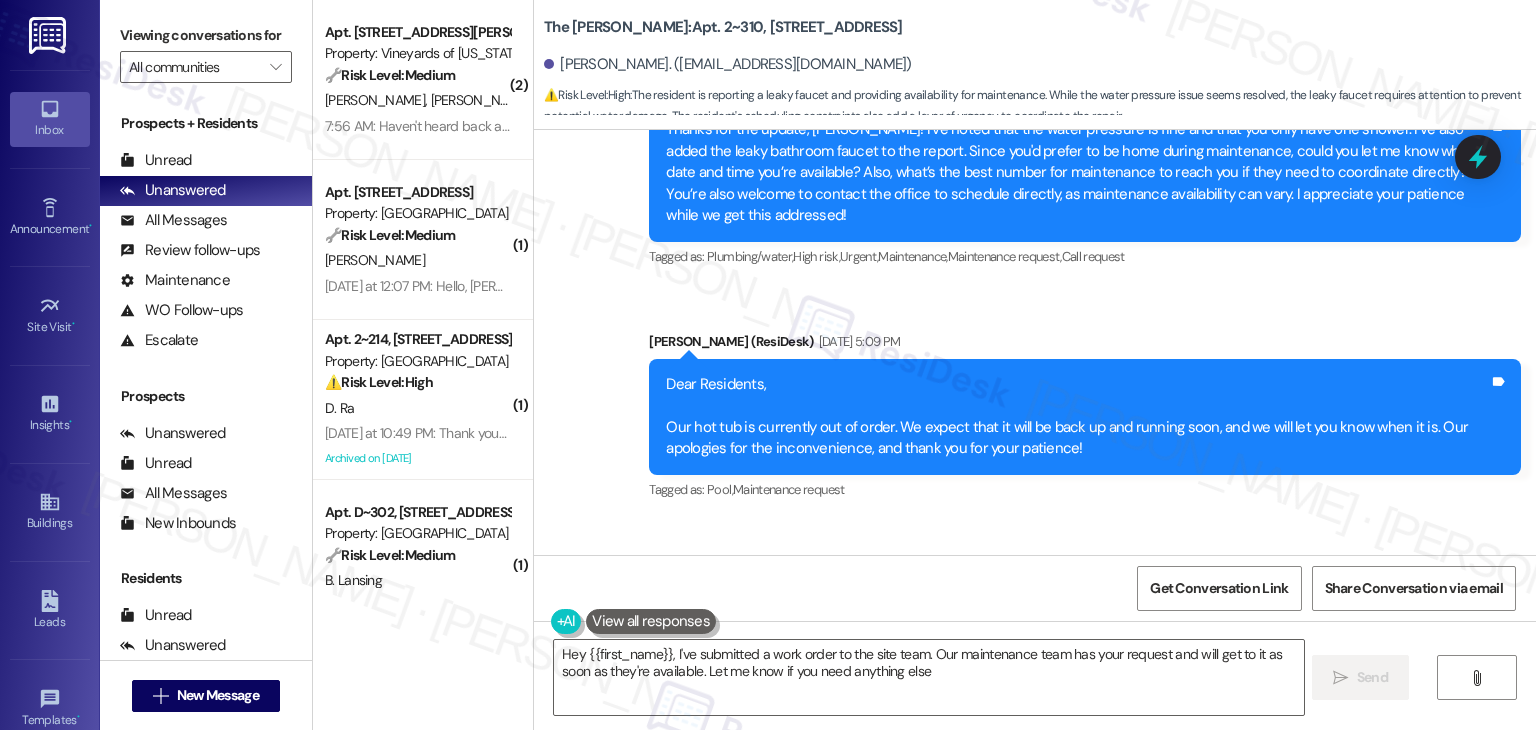 type on "Hey {{first_name}}, I've submitted a work order to the site team. Our maintenance team has your request and will get to it as soon as they're available. Let me know if you need anything else!" 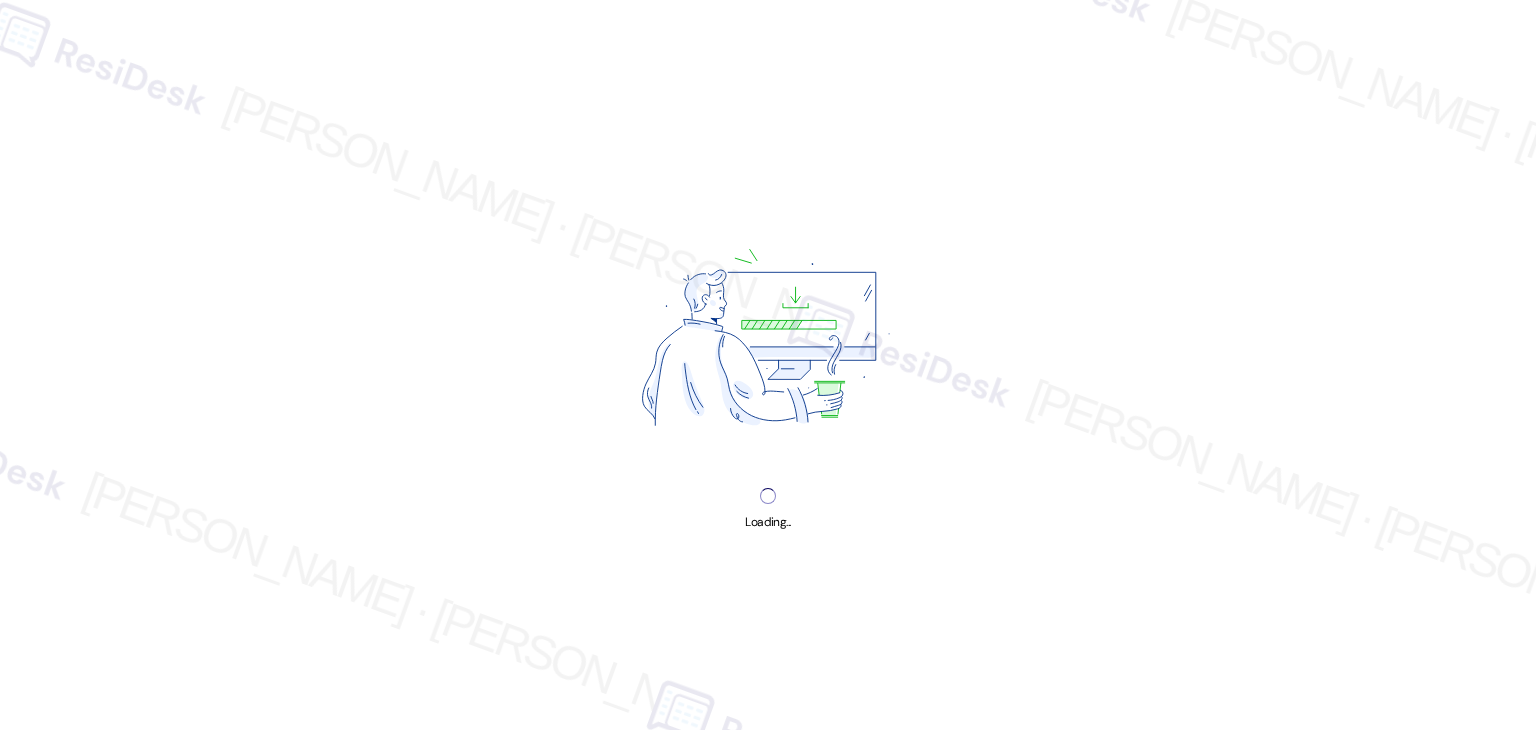 scroll, scrollTop: 0, scrollLeft: 0, axis: both 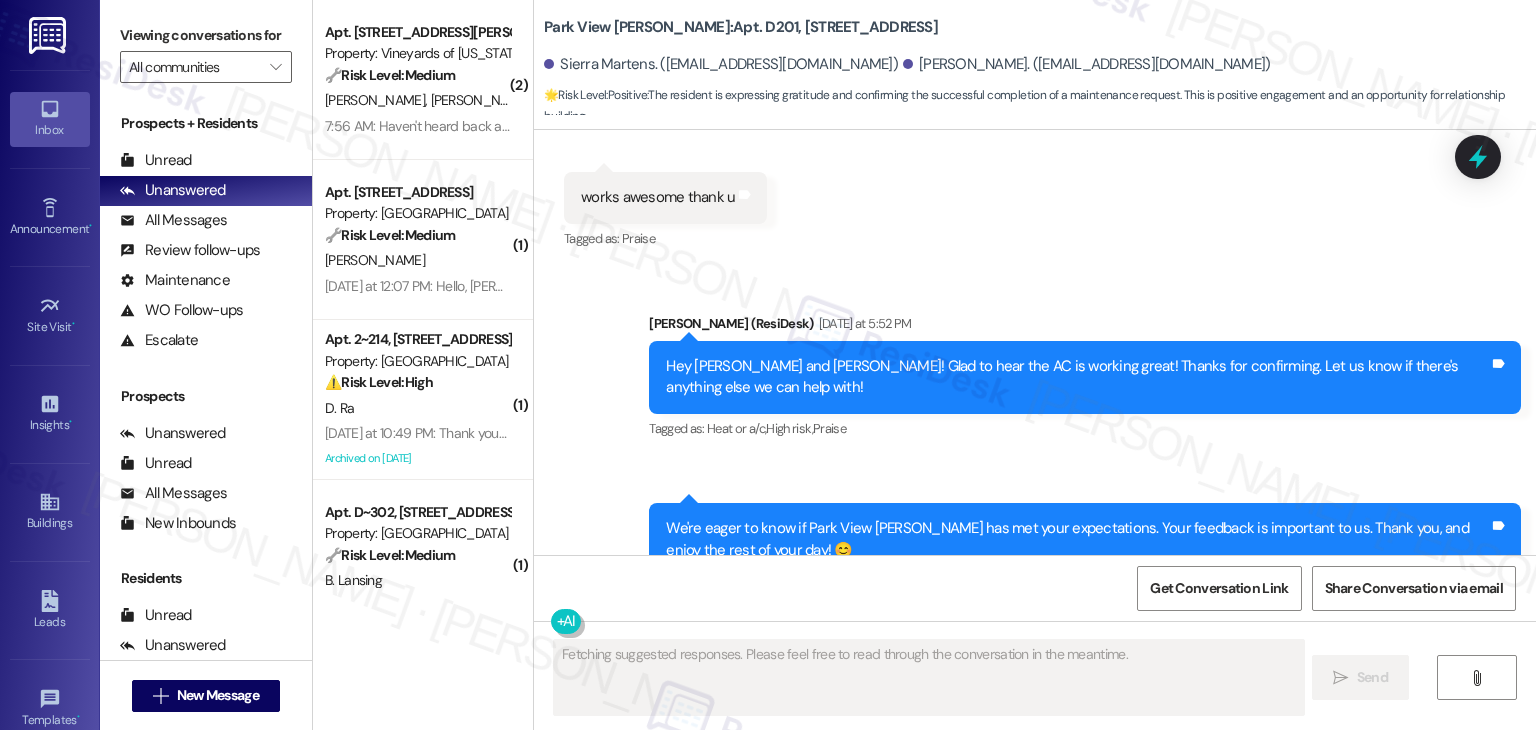 click on "Sent via SMS Dottie  (ResiDesk) Yesterday at 5:52 PM Hey Sierra and Justin! Glad to hear the AC is working great! Thanks for confirming. Let us know if there's anything else we can help with! Tags and notes Tagged as:   Heat or a/c ,  Click to highlight conversations about Heat or a/c High risk ,  Click to highlight conversations about High risk Praise Click to highlight conversations about Praise" at bounding box center [1085, 378] 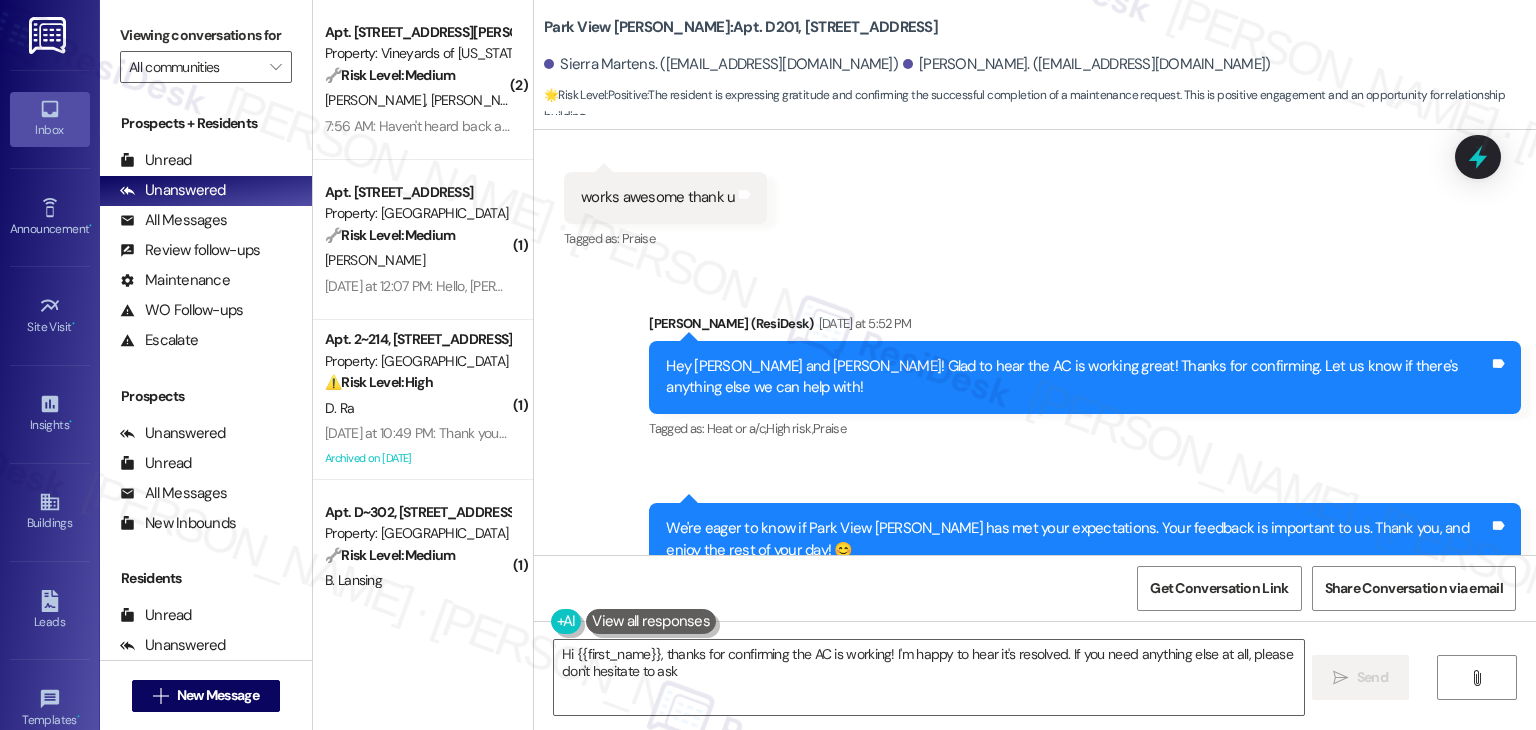 type on "Hi {{first_name}}, thanks for confirming the AC is working! I'm happy to hear it's resolved. If you need anything else at all, please don't hesitate to ask!" 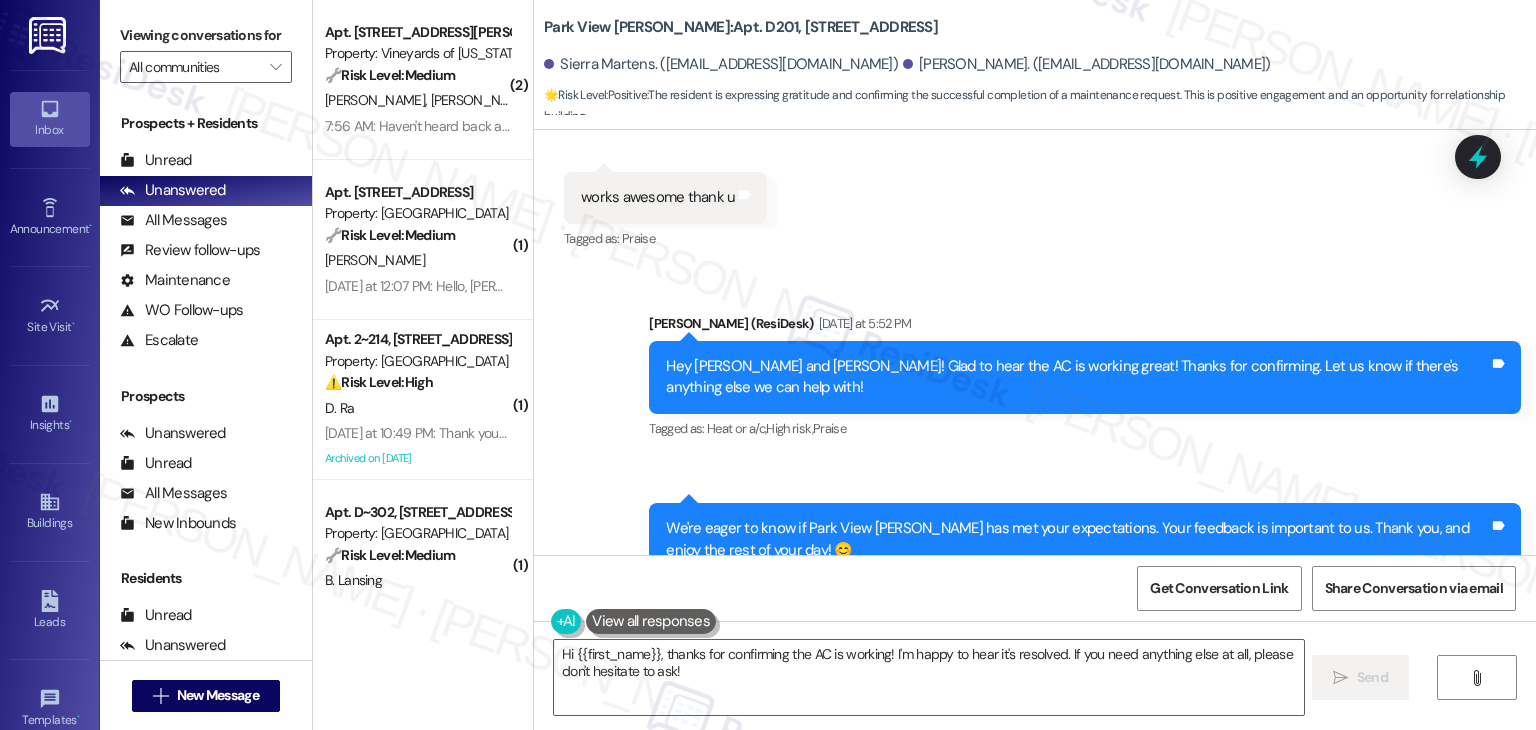 click on "Sent via SMS Dottie  (ResiDesk) Yesterday at 5:52 PM Hey Sierra and Justin! Glad to hear the AC is working great! Thanks for confirming. Let us know if there's anything else we can help with! Tags and notes Tagged as:   Heat or a/c ,  Click to highlight conversations about Heat or a/c High risk ,  Click to highlight conversations about High risk Praise Click to highlight conversations about Praise Sent via SMS 5:53 PM Dottie  (ResiDesk) Yesterday at 5:53 PM We're eager to know if Park View Caldwell has met your expectations. Your feedback is important to us. Thank you, and enjoy the rest of your day! 😊 Tags and notes Tagged as:   Praise Click to highlight conversations about Praise" at bounding box center (1035, 444) 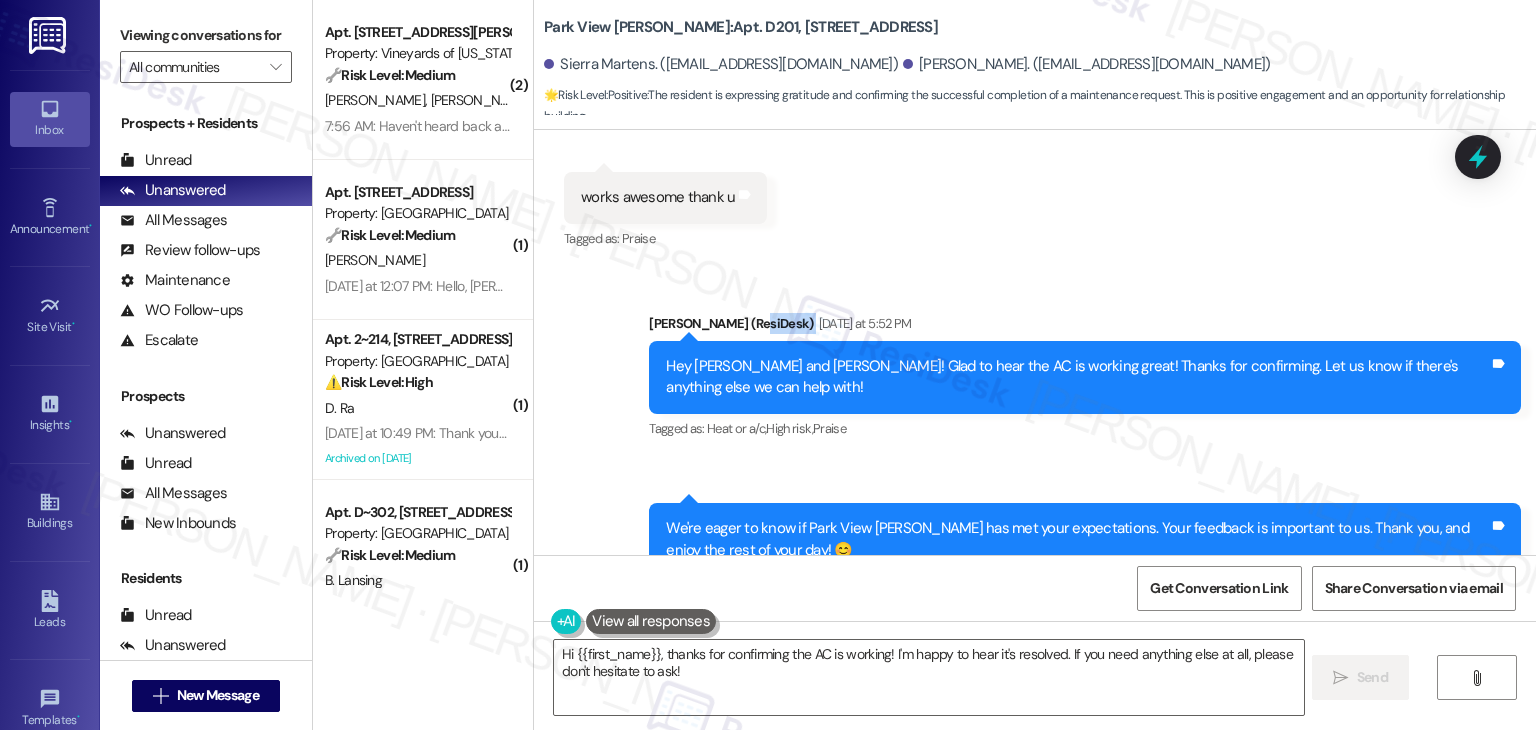click on "Sent via SMS Dottie  (ResiDesk) Yesterday at 5:52 PM Hey Sierra and Justin! Glad to hear the AC is working great! Thanks for confirming. Let us know if there's anything else we can help with! Tags and notes Tagged as:   Heat or a/c ,  Click to highlight conversations about Heat or a/c High risk ,  Click to highlight conversations about High risk Praise Click to highlight conversations about Praise Sent via SMS 5:53 PM Dottie  (ResiDesk) Yesterday at 5:53 PM We're eager to know if Park View Caldwell has met your expectations. Your feedback is important to us. Thank you, and enjoy the rest of your day! 😊 Tags and notes Tagged as:   Praise Click to highlight conversations about Praise" at bounding box center [1035, 444] 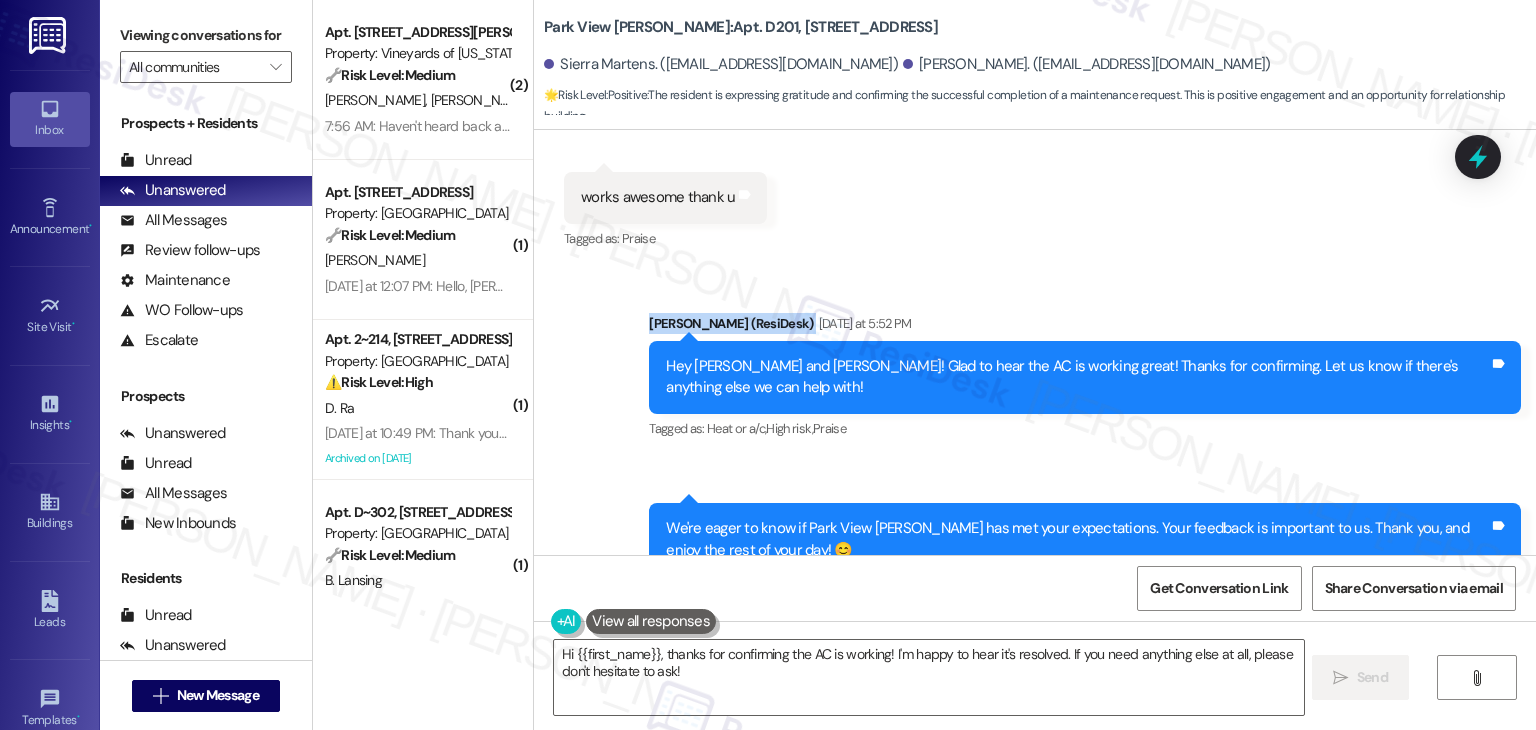 click on "Sent via SMS Dottie  (ResiDesk) Yesterday at 5:52 PM Hey Sierra and Justin! Glad to hear the AC is working great! Thanks for confirming. Let us know if there's anything else we can help with! Tags and notes Tagged as:   Heat or a/c ,  Click to highlight conversations about Heat or a/c High risk ,  Click to highlight conversations about High risk Praise Click to highlight conversations about Praise Sent via SMS 5:53 PM Dottie  (ResiDesk) Yesterday at 5:53 PM We're eager to know if Park View Caldwell has met your expectations. Your feedback is important to us. Thank you, and enjoy the rest of your day! 😊 Tags and notes Tagged as:   Praise Click to highlight conversations about Praise" at bounding box center [1035, 444] 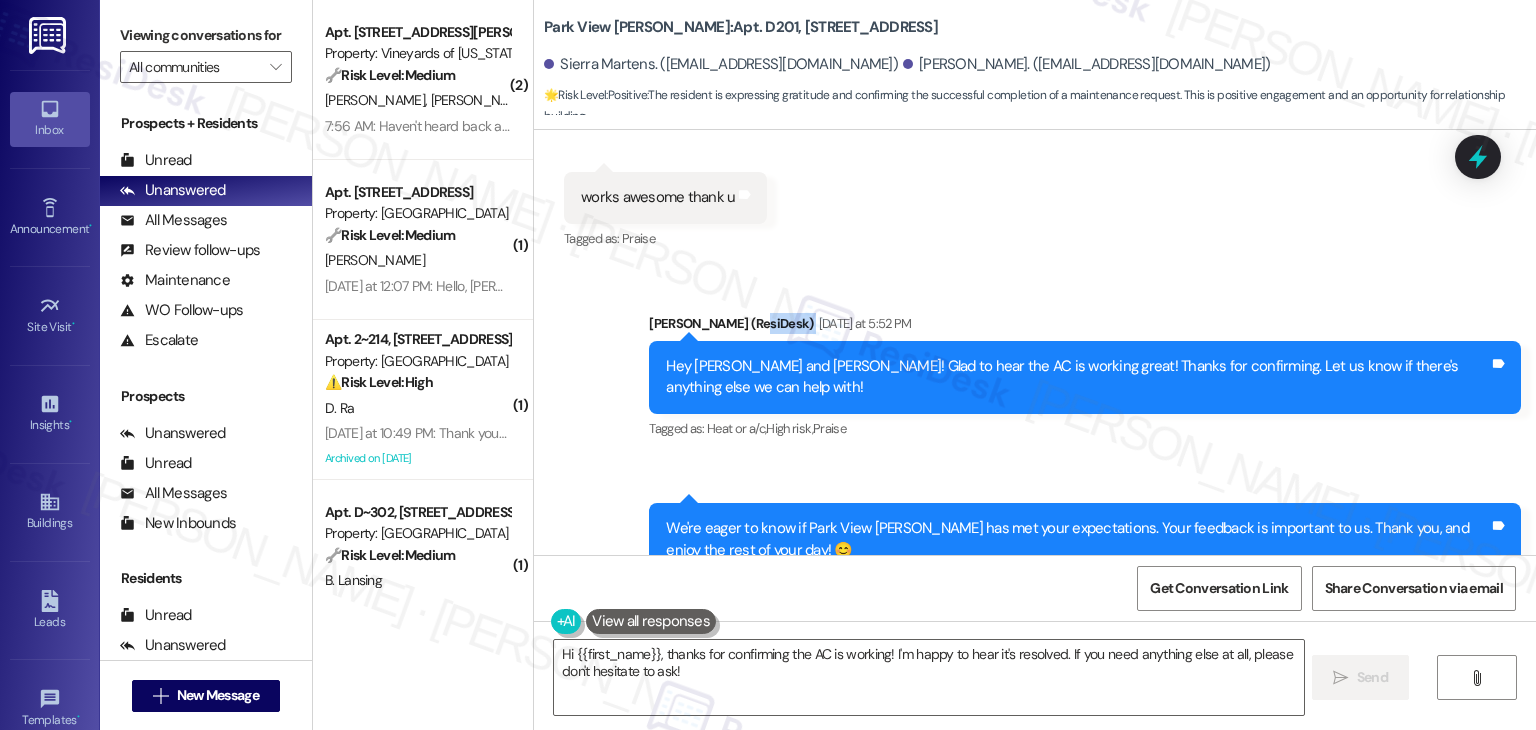 click on "Sent via SMS Dottie  (ResiDesk) Yesterday at 5:52 PM Hey Sierra and Justin! Glad to hear the AC is working great! Thanks for confirming. Let us know if there's anything else we can help with! Tags and notes Tagged as:   Heat or a/c ,  Click to highlight conversations about Heat or a/c High risk ,  Click to highlight conversations about High risk Praise Click to highlight conversations about Praise Sent via SMS 5:53 PM Dottie  (ResiDesk) Yesterday at 5:53 PM We're eager to know if Park View Caldwell has met your expectations. Your feedback is important to us. Thank you, and enjoy the rest of your day! 😊 Tags and notes Tagged as:   Praise Click to highlight conversations about Praise" at bounding box center [1035, 444] 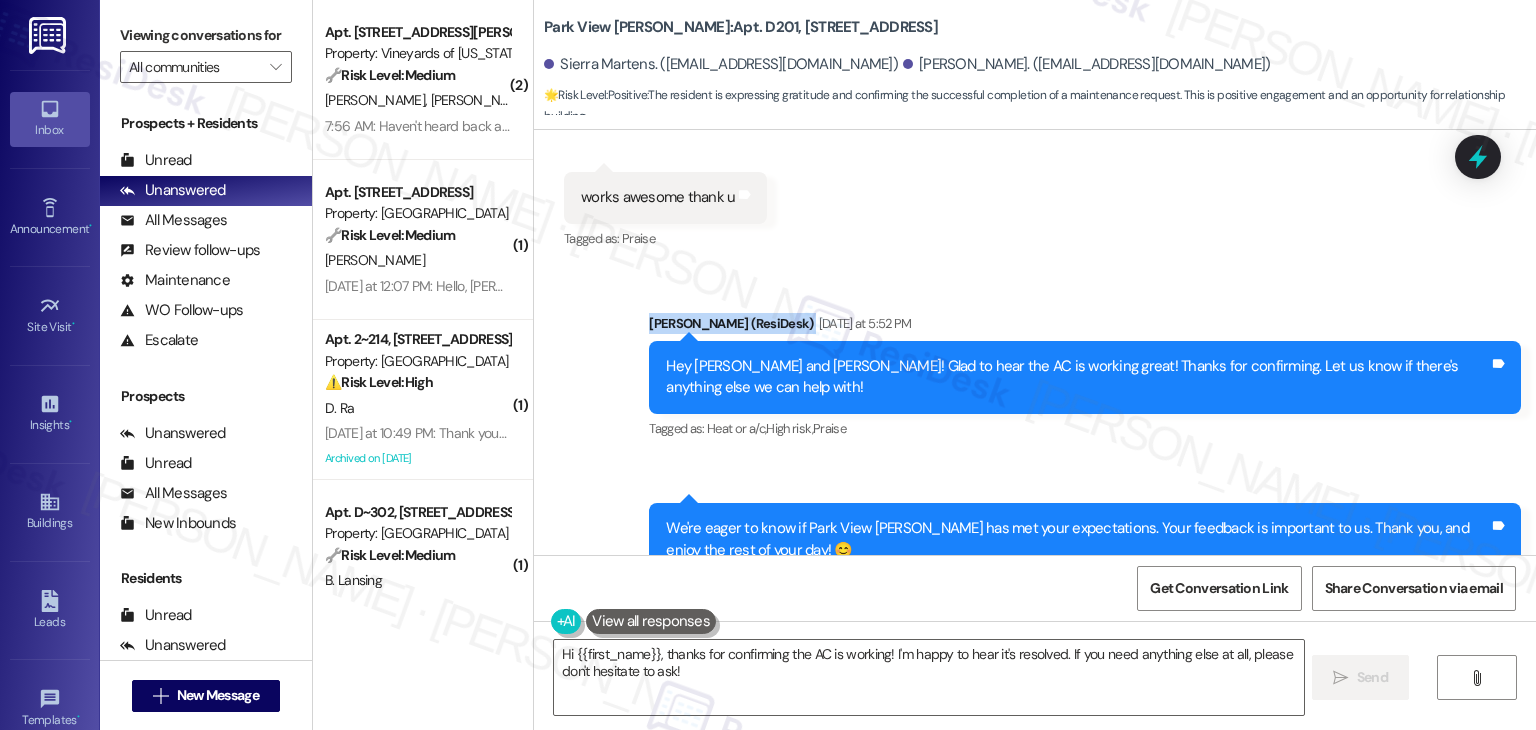 click on "Sent via SMS Dottie  (ResiDesk) Yesterday at 5:52 PM Hey Sierra and Justin! Glad to hear the AC is working great! Thanks for confirming. Let us know if there's anything else we can help with! Tags and notes Tagged as:   Heat or a/c ,  Click to highlight conversations about Heat or a/c High risk ,  Click to highlight conversations about High risk Praise Click to highlight conversations about Praise Sent via SMS 5:53 PM Dottie  (ResiDesk) Yesterday at 5:53 PM We're eager to know if Park View Caldwell has met your expectations. Your feedback is important to us. Thank you, and enjoy the rest of your day! 😊 Tags and notes Tagged as:   Praise Click to highlight conversations about Praise" at bounding box center [1035, 444] 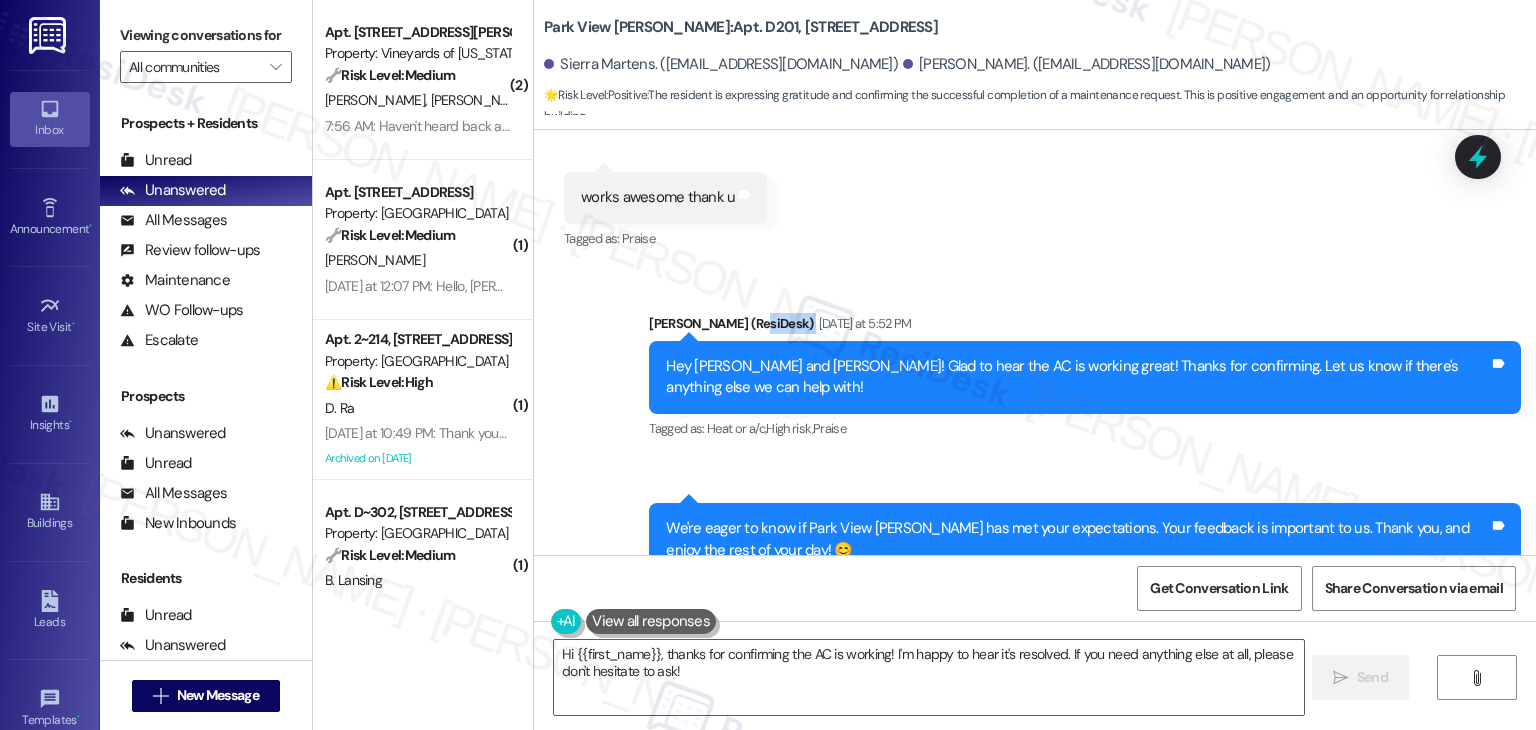 click on "Sent via SMS Dottie  (ResiDesk) Yesterday at 5:52 PM Hey Sierra and Justin! Glad to hear the AC is working great! Thanks for confirming. Let us know if there's anything else we can help with! Tags and notes Tagged as:   Heat or a/c ,  Click to highlight conversations about Heat or a/c High risk ,  Click to highlight conversations about High risk Praise Click to highlight conversations about Praise Sent via SMS 5:53 PM Dottie  (ResiDesk) Yesterday at 5:53 PM We're eager to know if Park View Caldwell has met your expectations. Your feedback is important to us. Thank you, and enjoy the rest of your day! 😊 Tags and notes Tagged as:   Praise Click to highlight conversations about Praise" at bounding box center (1035, 444) 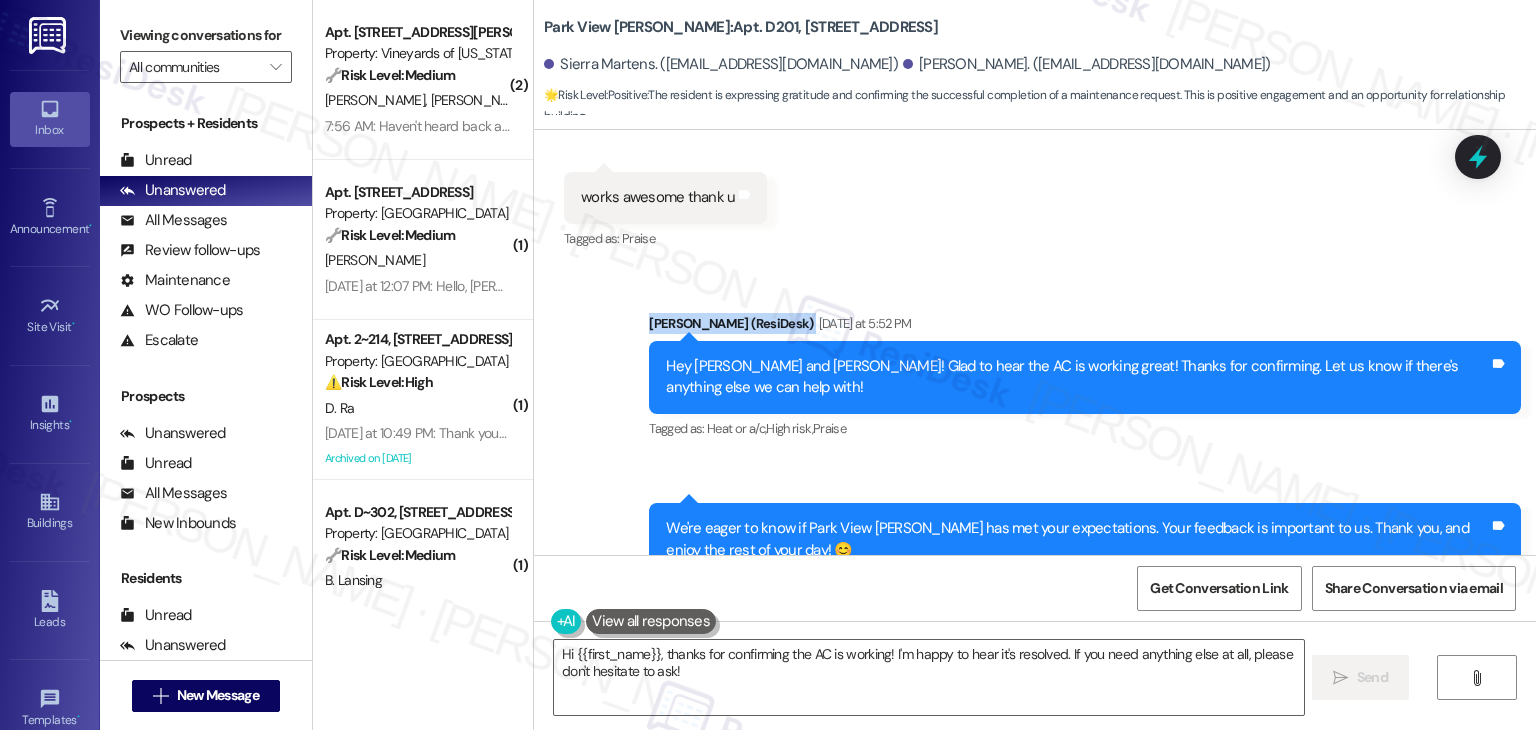 click on "Sent via SMS Dottie  (ResiDesk) Yesterday at 5:52 PM Hey Sierra and Justin! Glad to hear the AC is working great! Thanks for confirming. Let us know if there's anything else we can help with! Tags and notes Tagged as:   Heat or a/c ,  Click to highlight conversations about Heat or a/c High risk ,  Click to highlight conversations about High risk Praise Click to highlight conversations about Praise Sent via SMS 5:53 PM Dottie  (ResiDesk) Yesterday at 5:53 PM We're eager to know if Park View Caldwell has met your expectations. Your feedback is important to us. Thank you, and enjoy the rest of your day! 😊 Tags and notes Tagged as:   Praise Click to highlight conversations about Praise" at bounding box center [1035, 444] 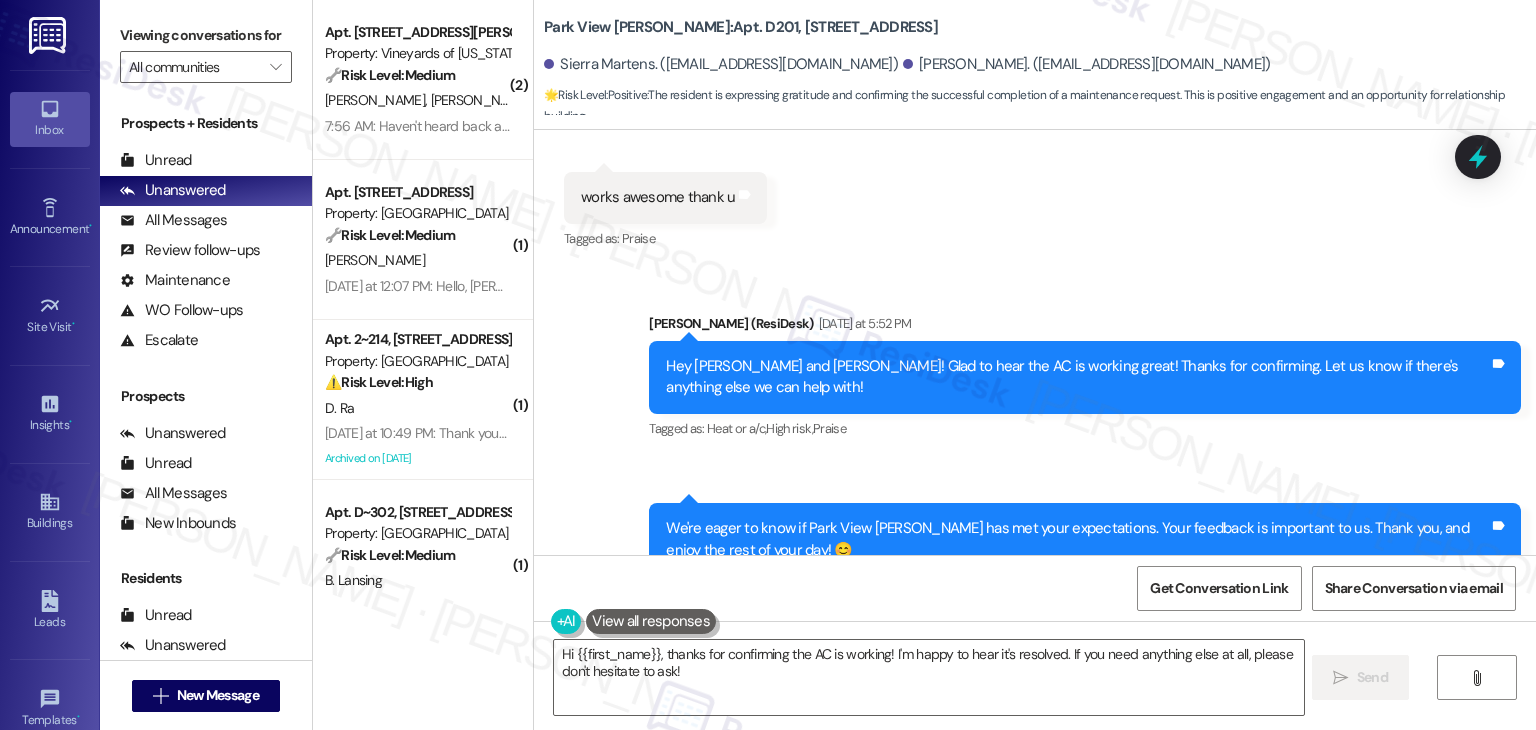 click on "Get Conversation Link Share Conversation via email" at bounding box center [1035, 588] 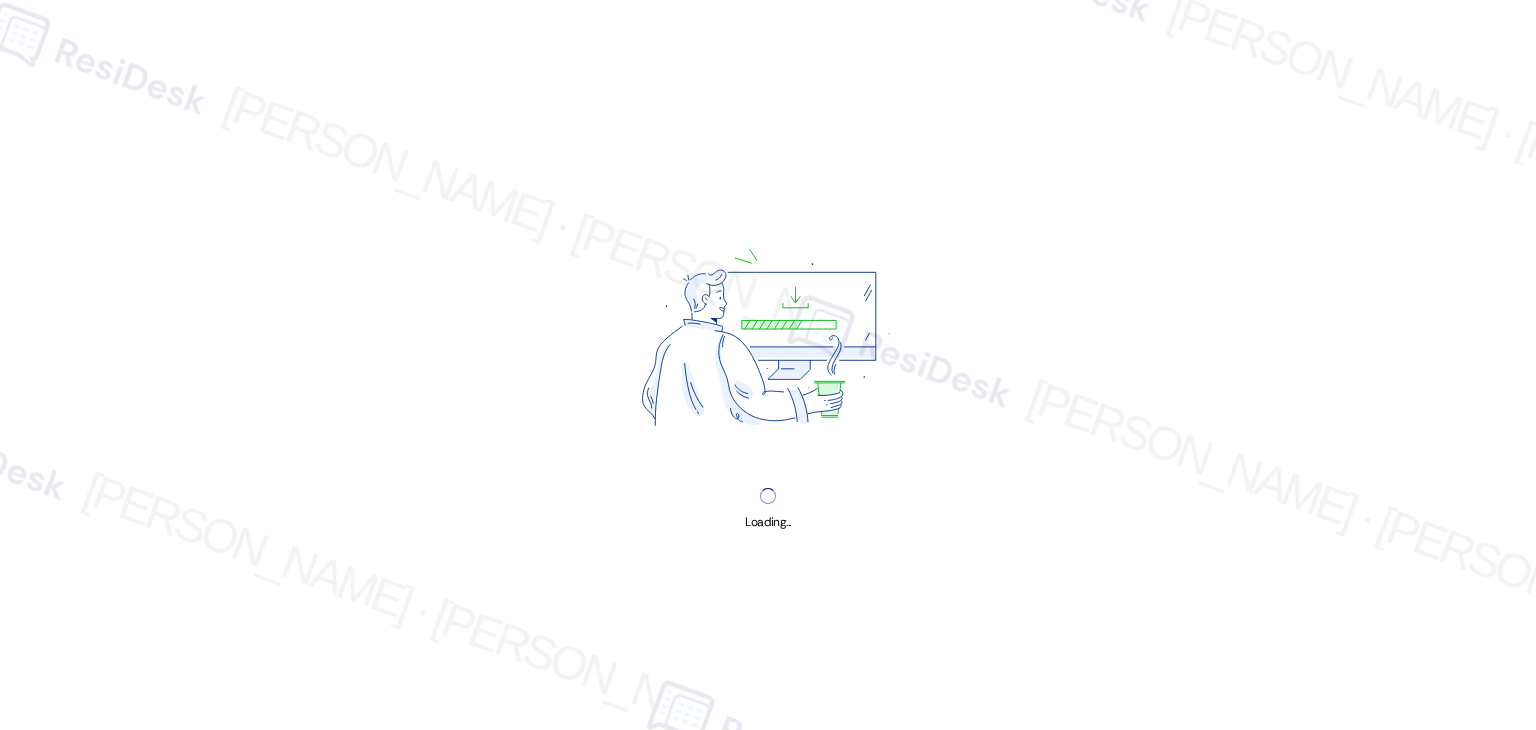 scroll, scrollTop: 0, scrollLeft: 0, axis: both 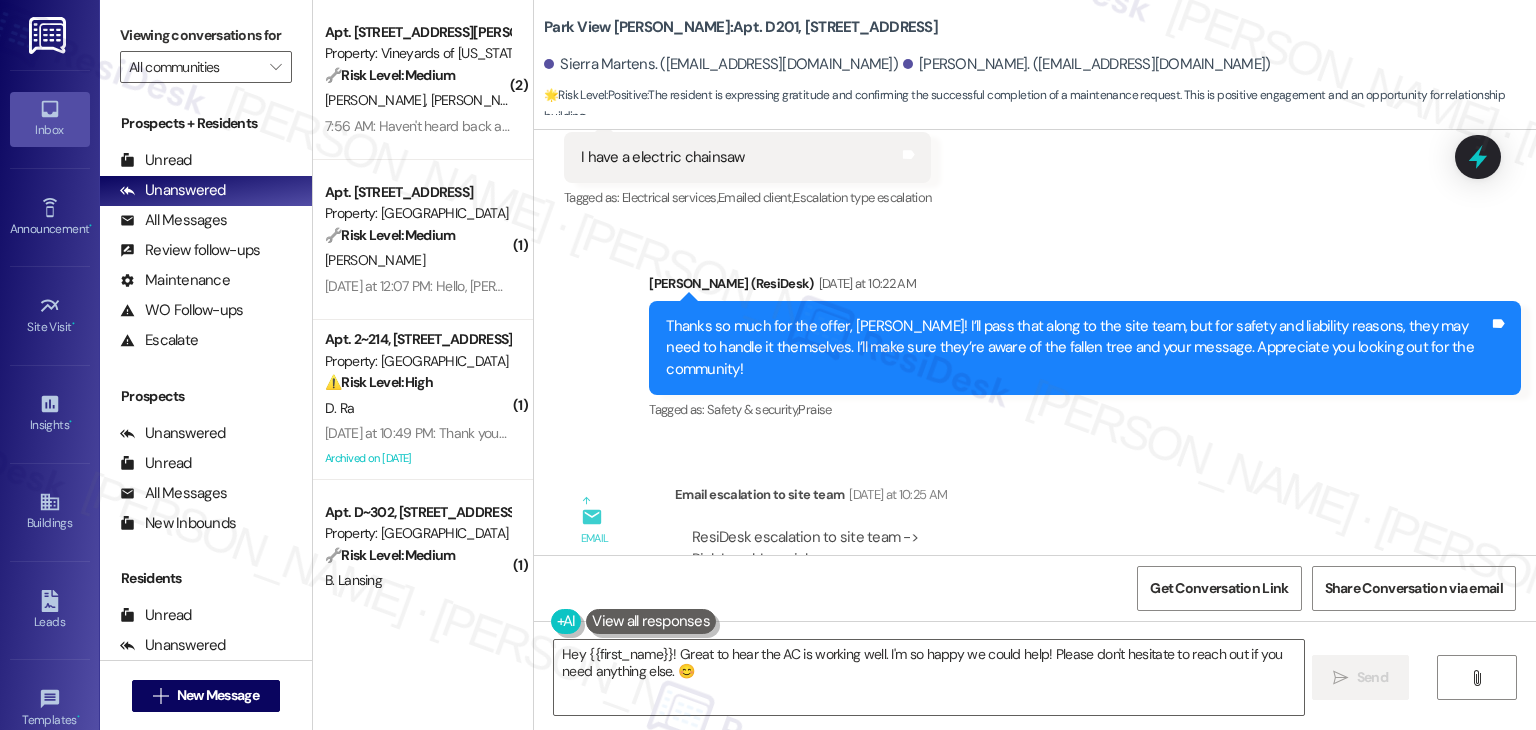click on "ResiDesk escalation to site team ->
Risk Level: Low risk
Topics: Resident Offer to Assist with Fallen Tree
Escalation type: Escalation" at bounding box center (1055, 570) 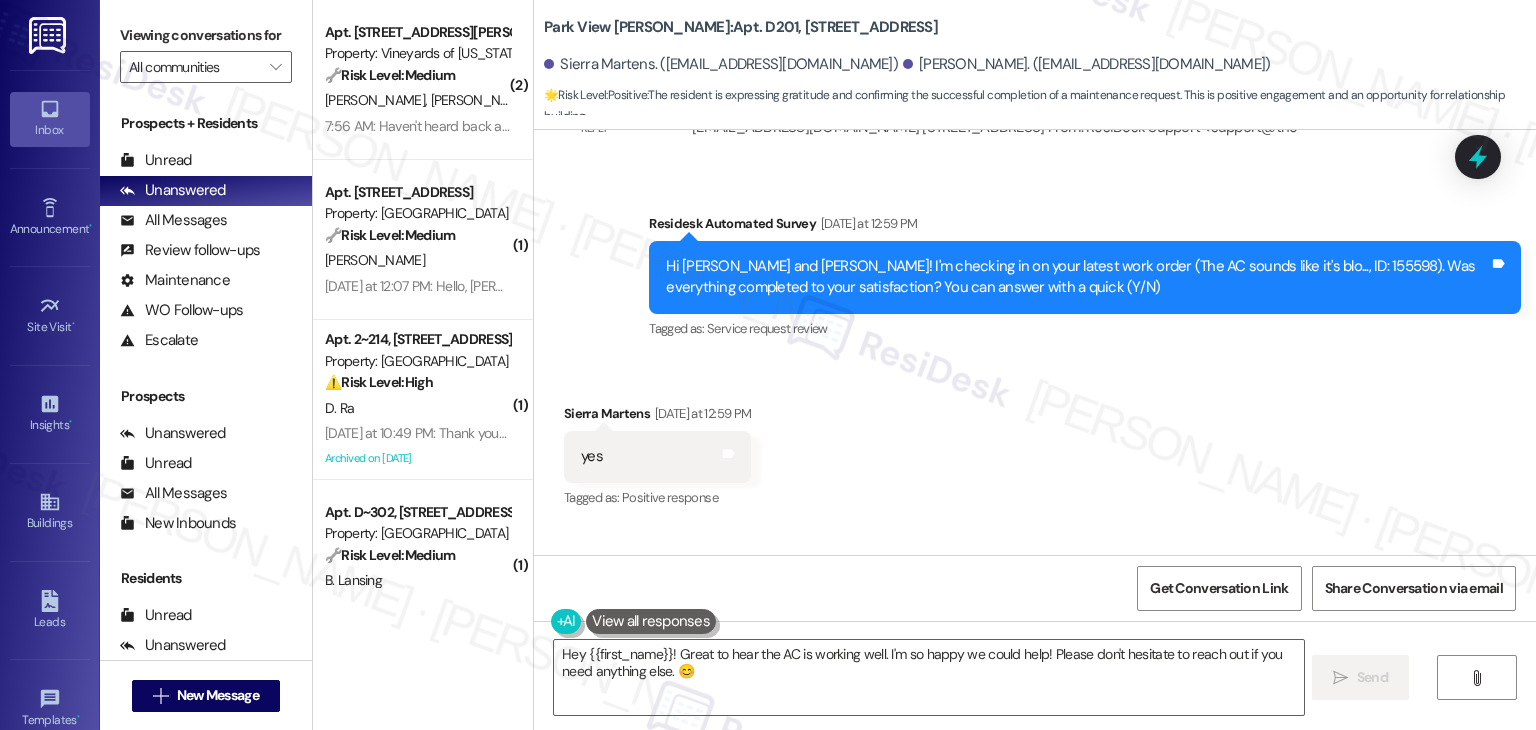 scroll, scrollTop: 7305, scrollLeft: 0, axis: vertical 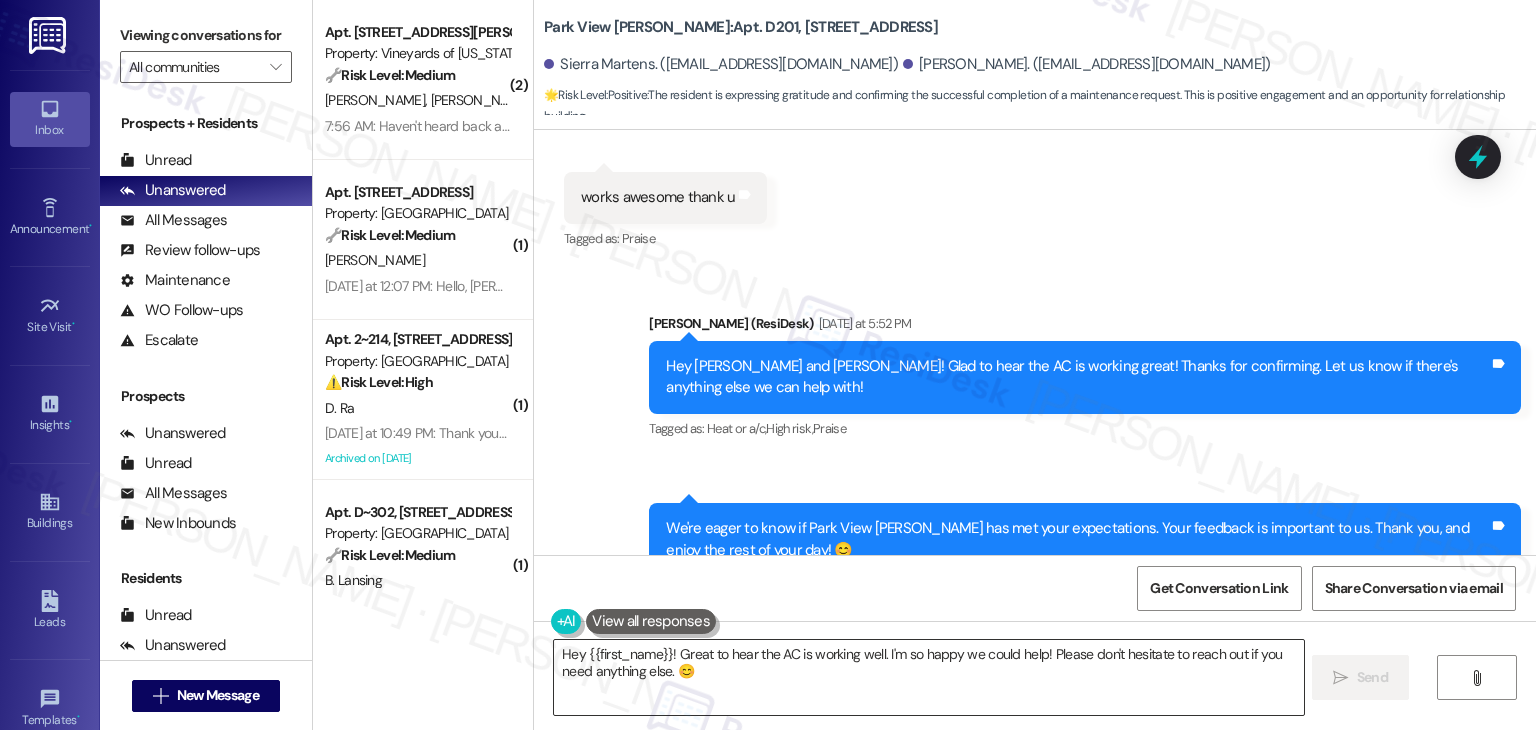 click on "Hey {{first_name}}! Great to hear the AC is working well. I'm so happy we could help! Please don't hesitate to reach out if you need anything else. 😊" at bounding box center (928, 677) 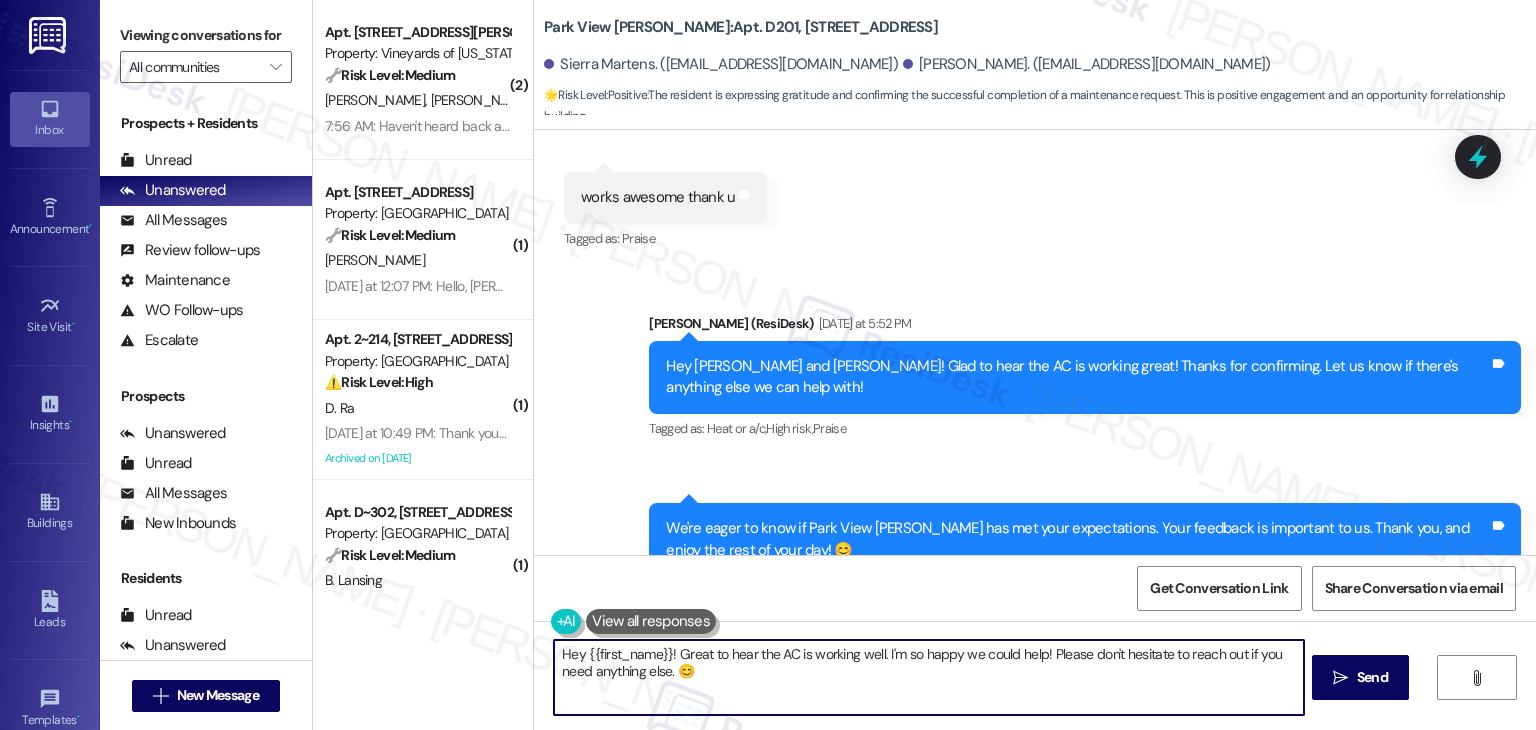 click on "Hey {{first_name}}! Great to hear the AC is working well. I'm so happy we could help! Please don't hesitate to reach out if you need anything else. 😊" at bounding box center (928, 677) 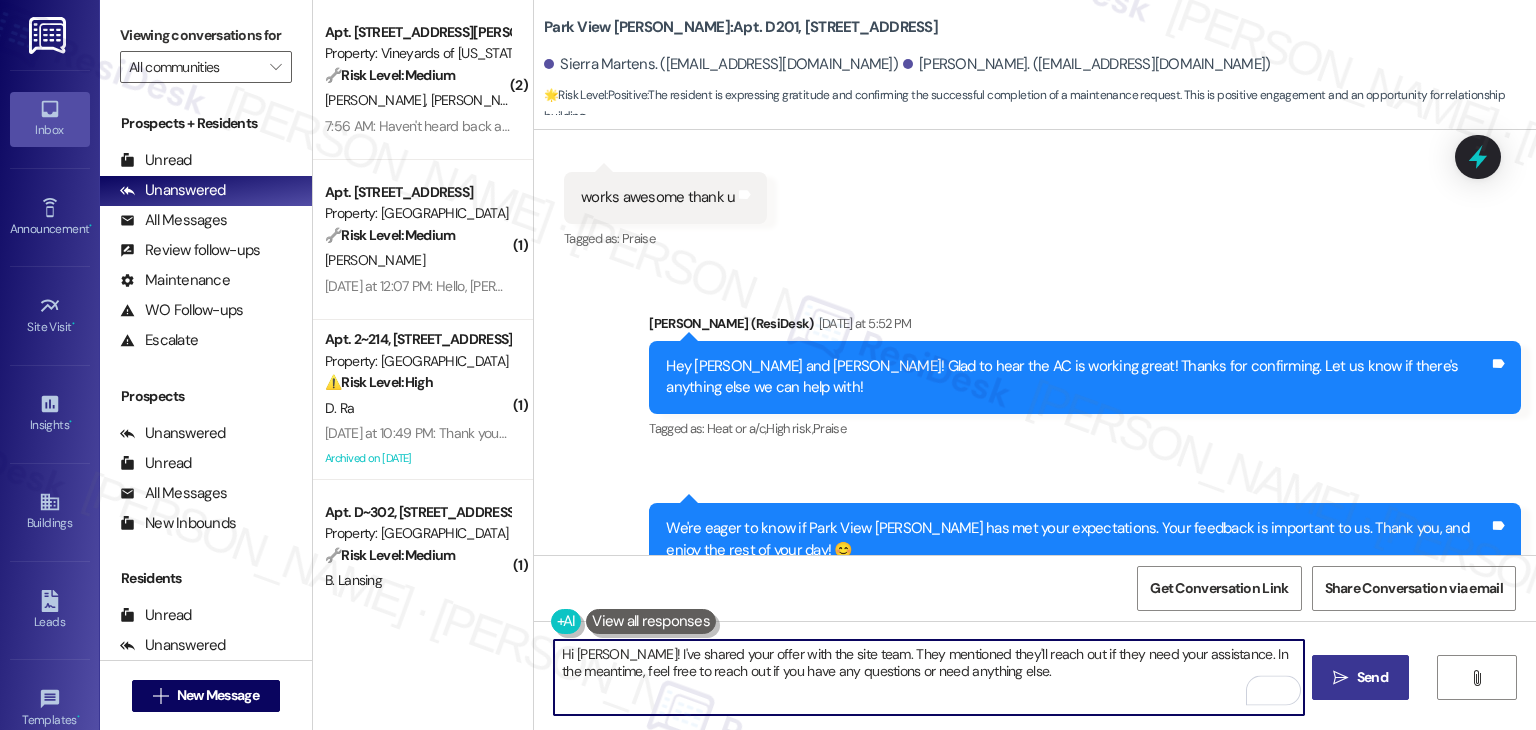 type on "Hi [PERSON_NAME]! I've shared your offer with the site team. They mentioned they'll reach out if they need your assistance. In the meantime, feel free to reach out if you have any questions or need anything else." 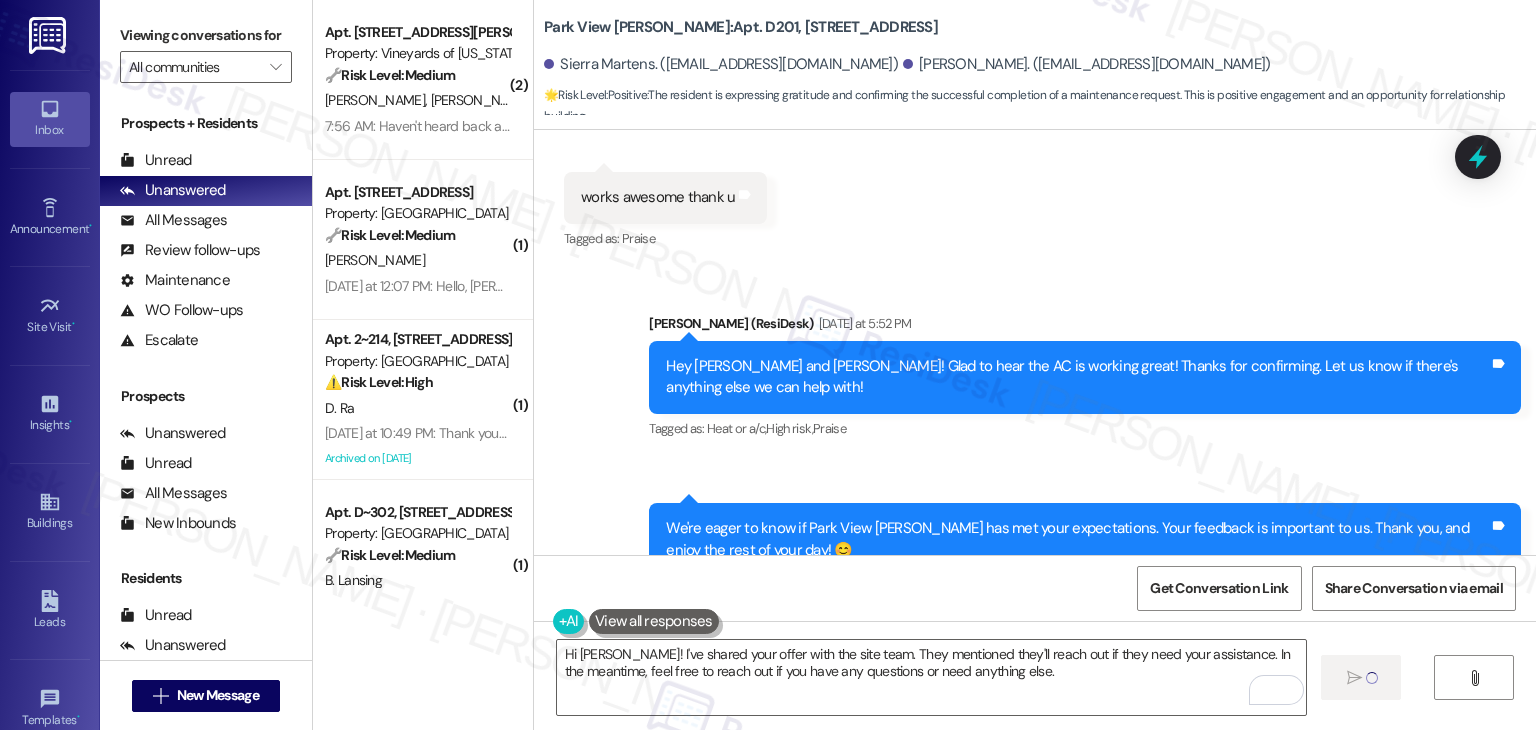type 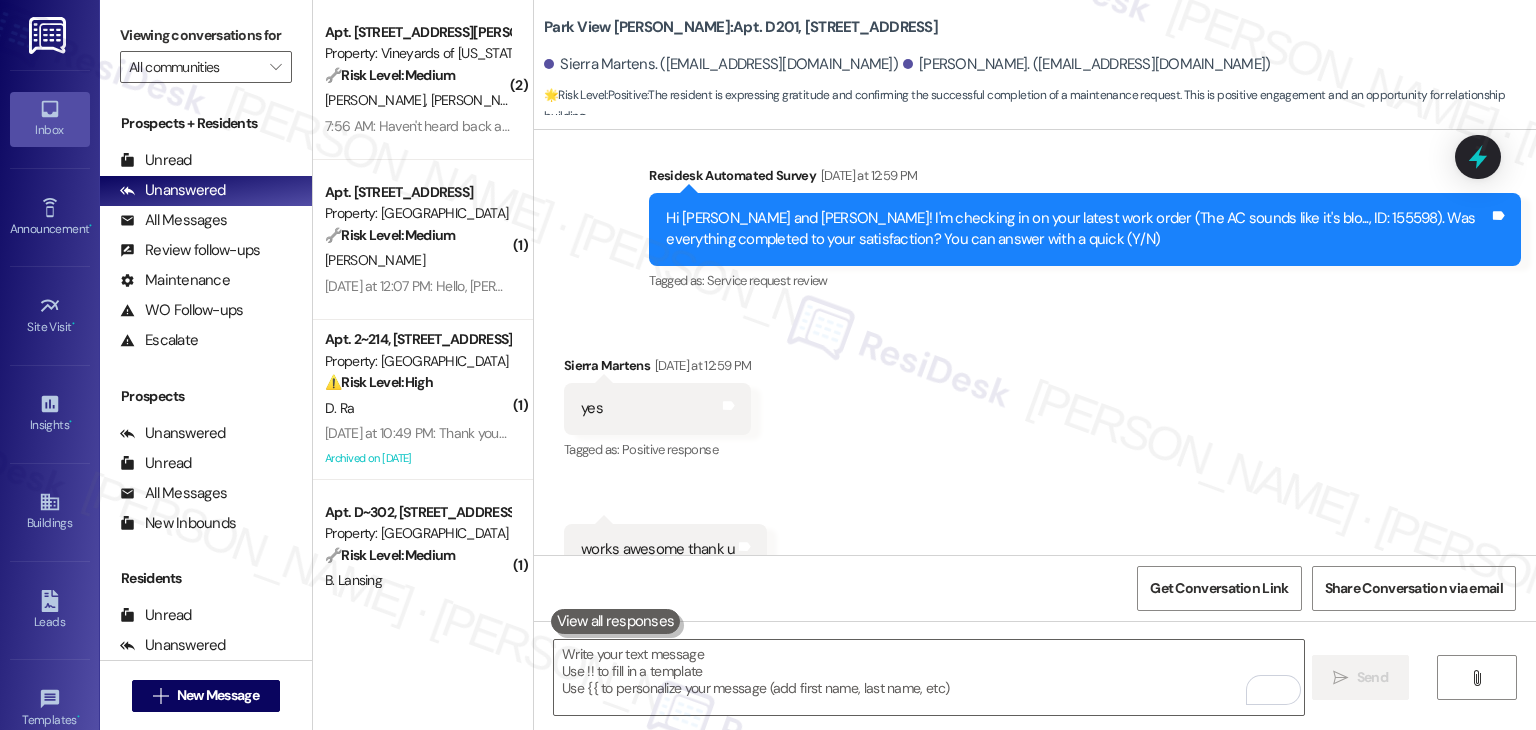 scroll, scrollTop: 6952, scrollLeft: 0, axis: vertical 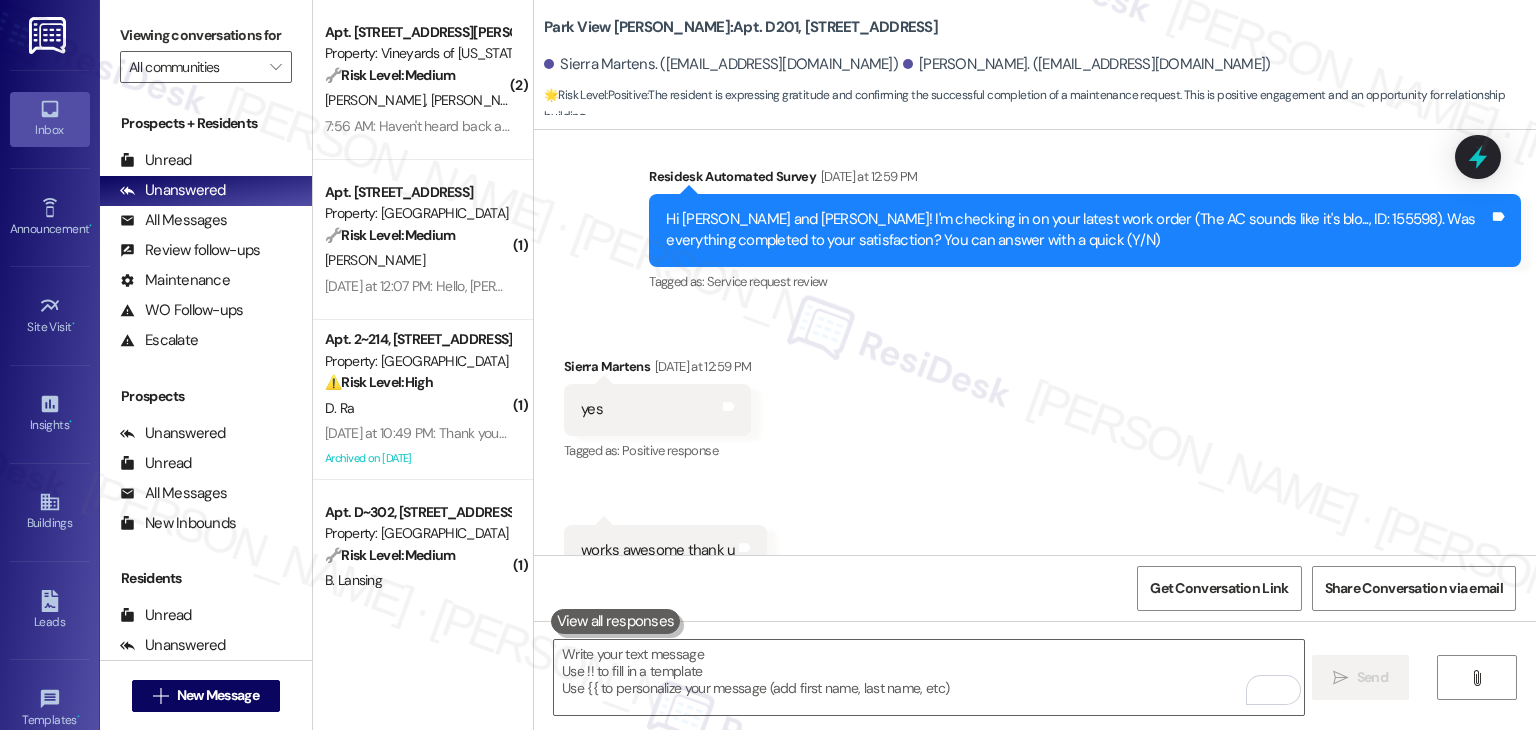 click on "Received via SMS [PERSON_NAME] [DATE] at 12:59 PM yes Tags and notes Tagged as:   Positive response Click to highlight conversations about Positive response Received via SMS 1:00 PM [PERSON_NAME] [DATE] at 1:00 PM works awesome thank u Tags and notes Tagged as:   Praise Click to highlight conversations about Praise" at bounding box center (1035, 466) 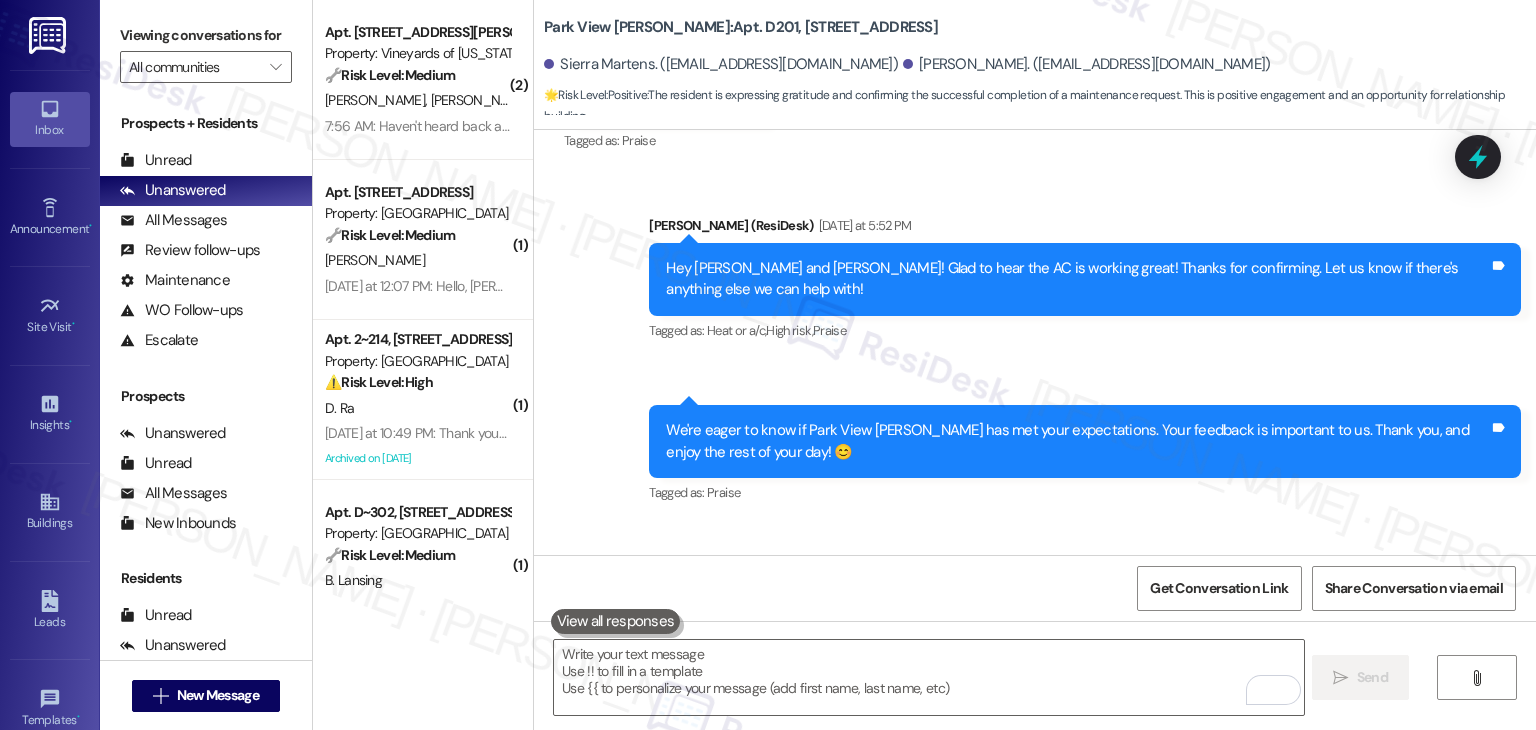 scroll, scrollTop: 7466, scrollLeft: 0, axis: vertical 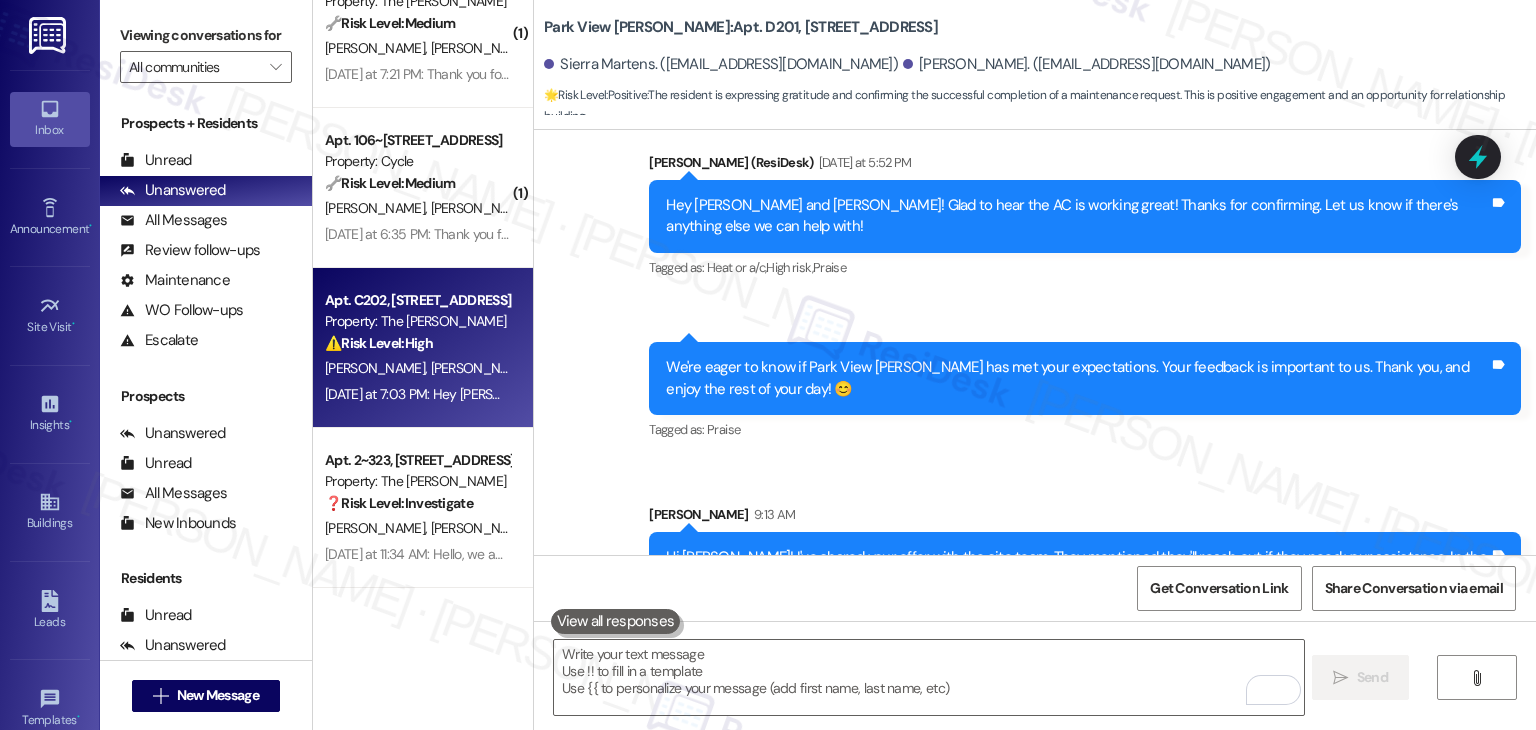 click on "[DATE] at 7:03 PM: Hey [PERSON_NAME], [PERSON_NAME] and [PERSON_NAME], we appreciate your text! We'll be back at 11AM to help you out. If this is urgent, please dial our emergency number! [DATE] at 7:03 PM: Hey [PERSON_NAME], [PERSON_NAME] and [PERSON_NAME], we appreciate your text! We'll be back at 11AM to help you out. If this is urgent, please dial our emergency number!" at bounding box center [417, 394] 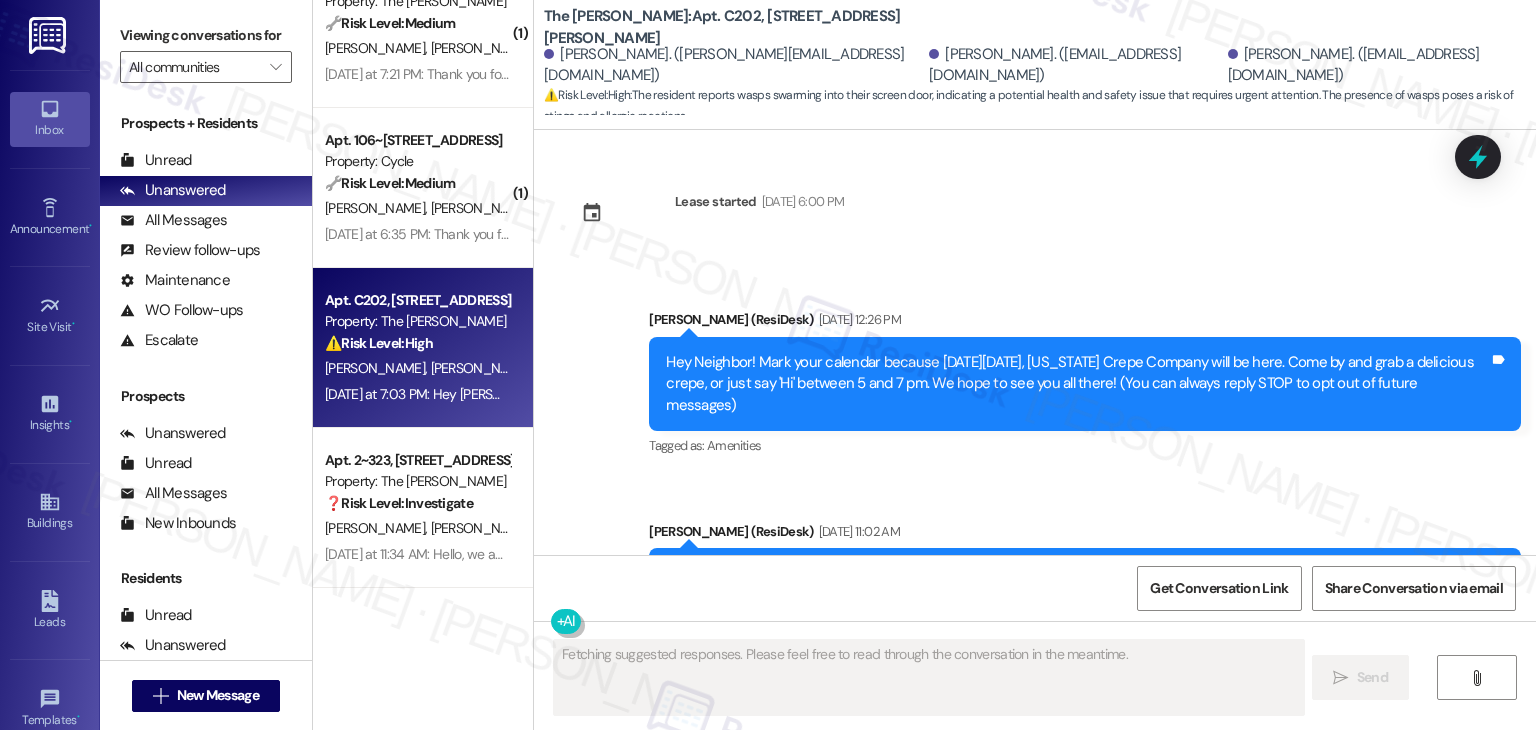 scroll, scrollTop: 9215, scrollLeft: 0, axis: vertical 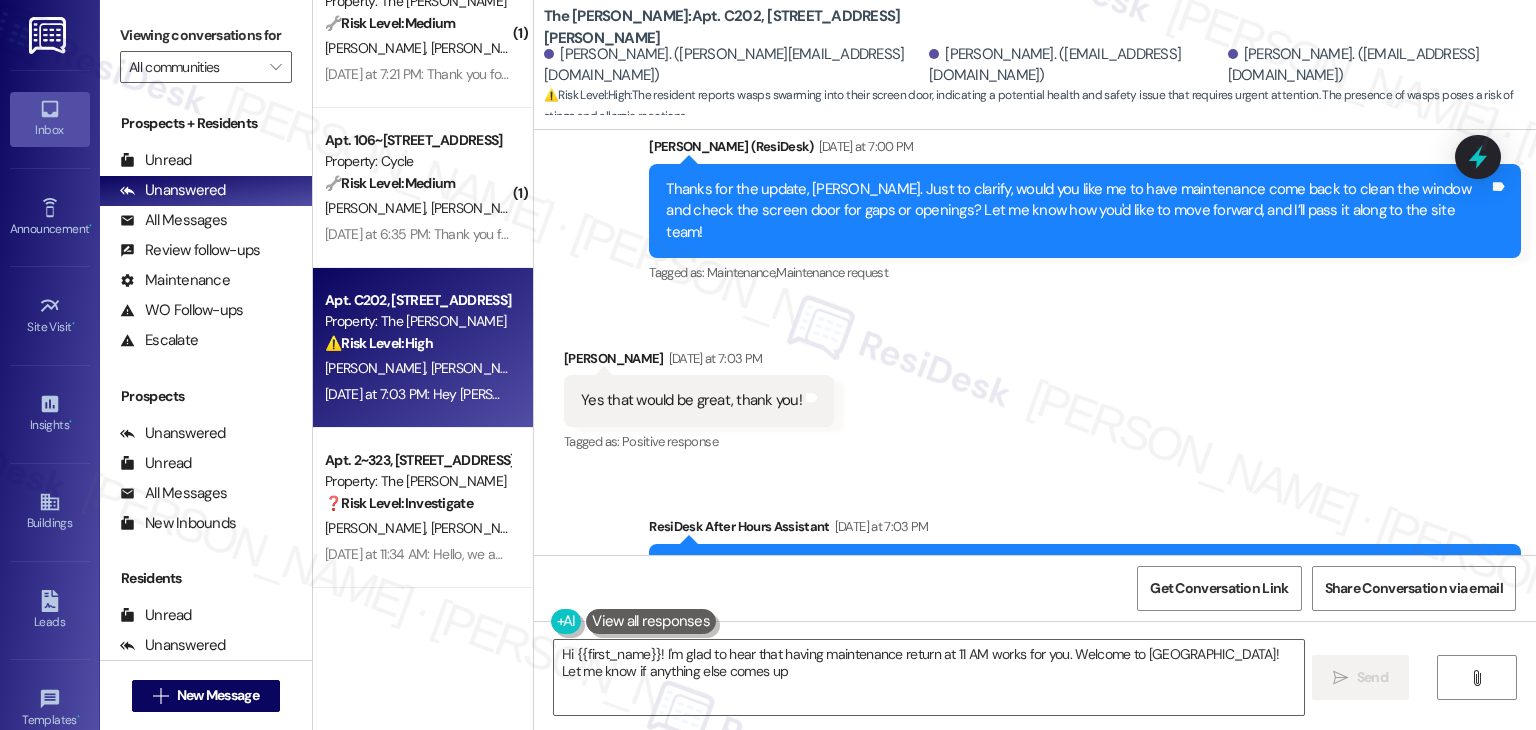 type on "Hi {{first_name}}! I'm glad to hear that having maintenance return at 11 AM works for you. Welcome to [GEOGRAPHIC_DATA]! Let me know if anything else comes up!" 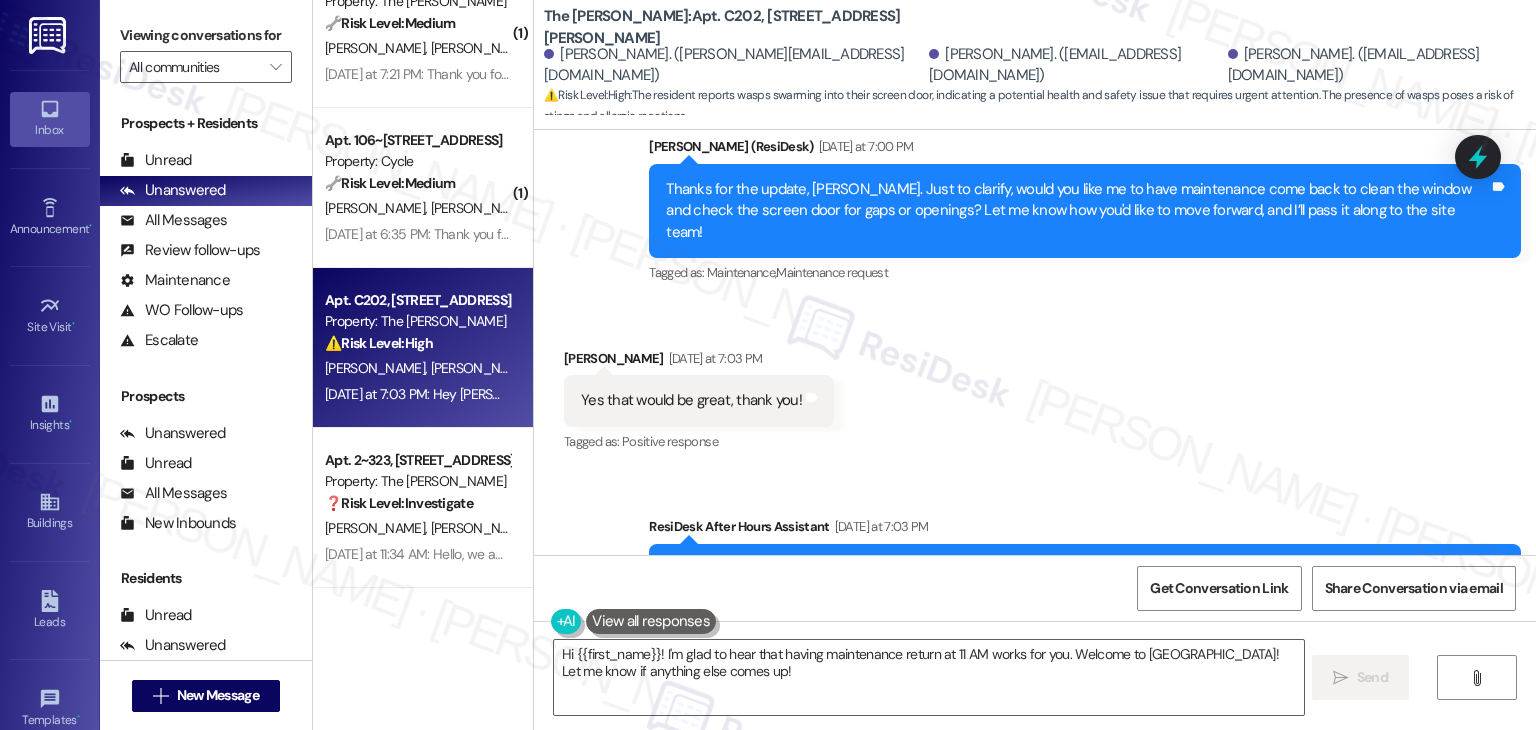 click on "Received via SMS [PERSON_NAME] [DATE] at 7:03 PM Yes that would be great, thank you!  Tags and notes Tagged as:   Positive response Click to highlight conversations about Positive response" at bounding box center [1035, 387] 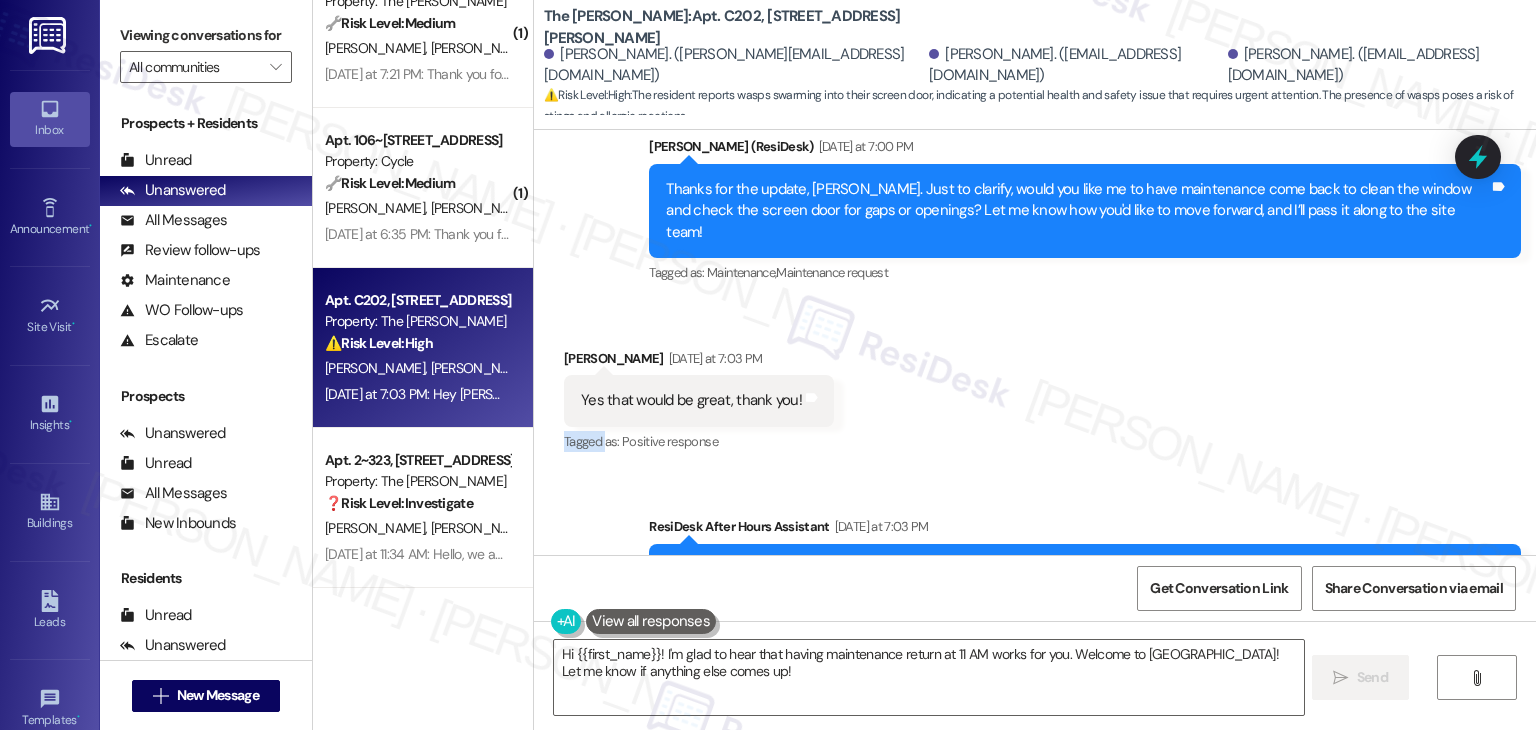 click on "Received via SMS [PERSON_NAME] [DATE] at 7:03 PM Yes that would be great, thank you!  Tags and notes Tagged as:   Positive response Click to highlight conversations about Positive response" at bounding box center [1035, 387] 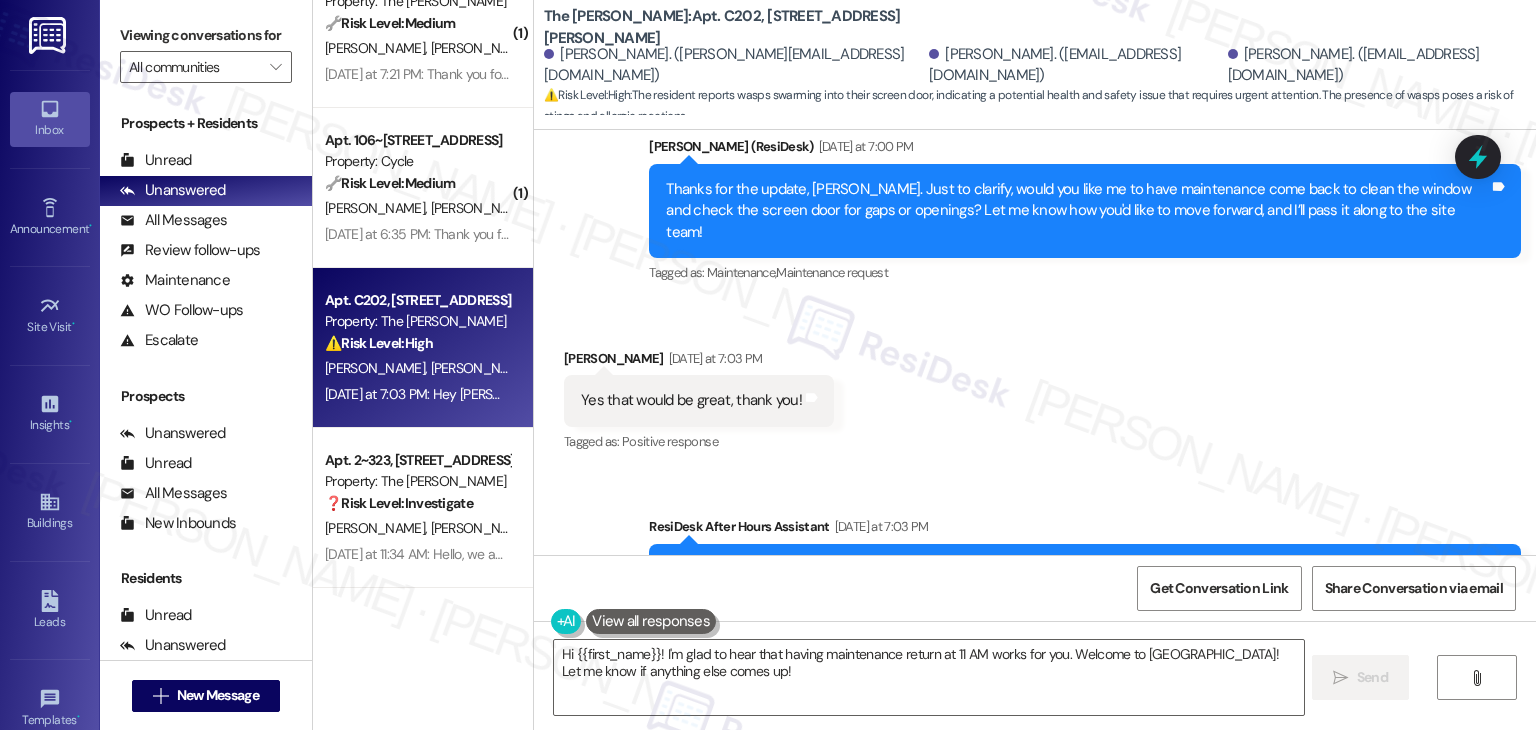 click on "Received via SMS [PERSON_NAME] [DATE] at 7:03 PM Yes that would be great, thank you!  Tags and notes Tagged as:   Positive response Click to highlight conversations about Positive response" at bounding box center (1035, 387) 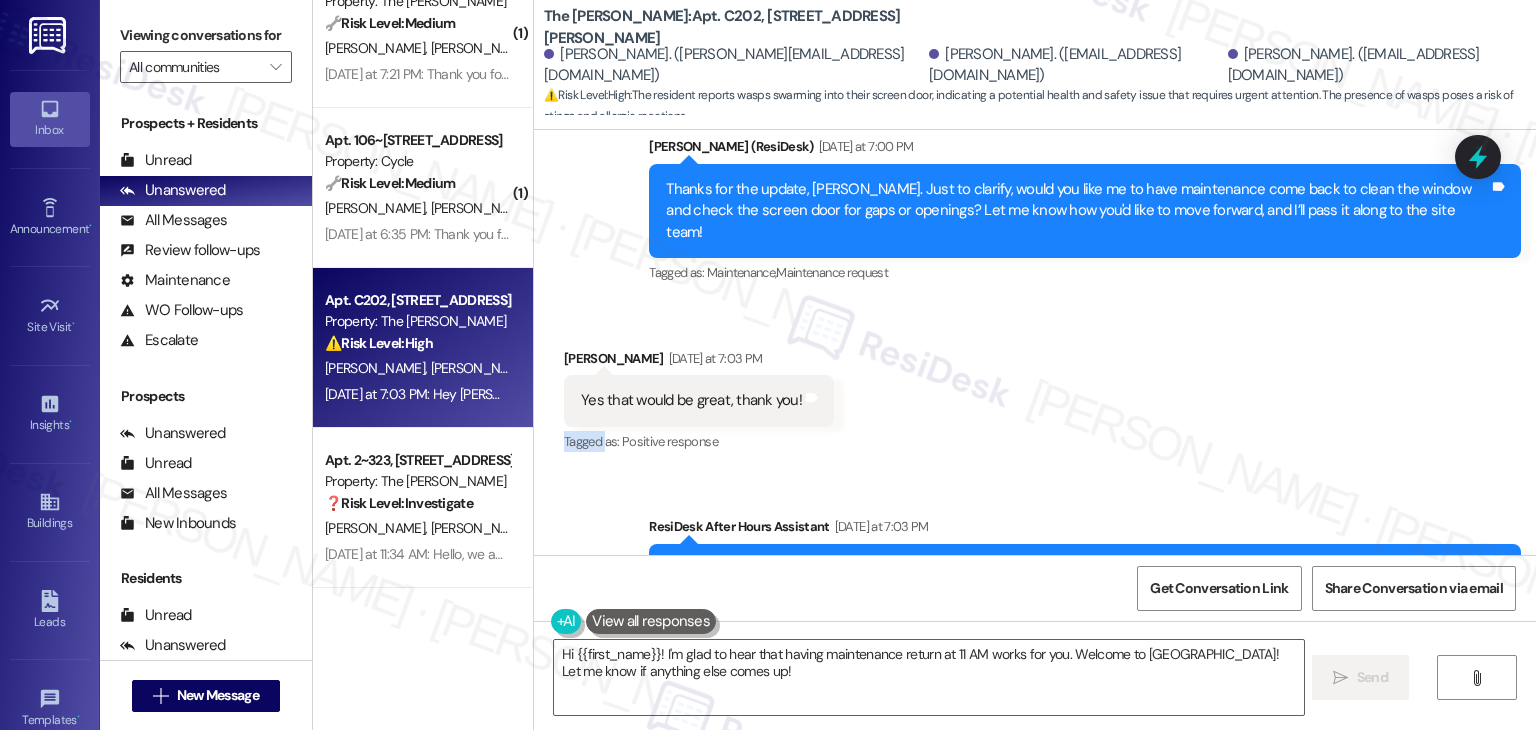 click on "Received via SMS [PERSON_NAME] [DATE] at 7:03 PM Yes that would be great, thank you!  Tags and notes Tagged as:   Positive response Click to highlight conversations about Positive response" at bounding box center (1035, 387) 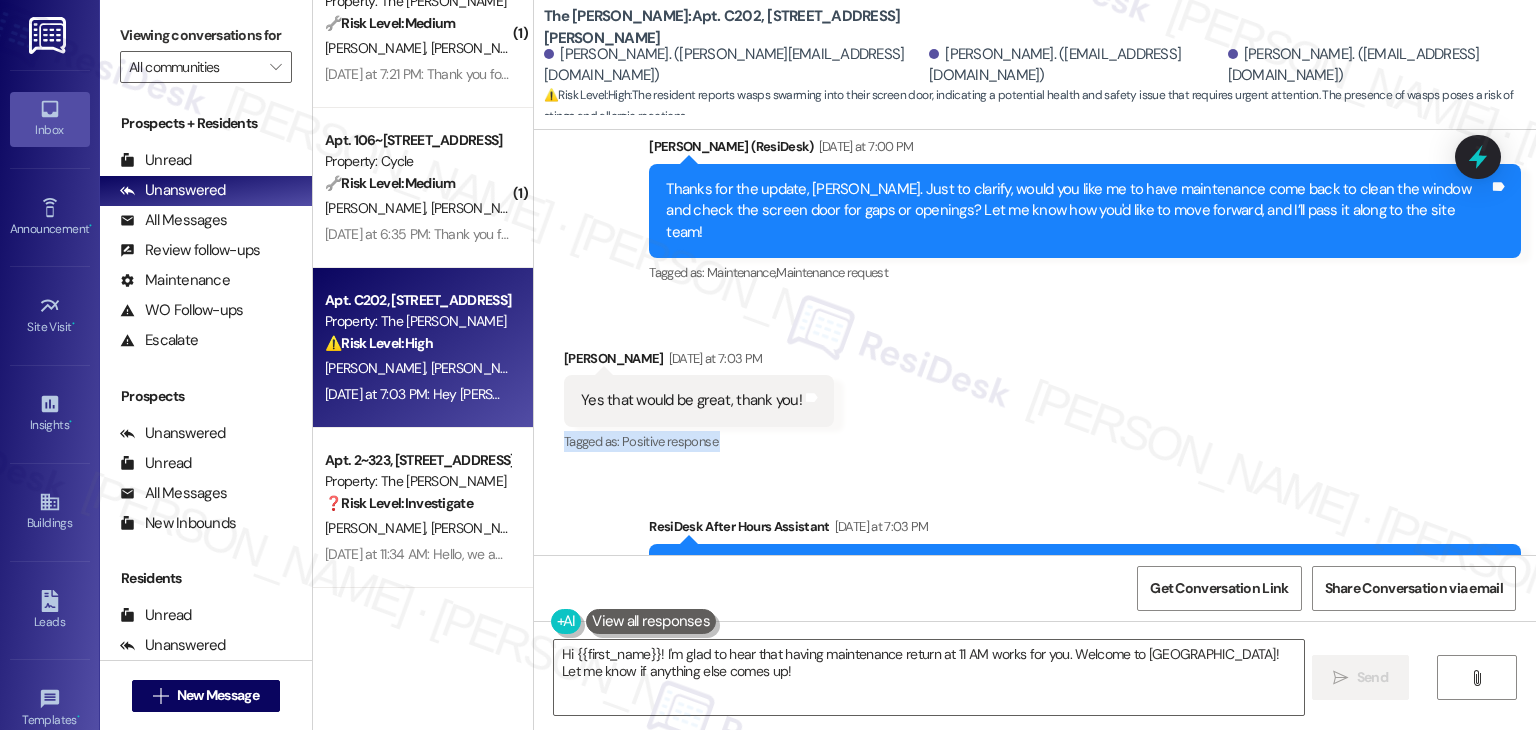 click on "Received via SMS [PERSON_NAME] [DATE] at 7:03 PM Yes that would be great, thank you!  Tags and notes Tagged as:   Positive response Click to highlight conversations about Positive response" at bounding box center [1035, 387] 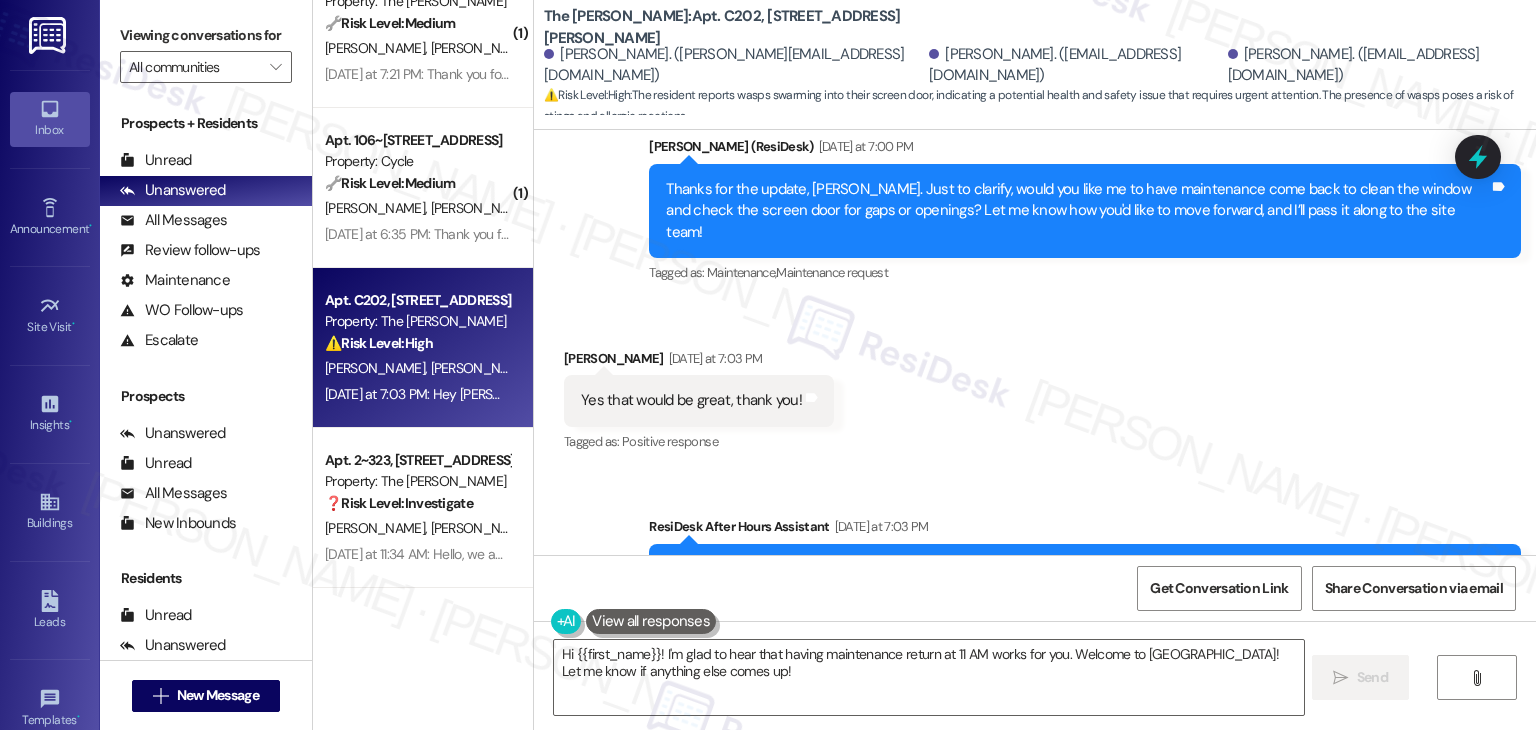 click on "Received via SMS [PERSON_NAME] [DATE] at 7:03 PM Yes that would be great, thank you!  Tags and notes Tagged as:   Positive response Click to highlight conversations about Positive response" at bounding box center (1035, 387) 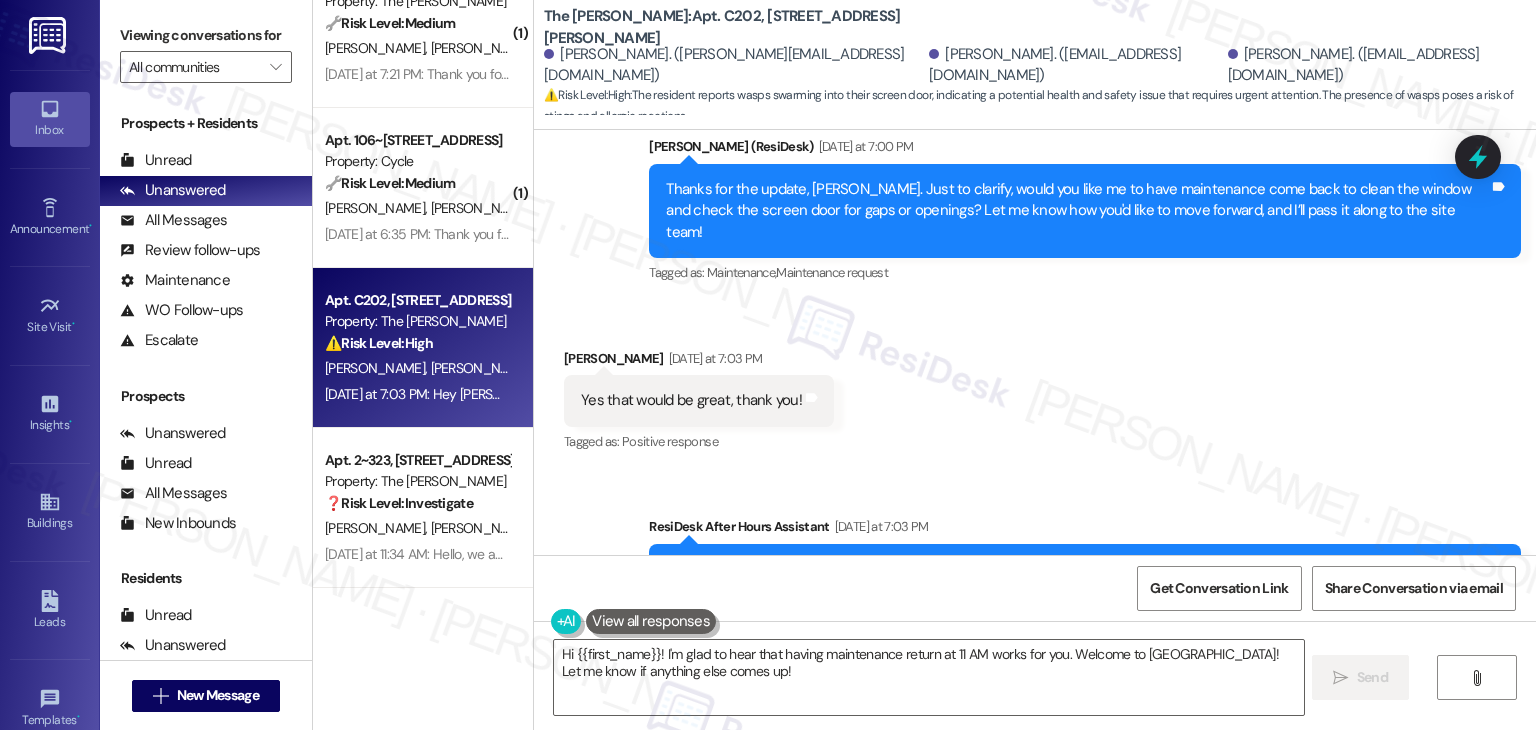 click on "Received via SMS [PERSON_NAME] [DATE] at 7:03 PM Yes that would be great, thank you!  Tags and notes Tagged as:   Positive response Click to highlight conversations about Positive response" at bounding box center (1035, 387) 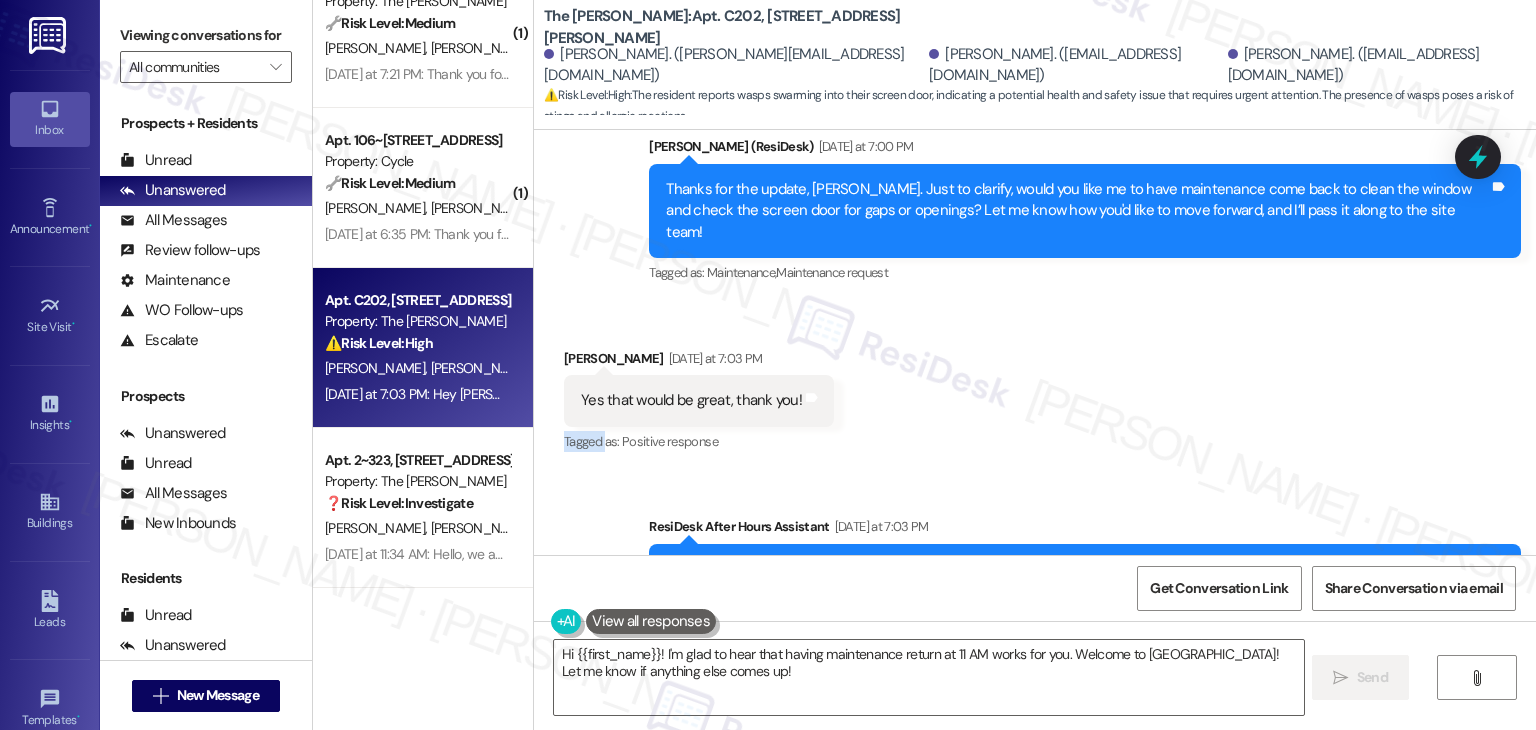 click on "Received via SMS [PERSON_NAME] [DATE] at 7:03 PM Yes that would be great, thank you!  Tags and notes Tagged as:   Positive response Click to highlight conversations about Positive response" at bounding box center (1035, 387) 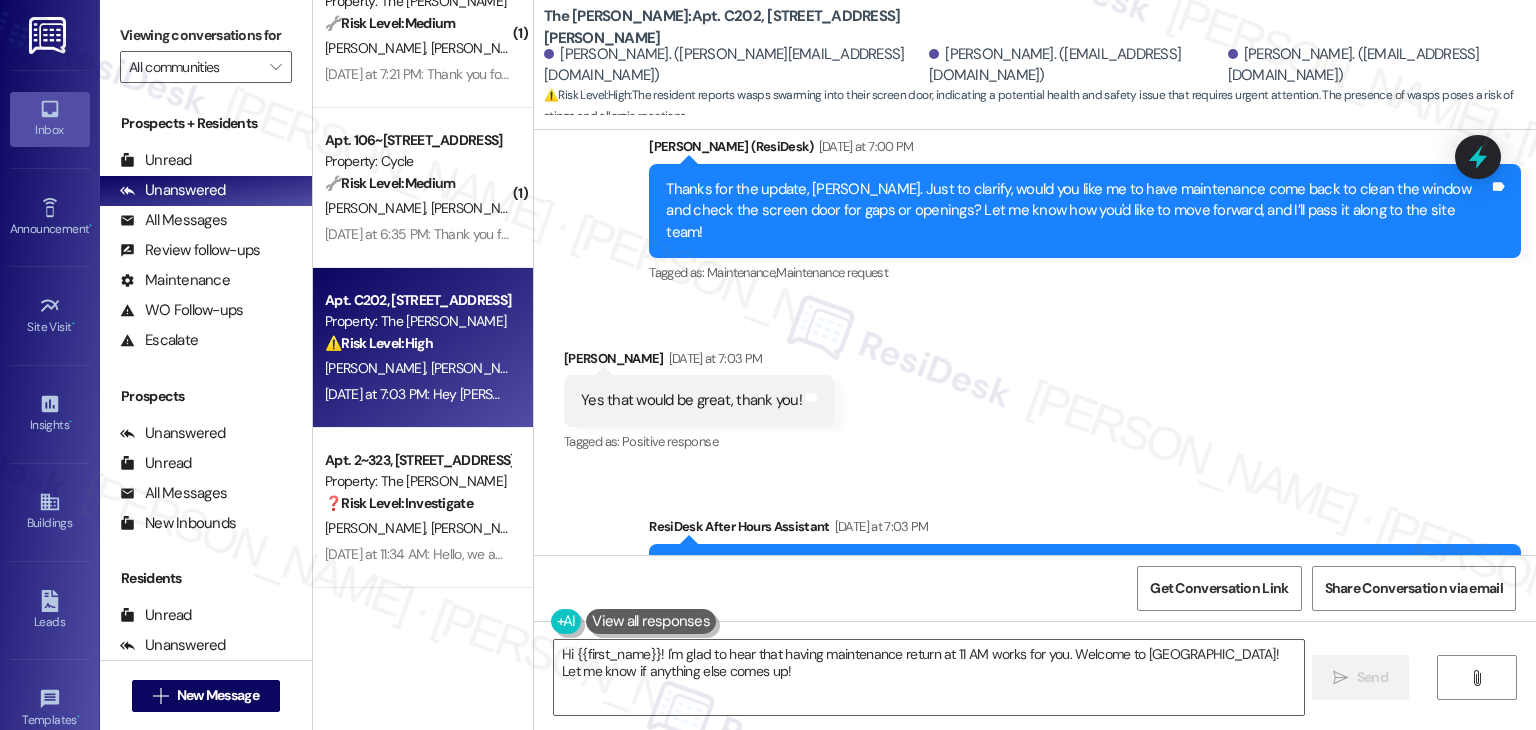 click on "Received via SMS [PERSON_NAME] [DATE] at 7:03 PM Yes that would be great, thank you!  Tags and notes Tagged as:   Positive response Click to highlight conversations about Positive response" at bounding box center (1035, 387) 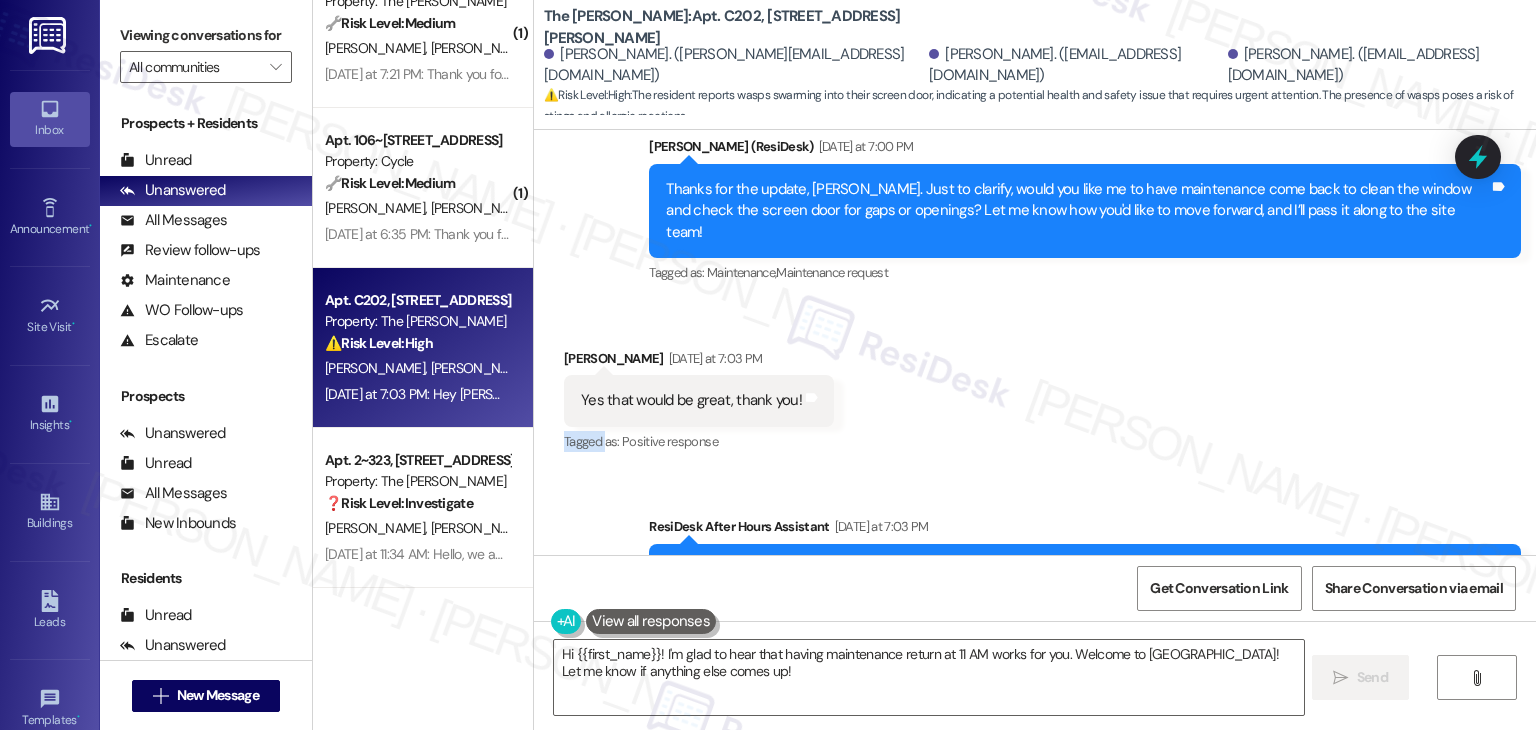 click on "Received via SMS [PERSON_NAME] [DATE] at 7:03 PM Yes that would be great, thank you!  Tags and notes Tagged as:   Positive response Click to highlight conversations about Positive response" at bounding box center (1035, 387) 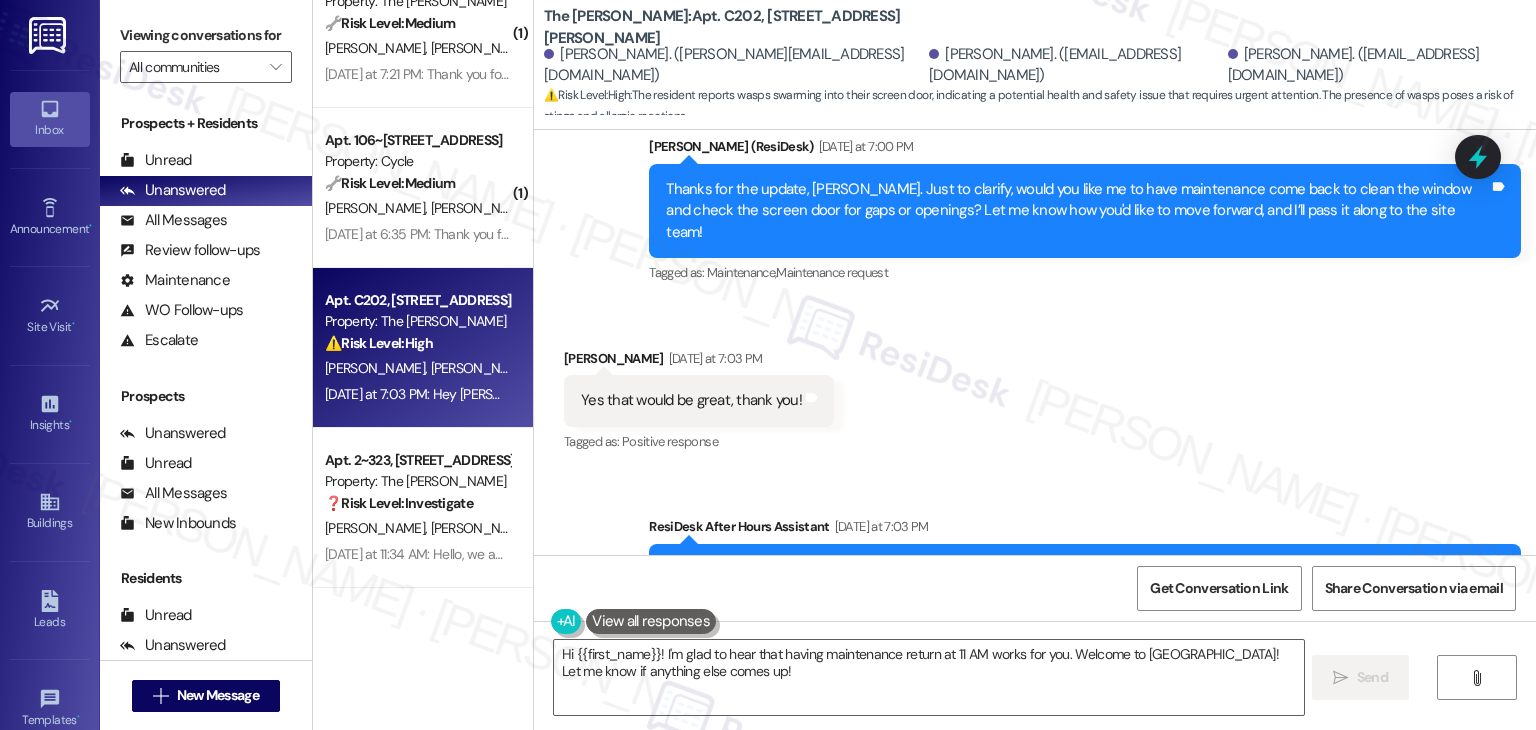 click on "Received via SMS [PERSON_NAME] [DATE] at 7:03 PM Yes that would be great, thank you!  Tags and notes Tagged as:   Positive response Click to highlight conversations about Positive response" at bounding box center [1035, 387] 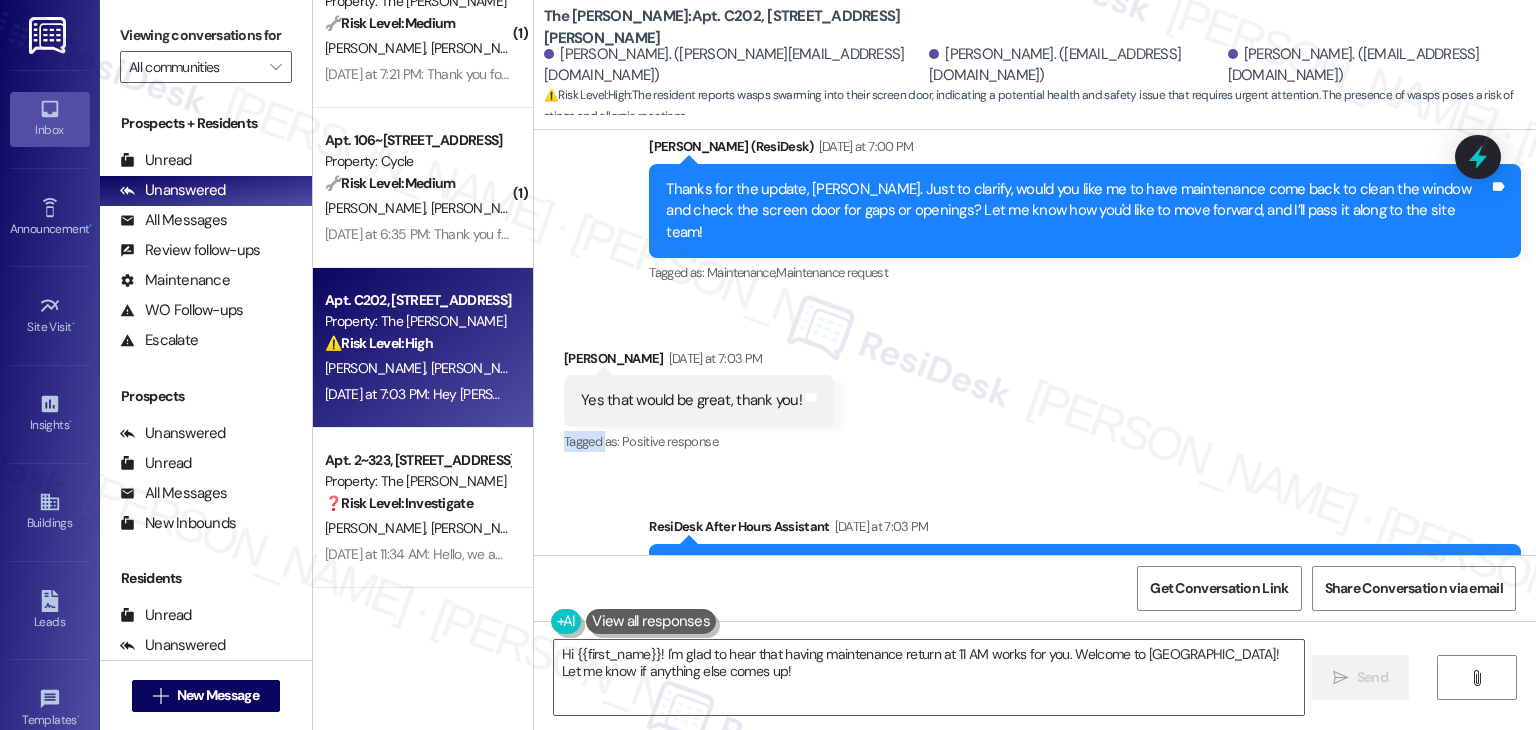 click on "Received via SMS [PERSON_NAME] [DATE] at 7:03 PM Yes that would be great, thank you!  Tags and notes Tagged as:   Positive response Click to highlight conversations about Positive response" at bounding box center (1035, 387) 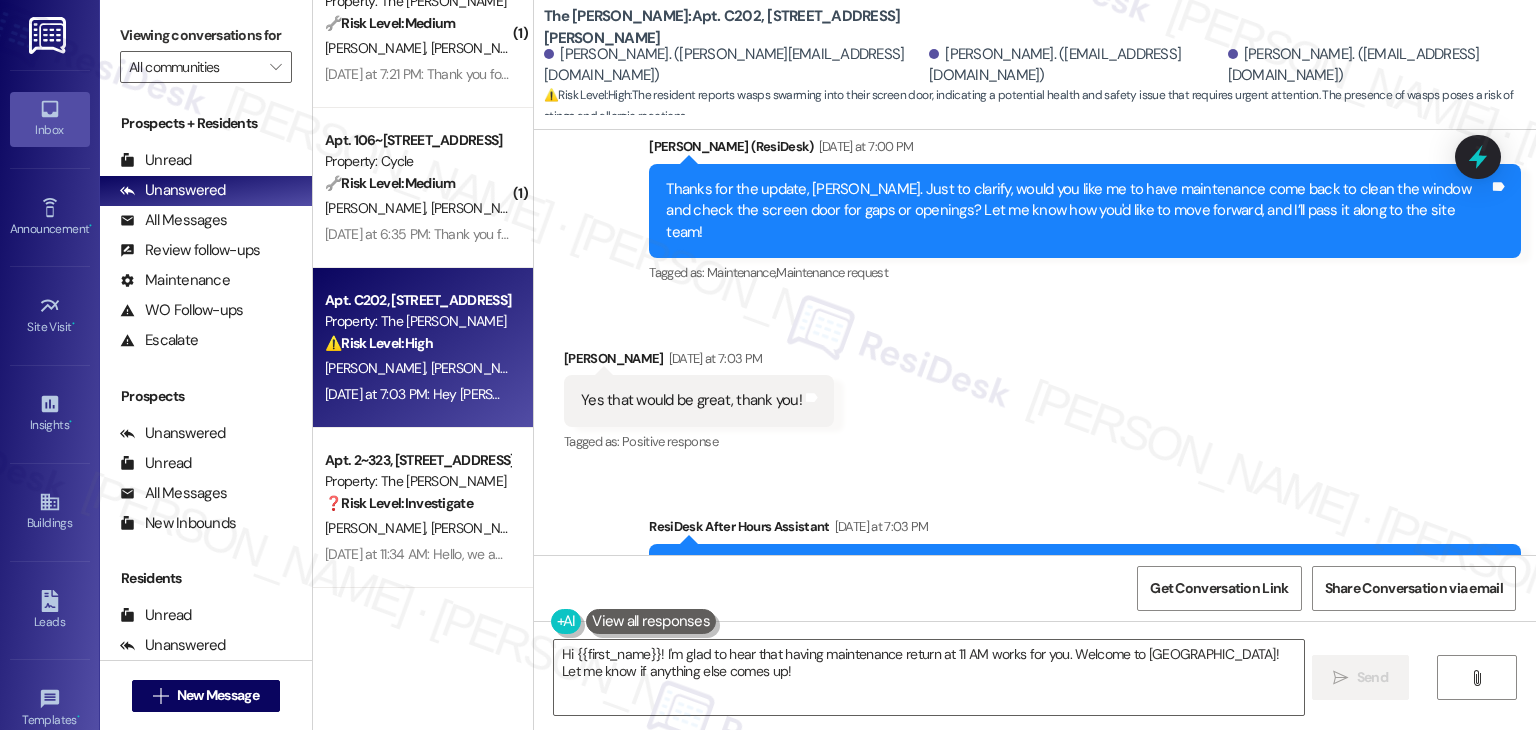 click on "Received via SMS [PERSON_NAME] [DATE] at 7:03 PM Yes that would be great, thank you!  Tags and notes Tagged as:   Positive response Click to highlight conversations about Positive response" at bounding box center (1035, 387) 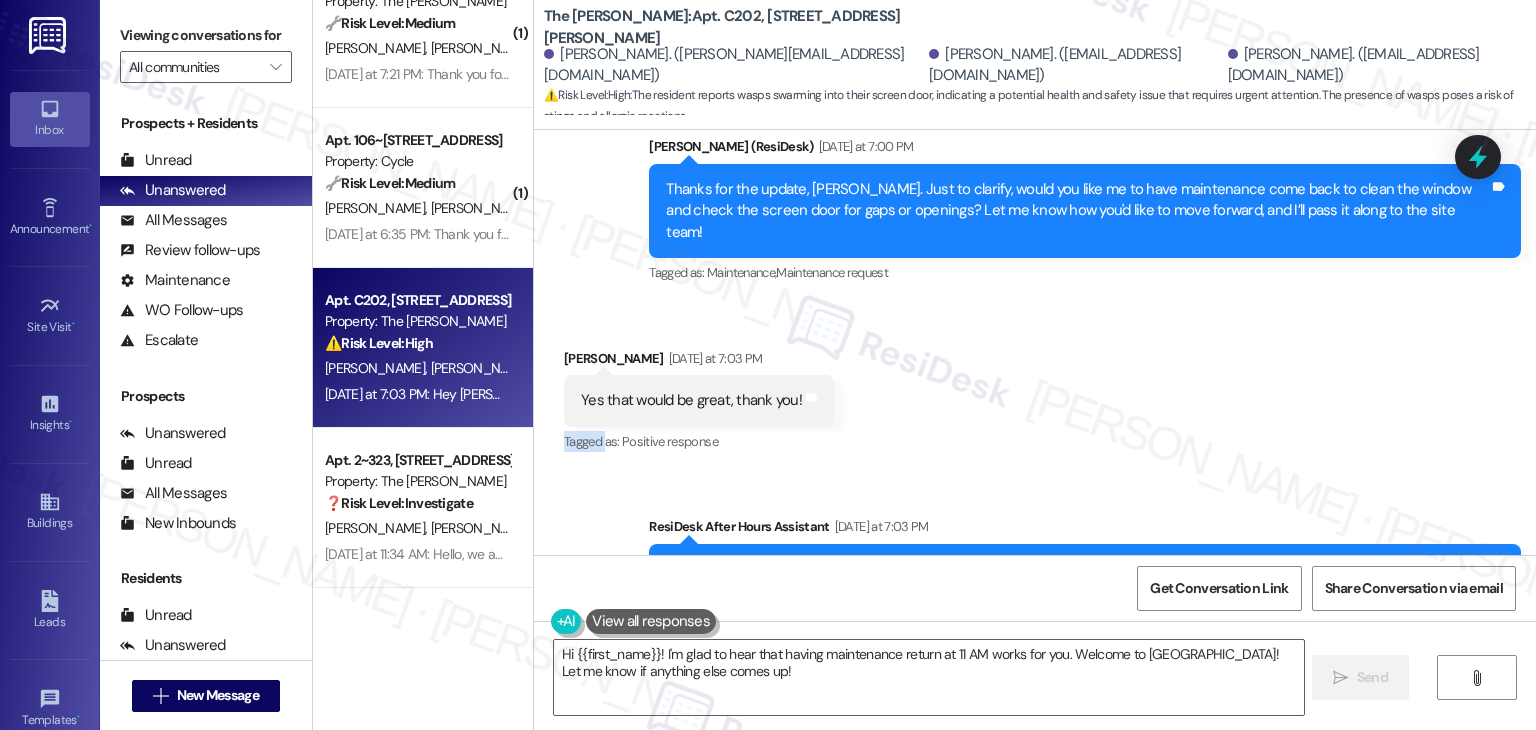 click on "Received via SMS [PERSON_NAME] [DATE] at 7:03 PM Yes that would be great, thank you!  Tags and notes Tagged as:   Positive response Click to highlight conversations about Positive response" at bounding box center [1035, 387] 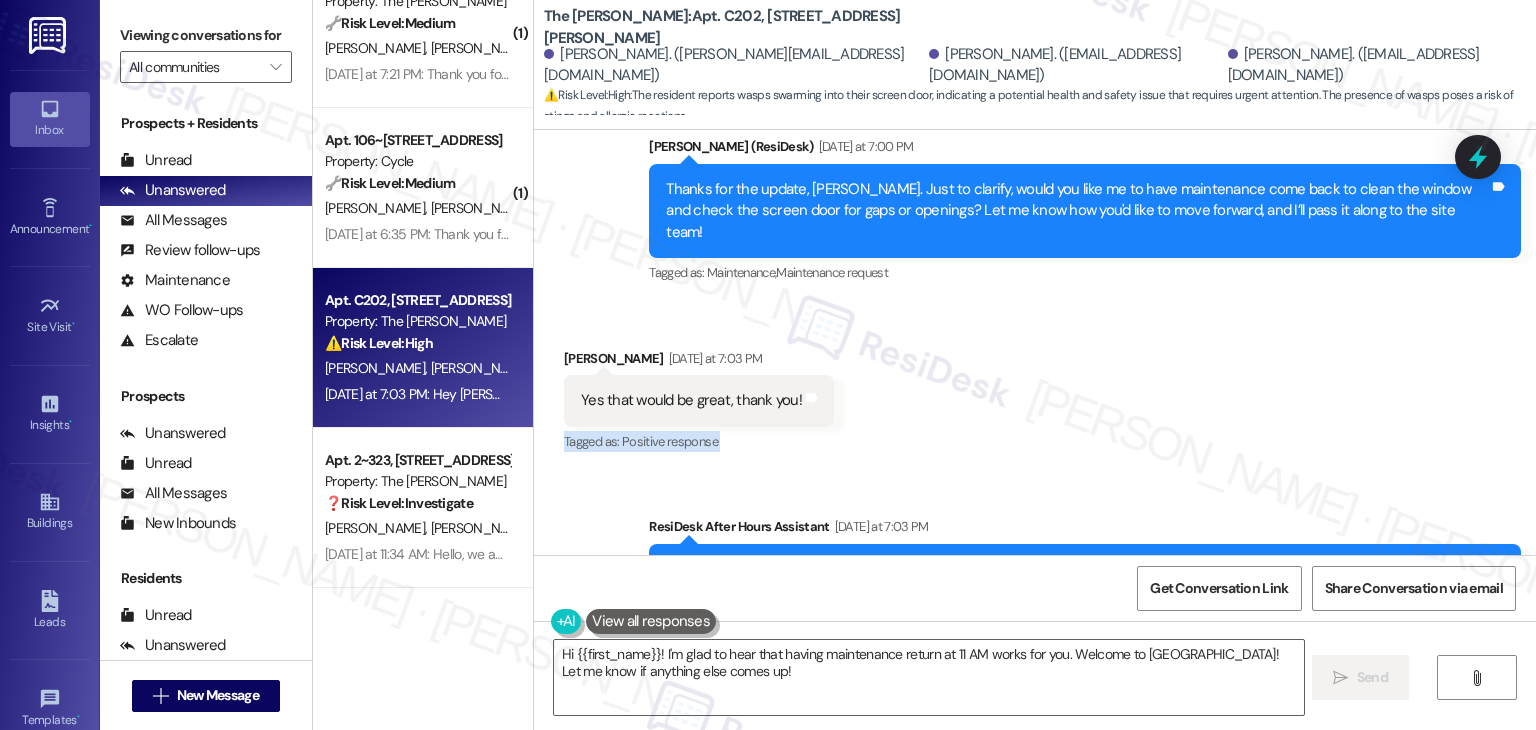 click on "Received via SMS [PERSON_NAME] [DATE] at 7:03 PM Yes that would be great, thank you!  Tags and notes Tagged as:   Positive response Click to highlight conversations about Positive response" at bounding box center [1035, 387] 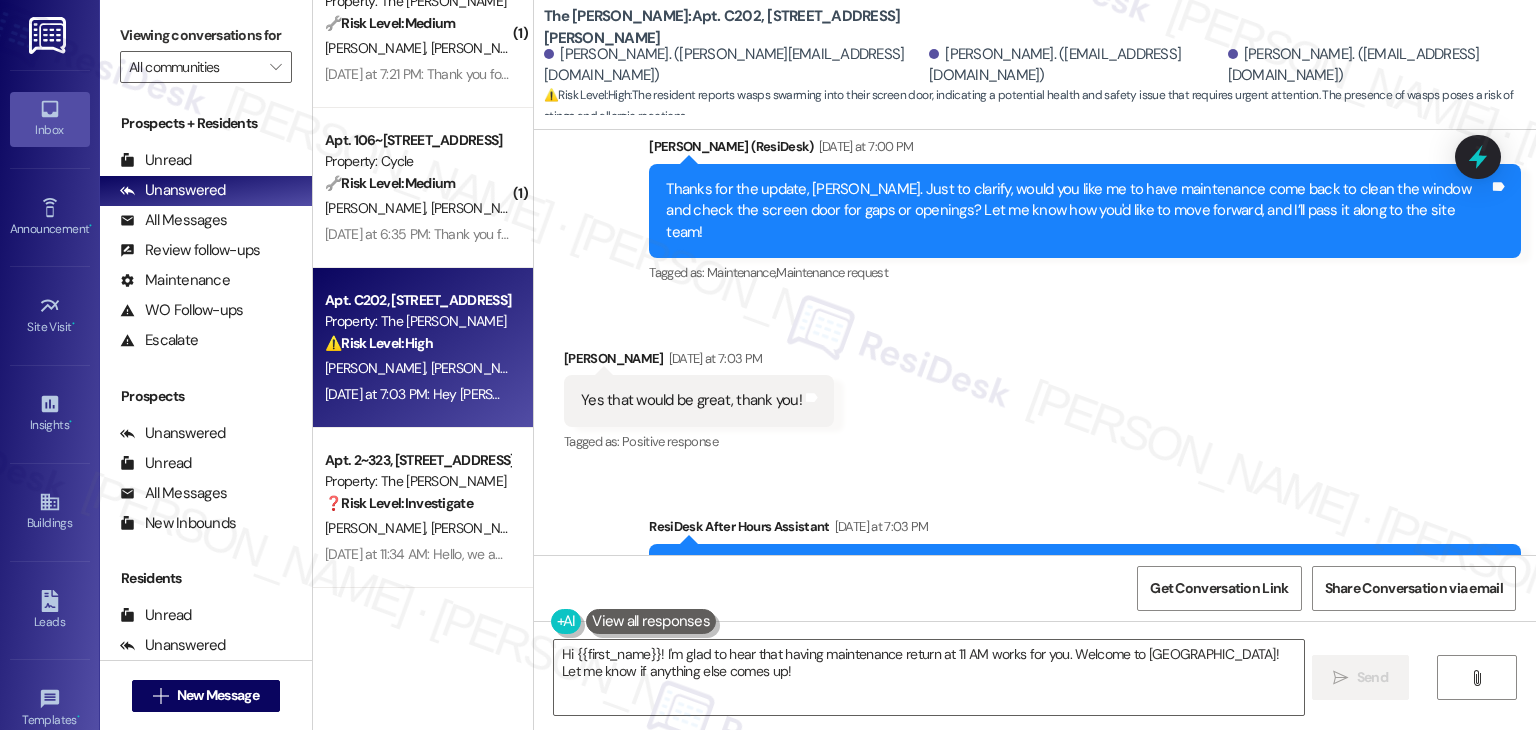 click on "Received via SMS [PERSON_NAME] [DATE] at 7:03 PM Yes that would be great, thank you!  Tags and notes Tagged as:   Positive response Click to highlight conversations about Positive response" at bounding box center (1035, 387) 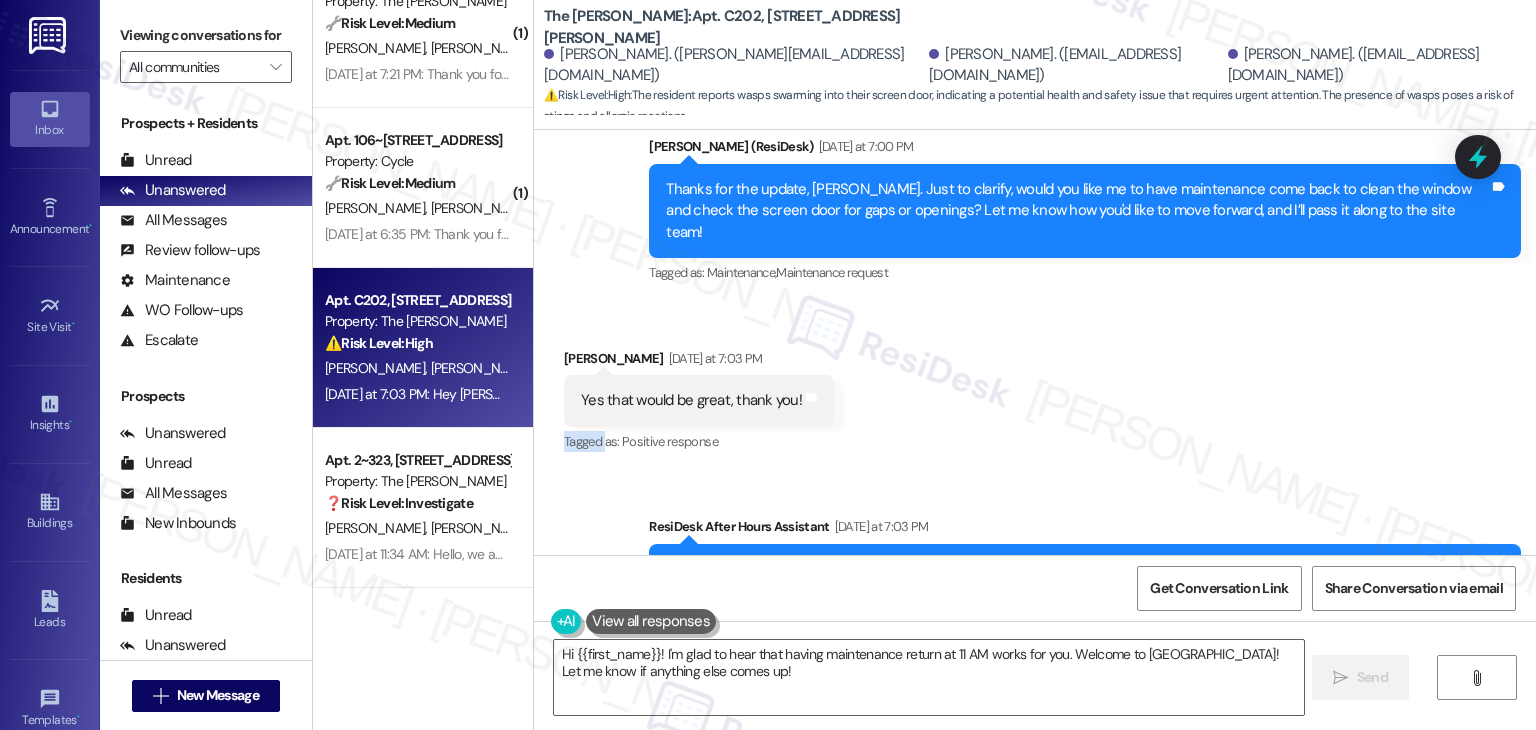 click on "Received via SMS [PERSON_NAME] [DATE] at 7:03 PM Yes that would be great, thank you!  Tags and notes Tagged as:   Positive response Click to highlight conversations about Positive response" at bounding box center (1035, 387) 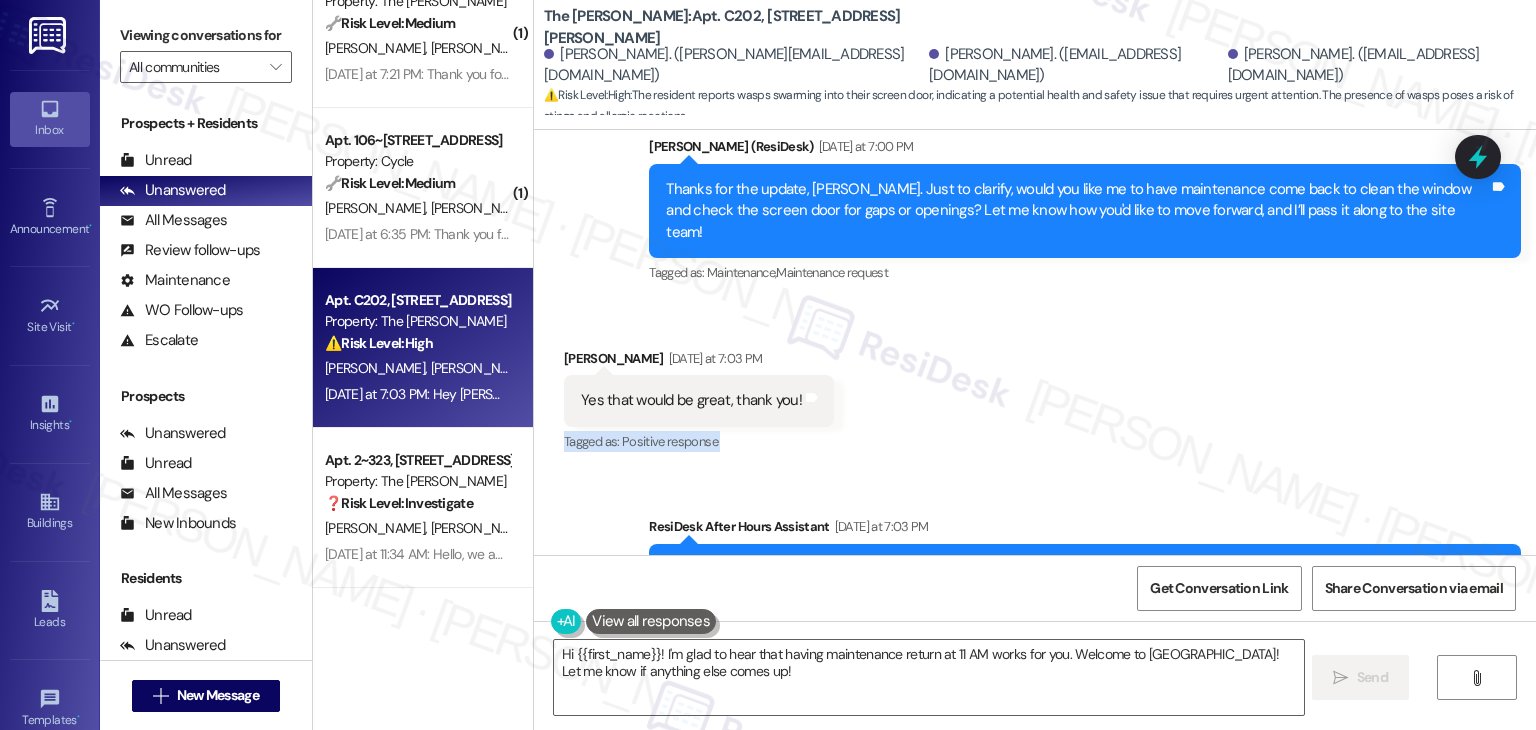click on "Received via SMS [PERSON_NAME] [DATE] at 7:03 PM Yes that would be great, thank you!  Tags and notes Tagged as:   Positive response Click to highlight conversations about Positive response" at bounding box center (1035, 387) 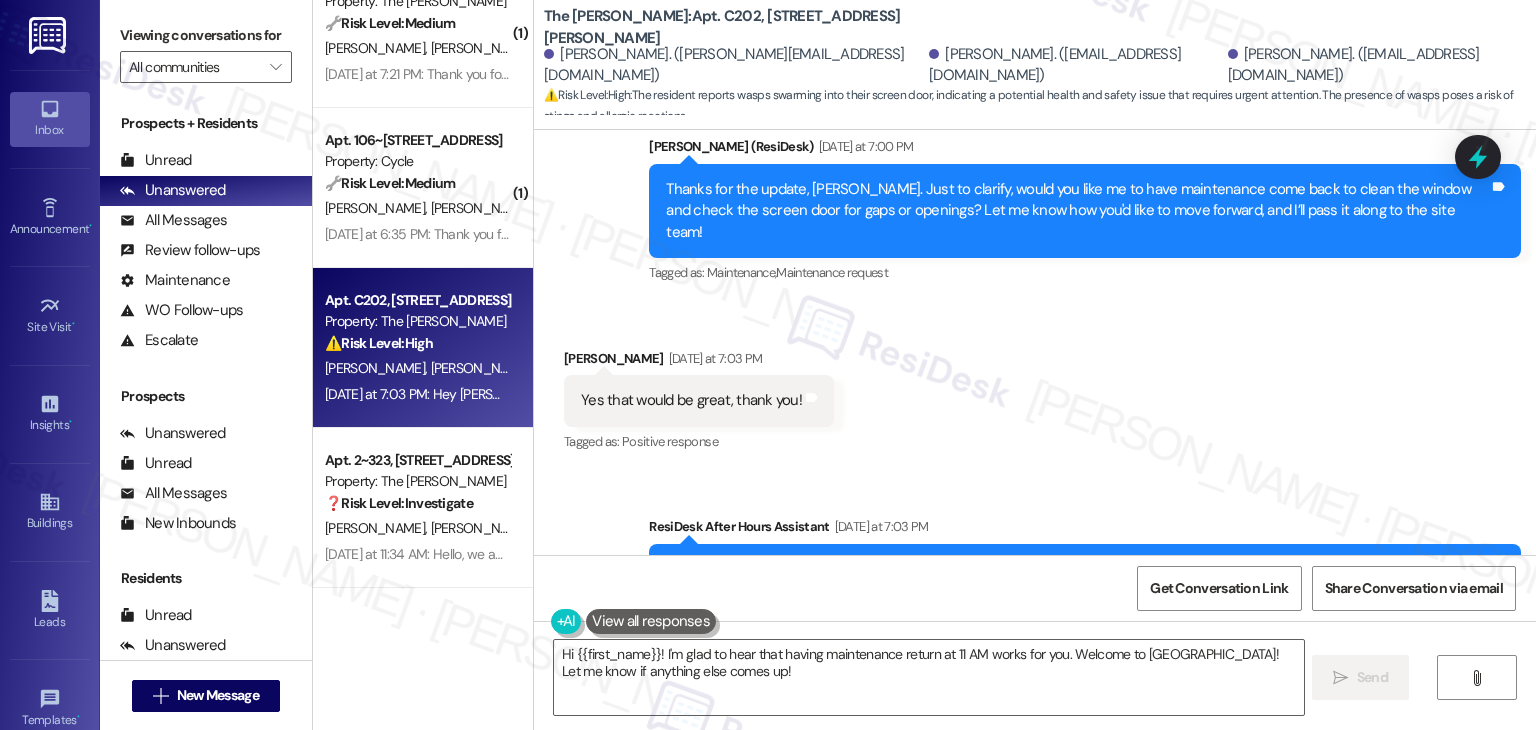 click on "Received via SMS [PERSON_NAME] [DATE] at 7:03 PM Yes that would be great, thank you!  Tags and notes Tagged as:   Positive response Click to highlight conversations about Positive response" at bounding box center [1035, 387] 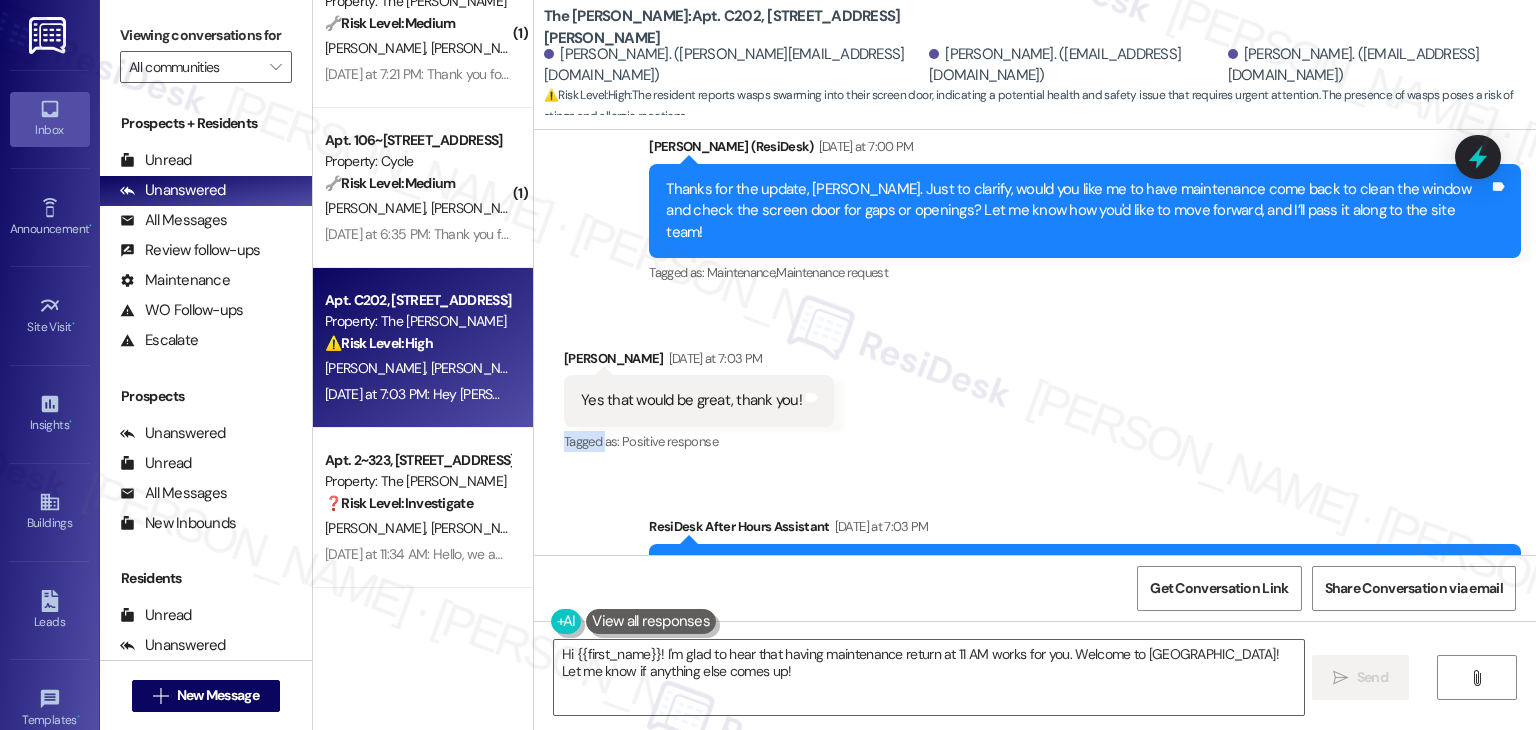 click on "Received via SMS [PERSON_NAME] [DATE] at 7:03 PM Yes that would be great, thank you!  Tags and notes Tagged as:   Positive response Click to highlight conversations about Positive response" at bounding box center (1035, 387) 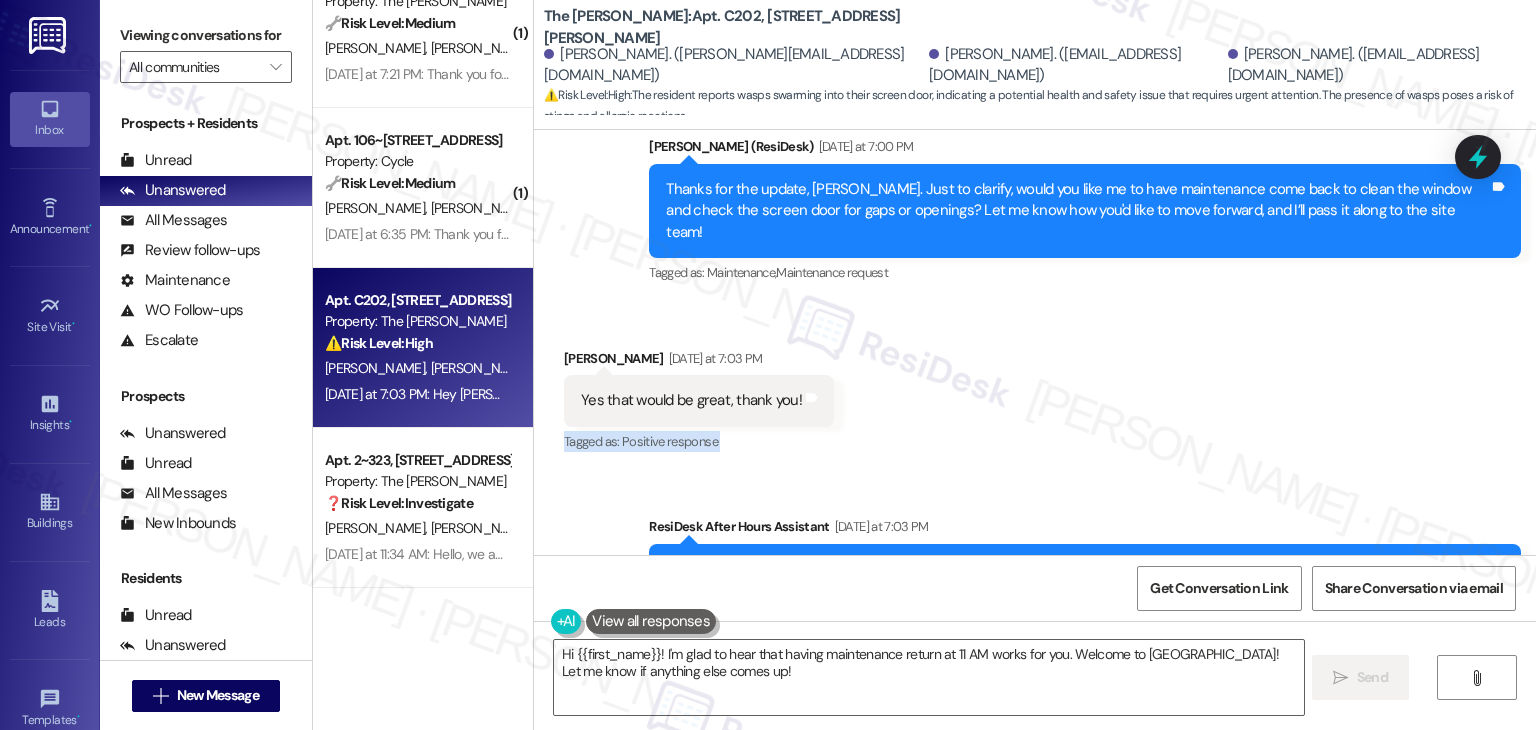 click on "Received via SMS [PERSON_NAME] [DATE] at 7:03 PM Yes that would be great, thank you!  Tags and notes Tagged as:   Positive response Click to highlight conversations about Positive response" at bounding box center (1035, 387) 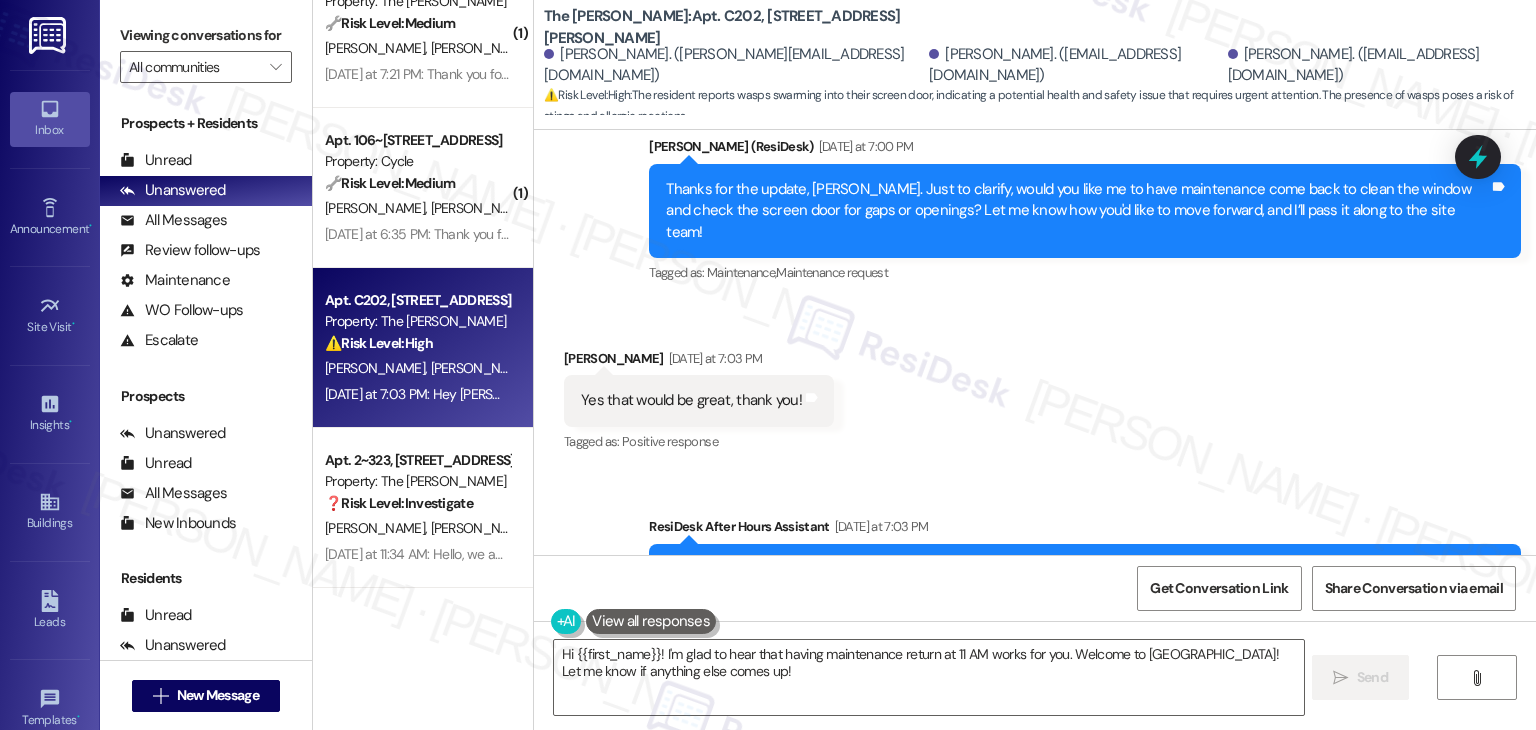 click on "Received via SMS [PERSON_NAME] [DATE] at 7:03 PM Yes that would be great, thank you!  Tags and notes Tagged as:   Positive response Click to highlight conversations about Positive response" at bounding box center (1035, 387) 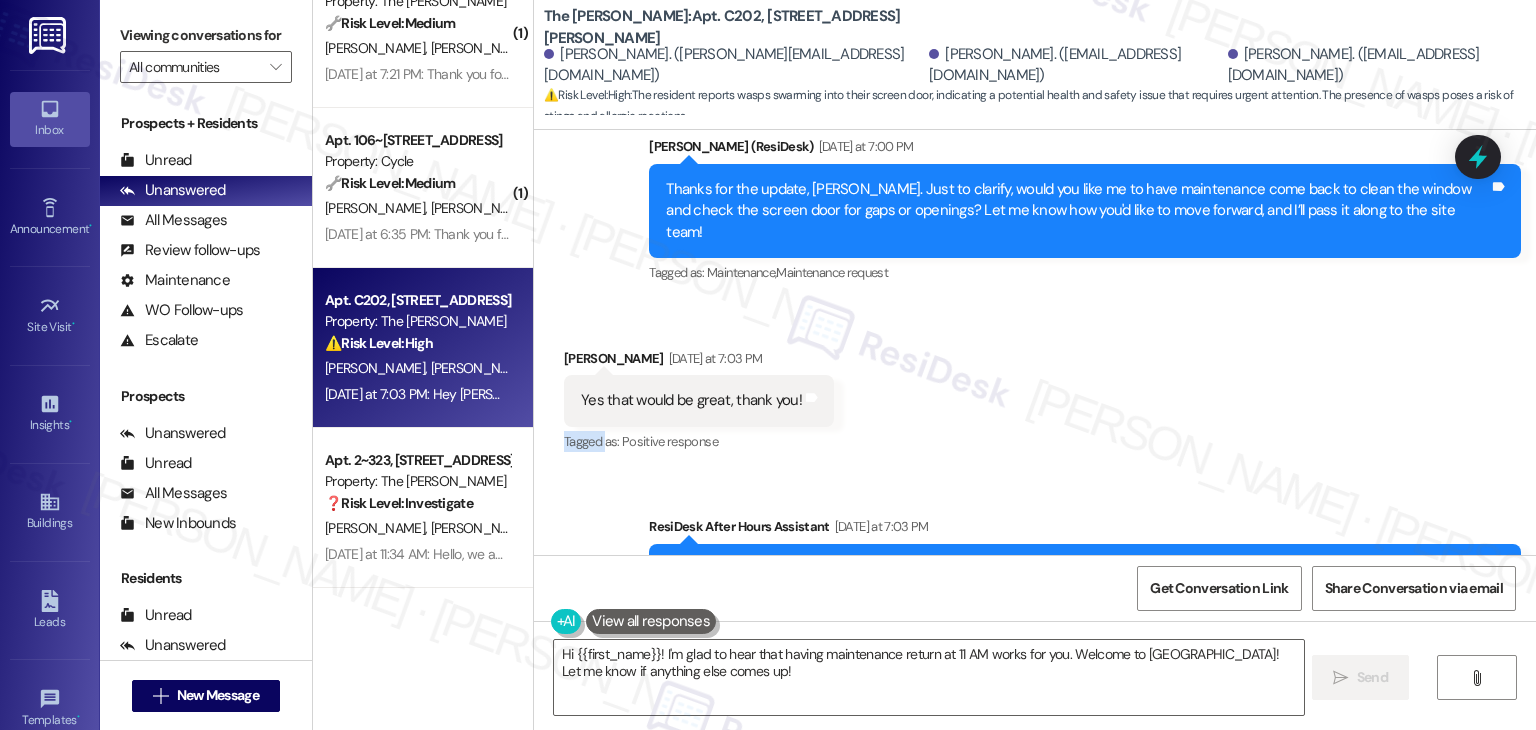 click on "Received via SMS [PERSON_NAME] [DATE] at 7:03 PM Yes that would be great, thank you!  Tags and notes Tagged as:   Positive response Click to highlight conversations about Positive response" at bounding box center [1035, 387] 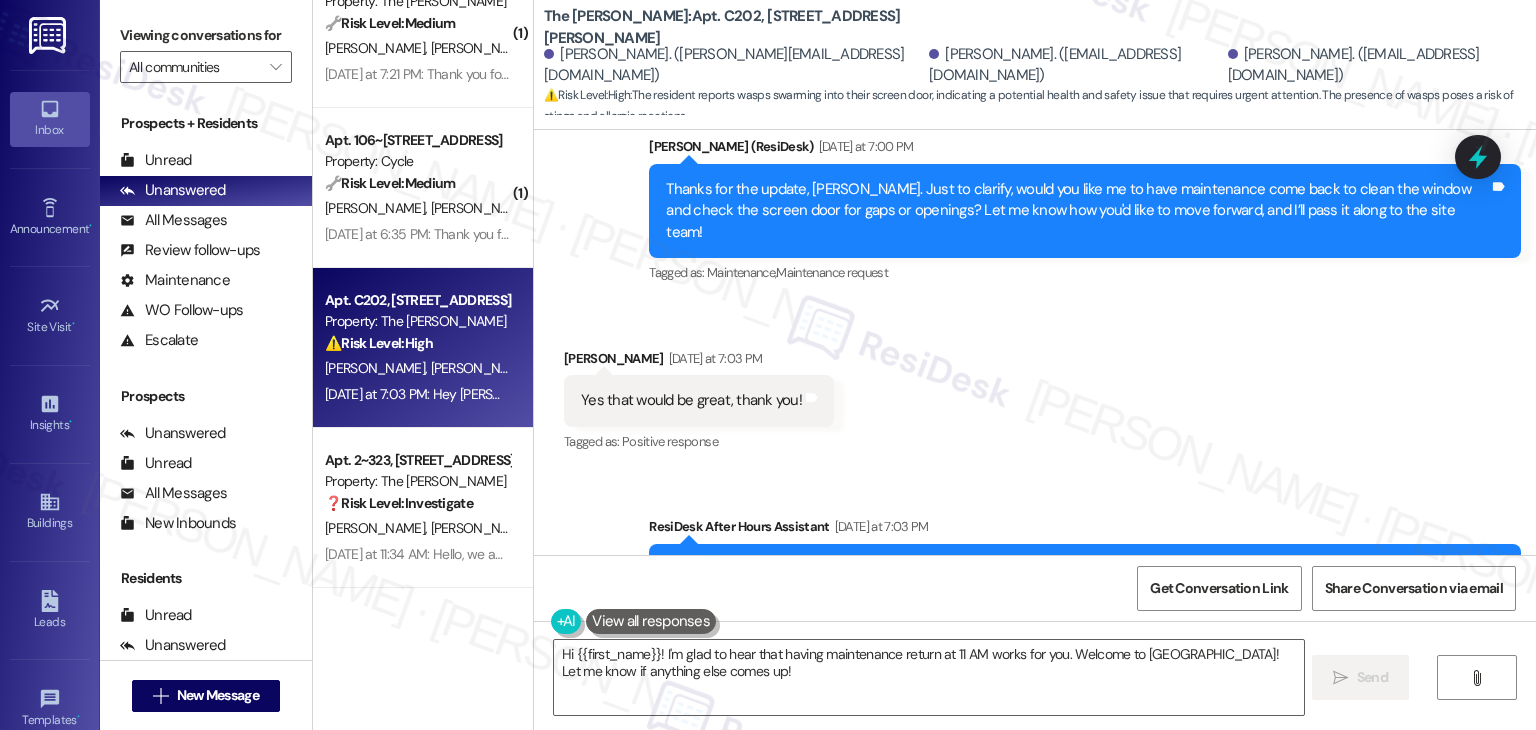 click on "Received via SMS [PERSON_NAME] [DATE] at 7:03 PM Yes that would be great, thank you!  Tags and notes Tagged as:   Positive response Click to highlight conversations about Positive response" at bounding box center [1035, 387] 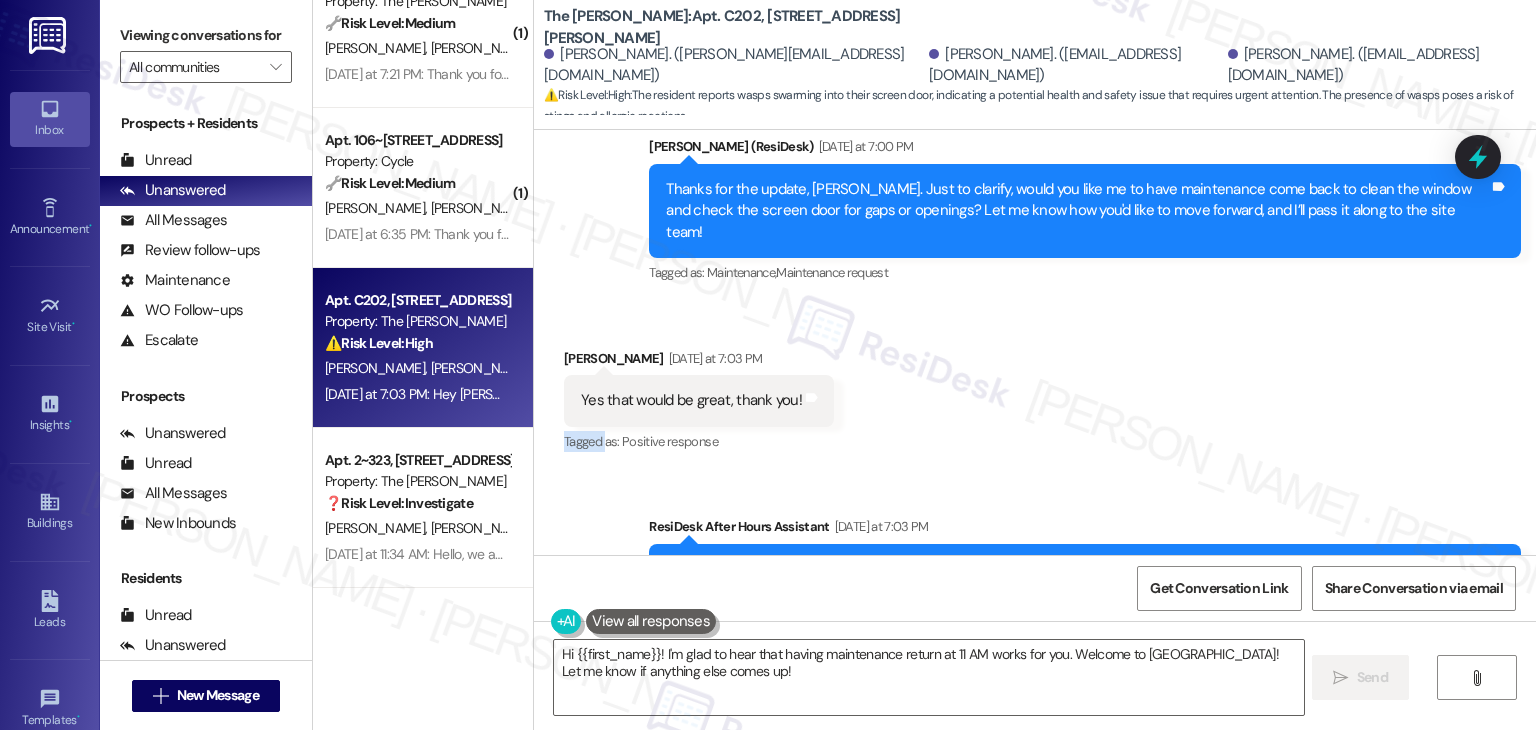 click on "Received via SMS [PERSON_NAME] [DATE] at 7:03 PM Yes that would be great, thank you!  Tags and notes Tagged as:   Positive response Click to highlight conversations about Positive response" at bounding box center (1035, 387) 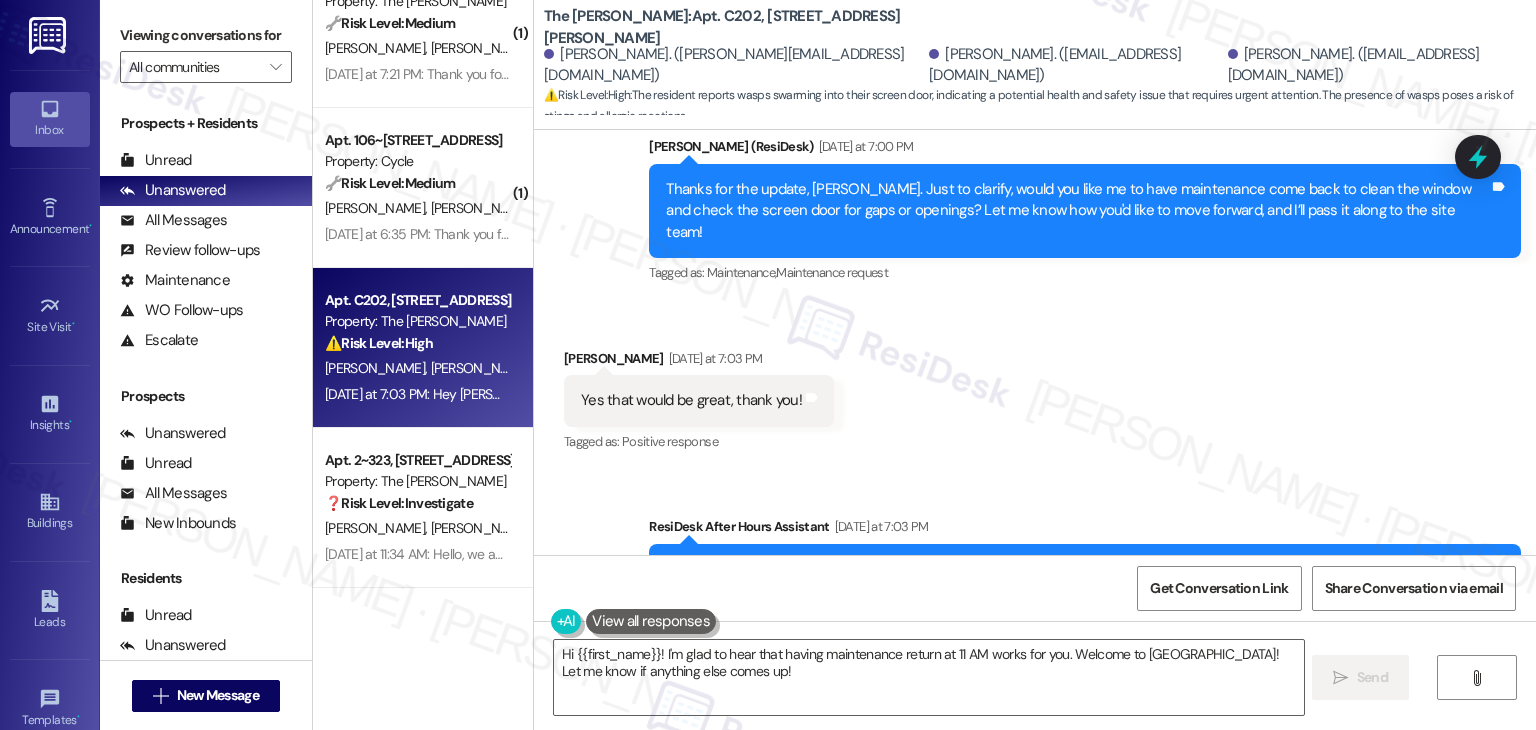 click on "Received via SMS [PERSON_NAME] [DATE] at 7:03 PM Yes that would be great, thank you!  Tags and notes Tagged as:   Positive response Click to highlight conversations about Positive response" at bounding box center [1035, 387] 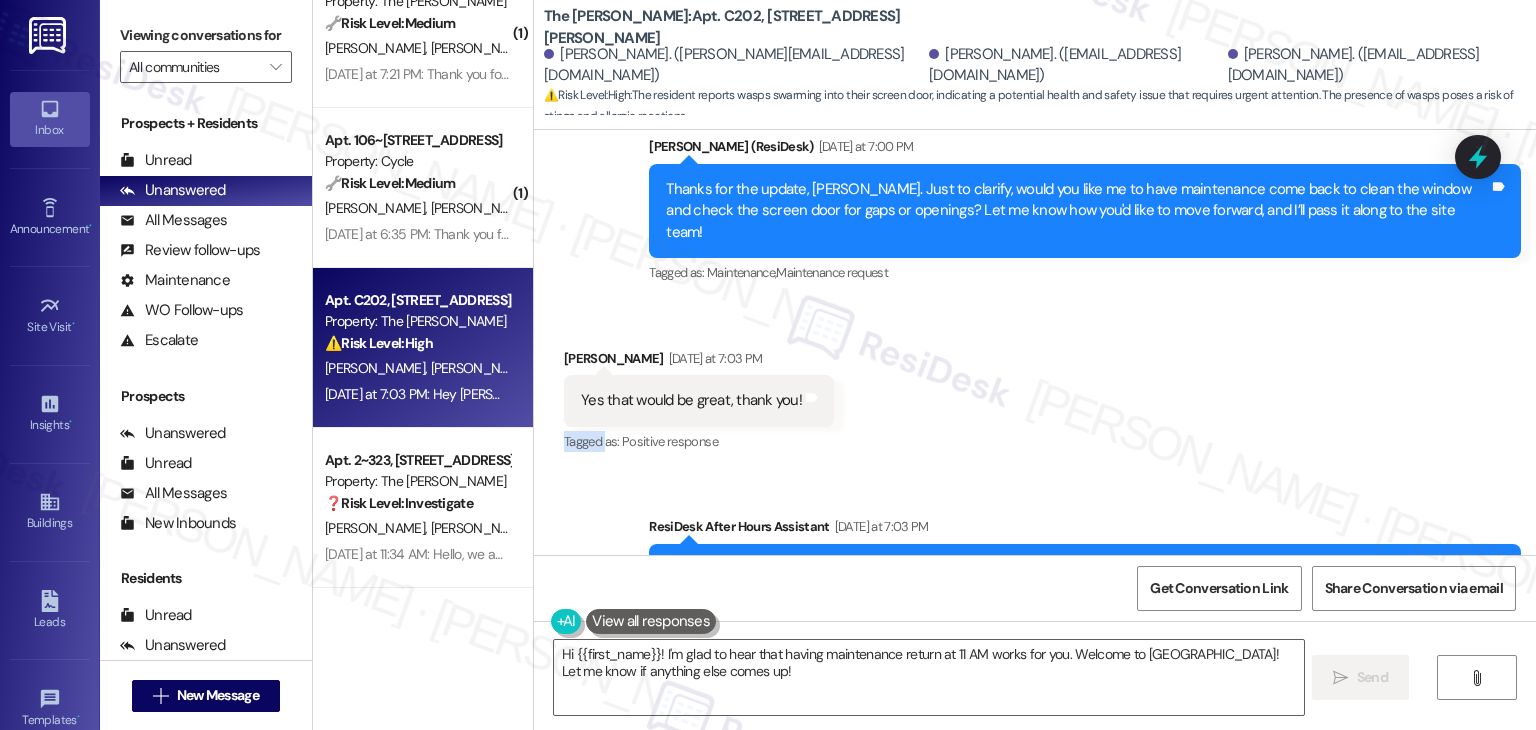 click on "Received via SMS [PERSON_NAME] [DATE] at 7:03 PM Yes that would be great, thank you!  Tags and notes Tagged as:   Positive response Click to highlight conversations about Positive response" at bounding box center (1035, 387) 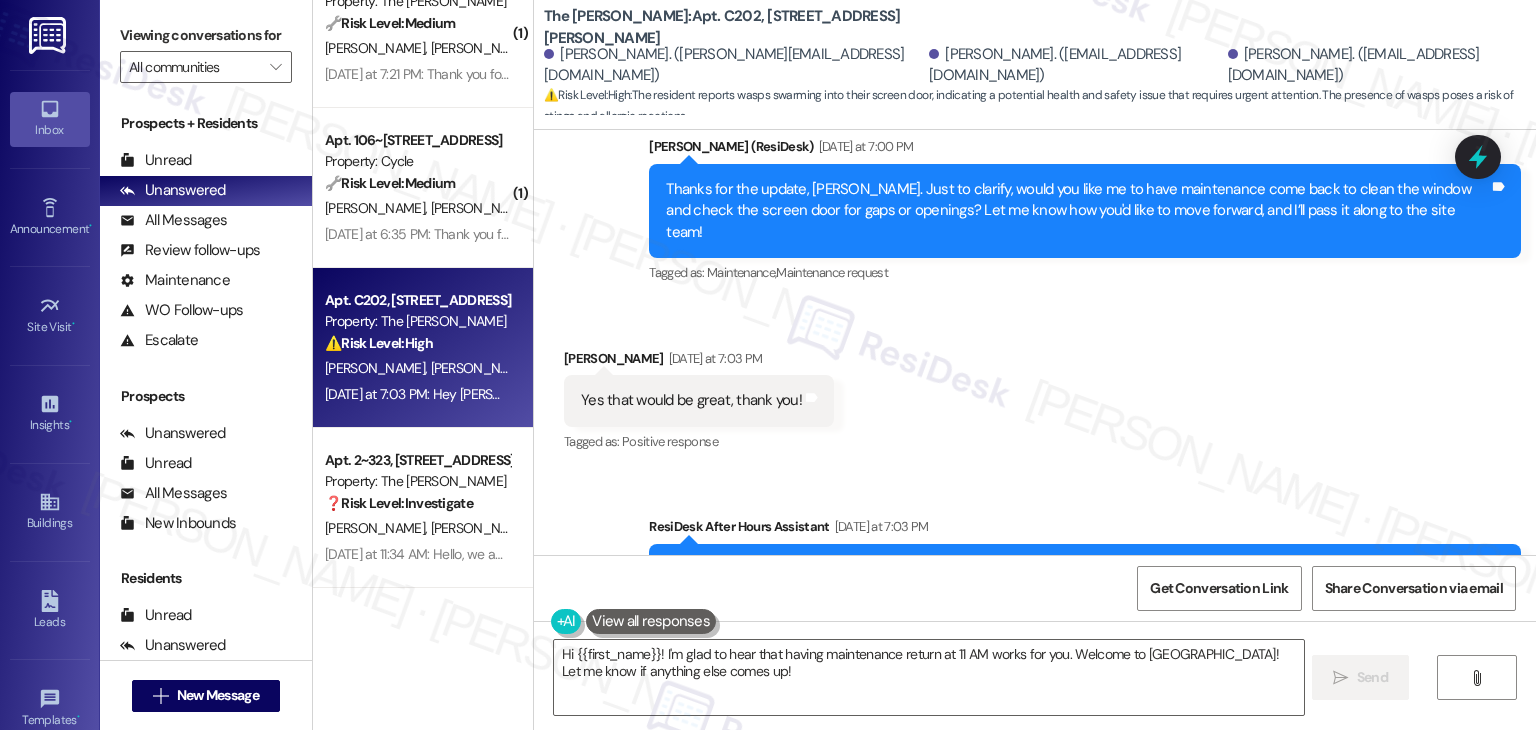 click on "Received via SMS [PERSON_NAME] [DATE] at 7:03 PM Yes that would be great, thank you!  Tags and notes Tagged as:   Positive response Click to highlight conversations about Positive response" at bounding box center [1035, 387] 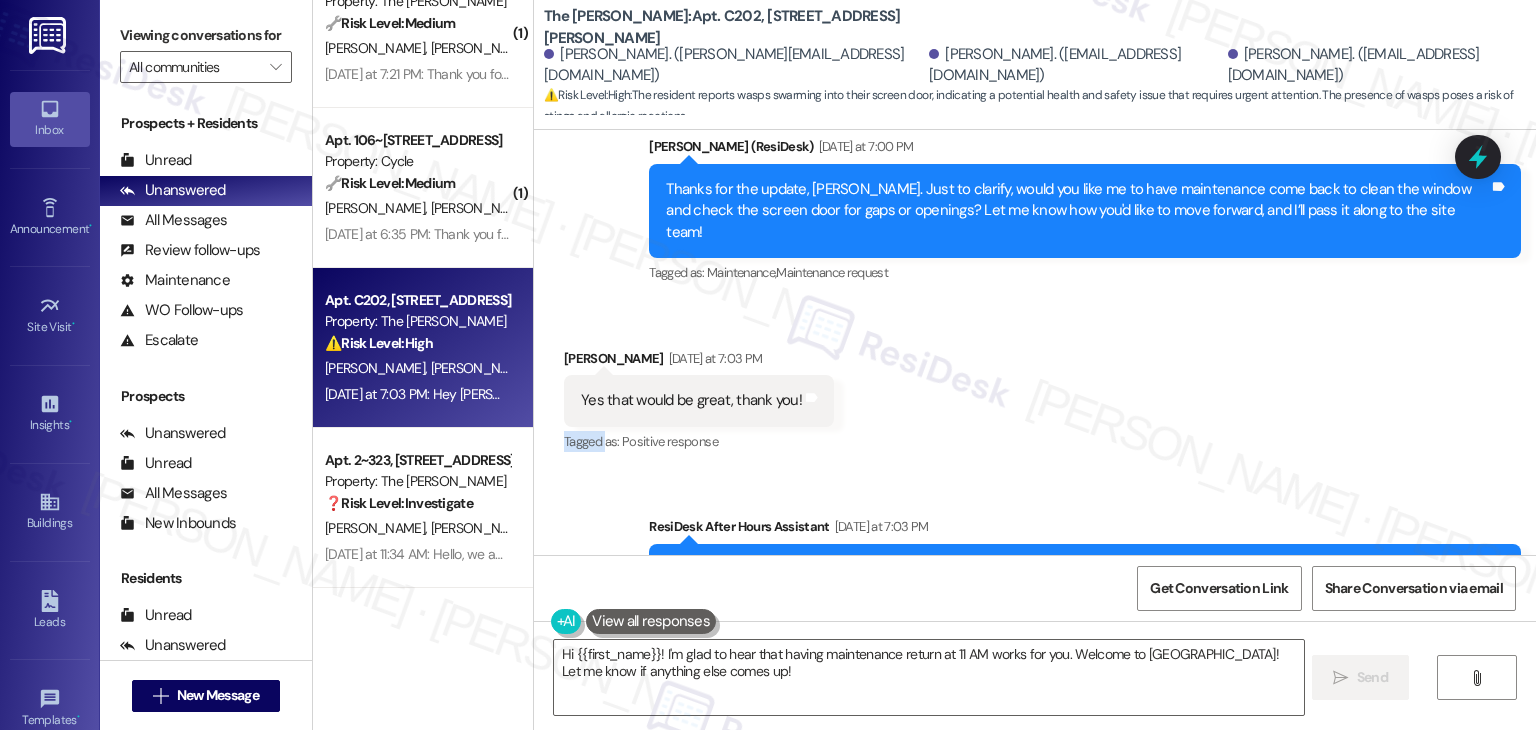 click on "Received via SMS [PERSON_NAME] [DATE] at 7:03 PM Yes that would be great, thank you!  Tags and notes Tagged as:   Positive response Click to highlight conversations about Positive response" at bounding box center (1035, 387) 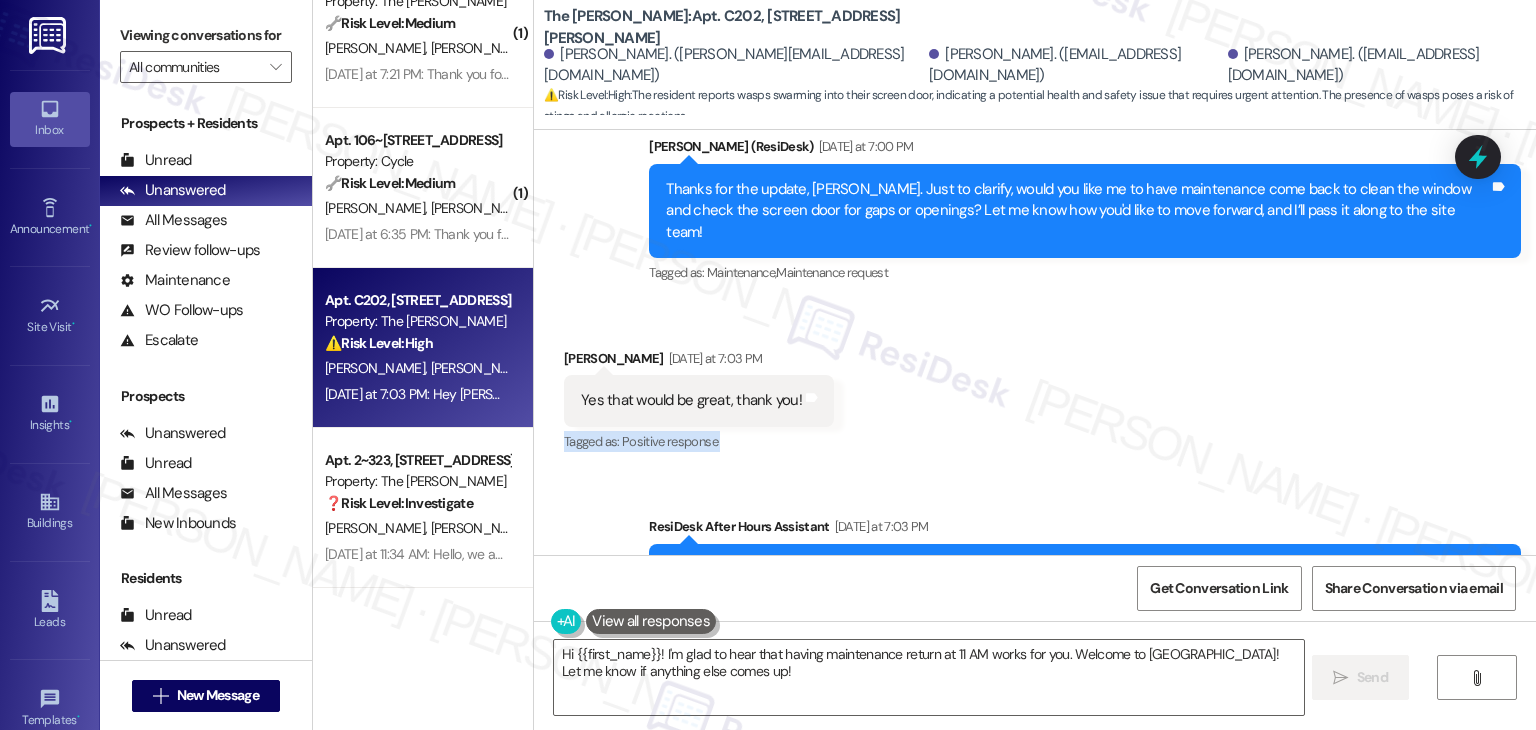 click on "Received via SMS [PERSON_NAME] [DATE] at 7:03 PM Yes that would be great, thank you!  Tags and notes Tagged as:   Positive response Click to highlight conversations about Positive response" at bounding box center (1035, 387) 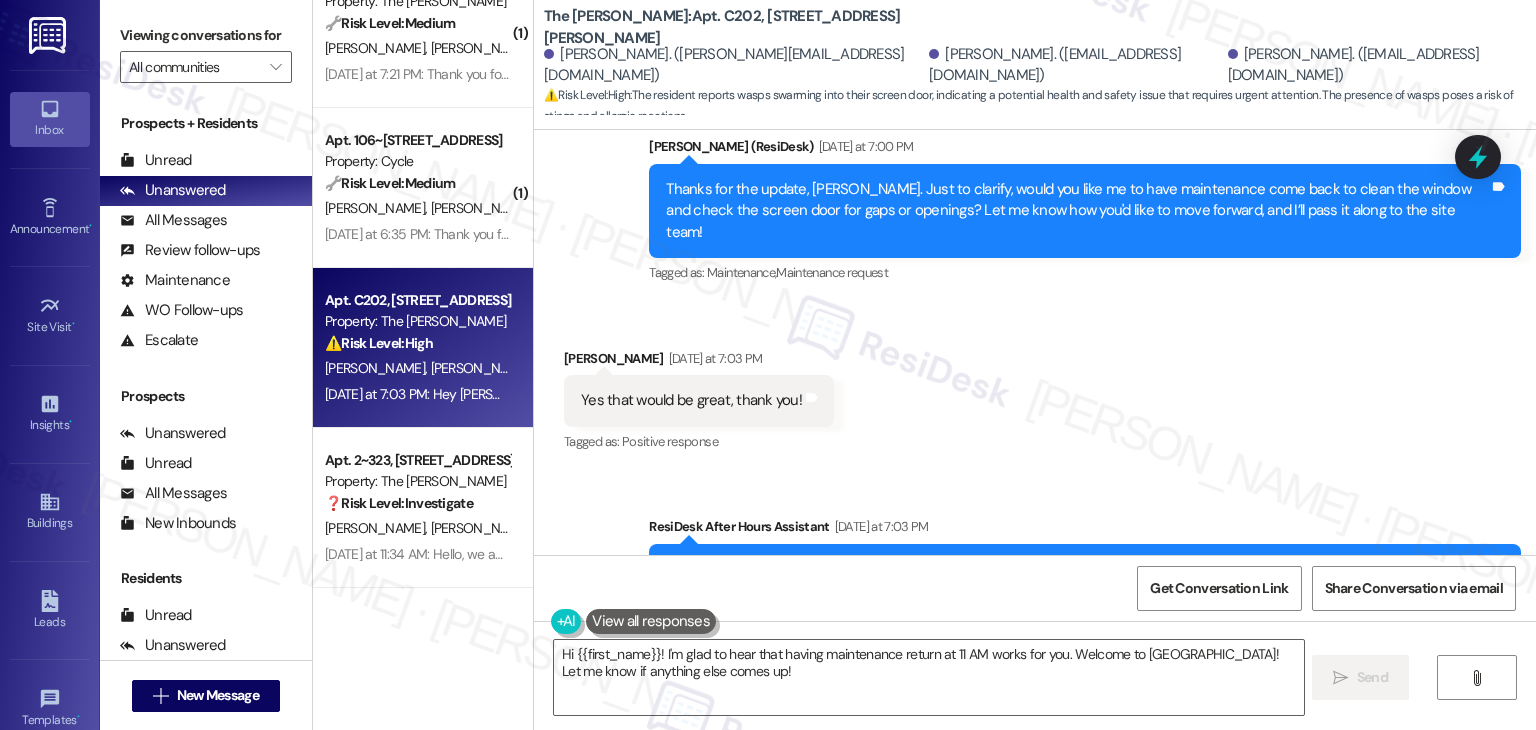 click on "Received via SMS [PERSON_NAME] [DATE] at 7:03 PM Yes that would be great, thank you!  Tags and notes Tagged as:   Positive response Click to highlight conversations about Positive response" at bounding box center [1035, 387] 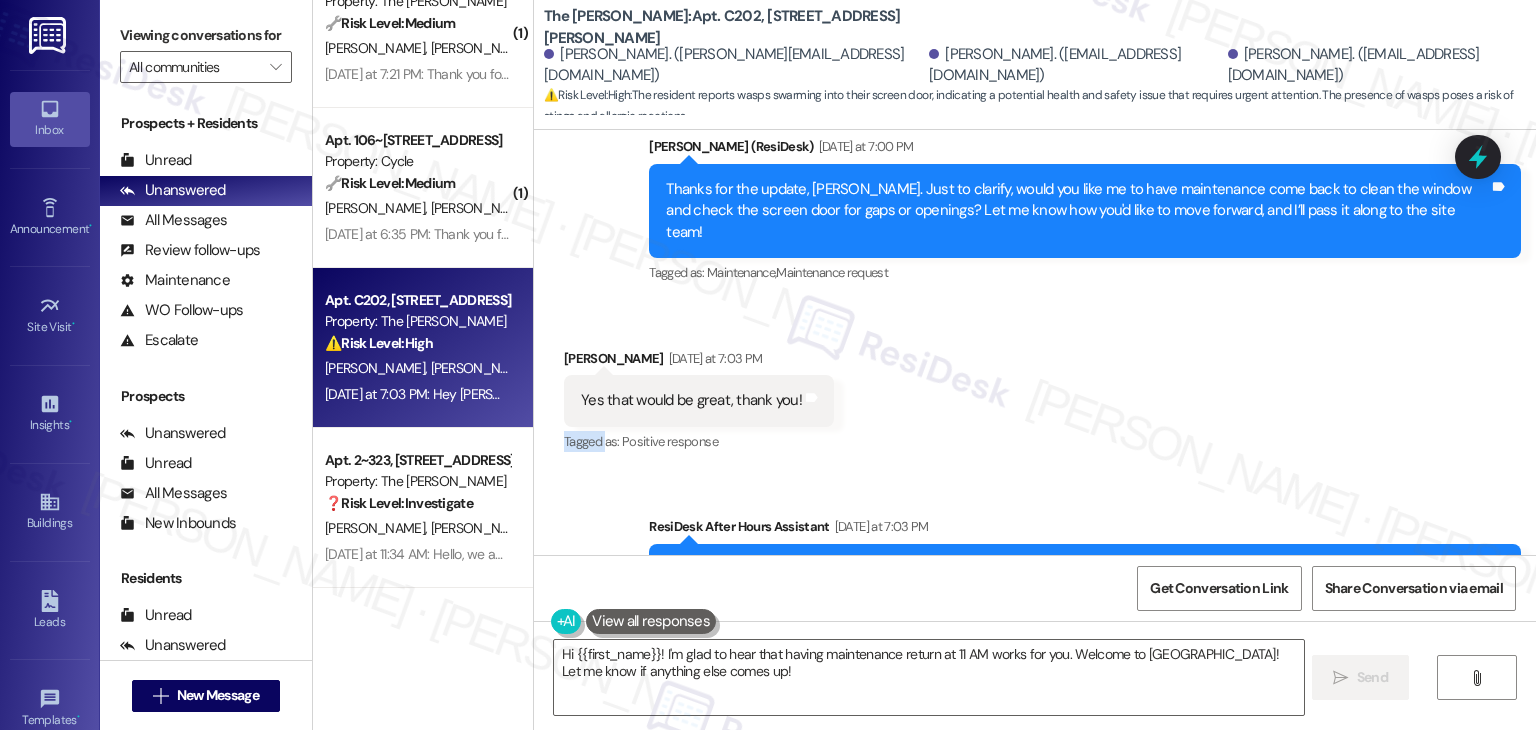 click on "Received via SMS [PERSON_NAME] [DATE] at 7:03 PM Yes that would be great, thank you!  Tags and notes Tagged as:   Positive response Click to highlight conversations about Positive response" at bounding box center (1035, 387) 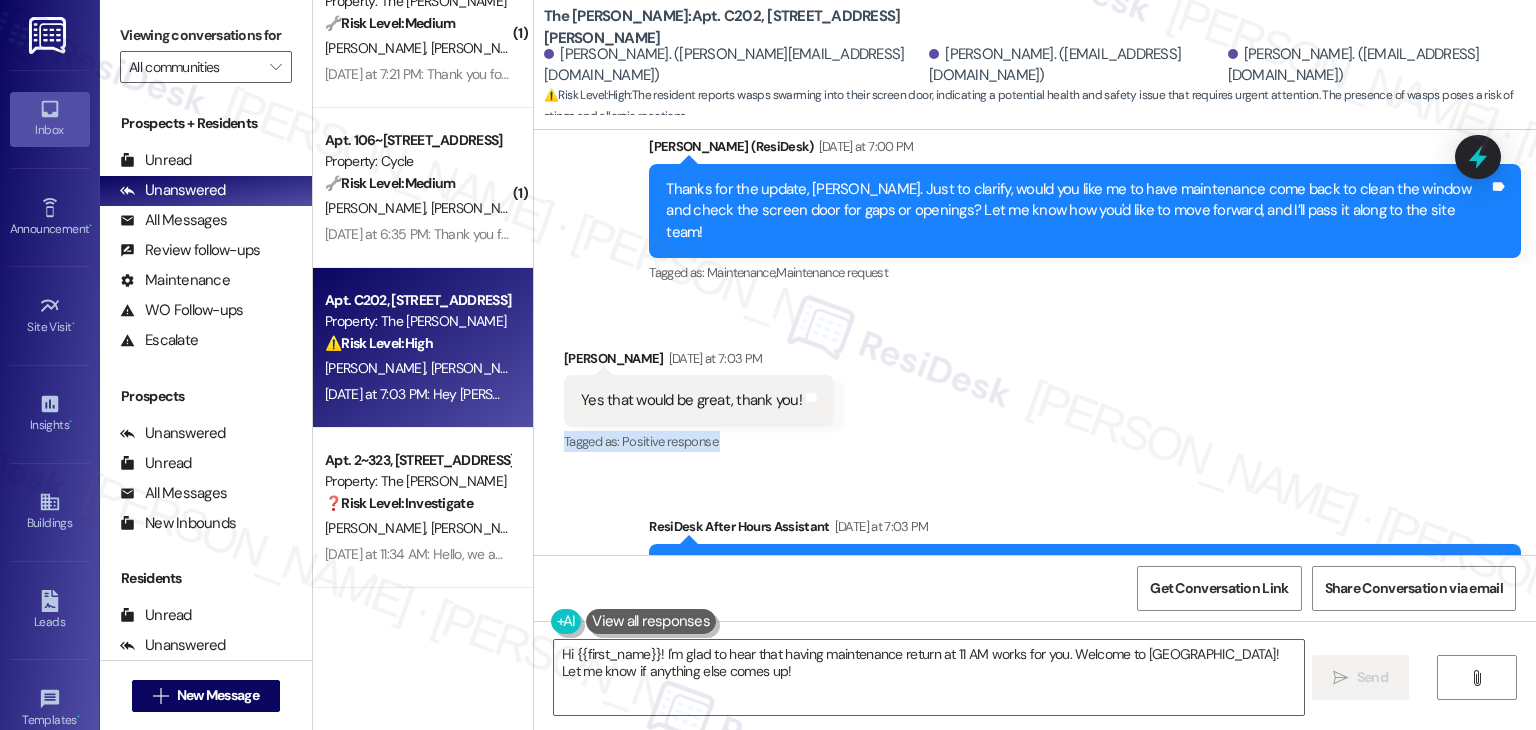 click on "Received via SMS [PERSON_NAME] [DATE] at 7:03 PM Yes that would be great, thank you!  Tags and notes Tagged as:   Positive response Click to highlight conversations about Positive response" at bounding box center (1035, 387) 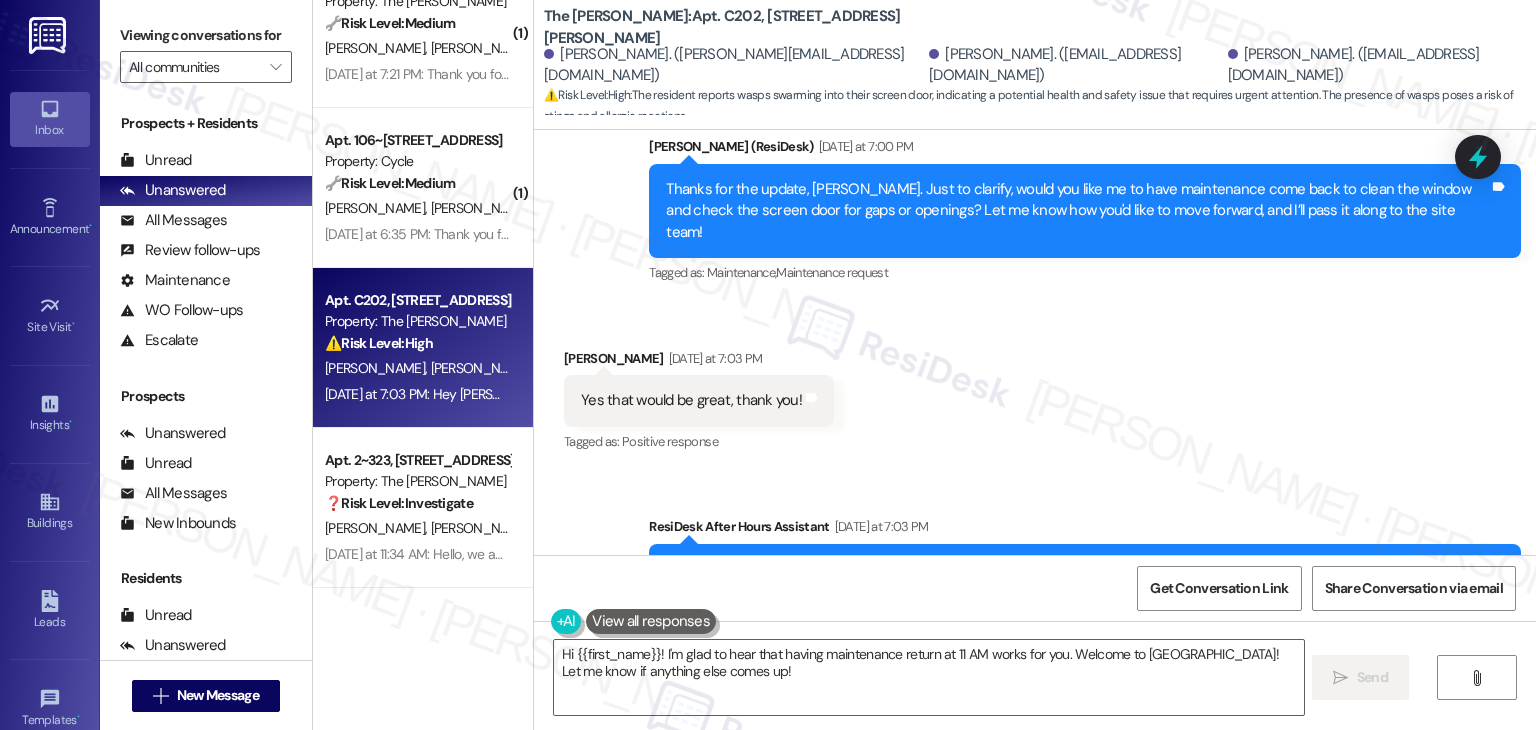 click on "Received via SMS [PERSON_NAME] [DATE] at 7:03 PM Yes that would be great, thank you!  Tags and notes Tagged as:   Positive response Click to highlight conversations about Positive response" at bounding box center [1035, 387] 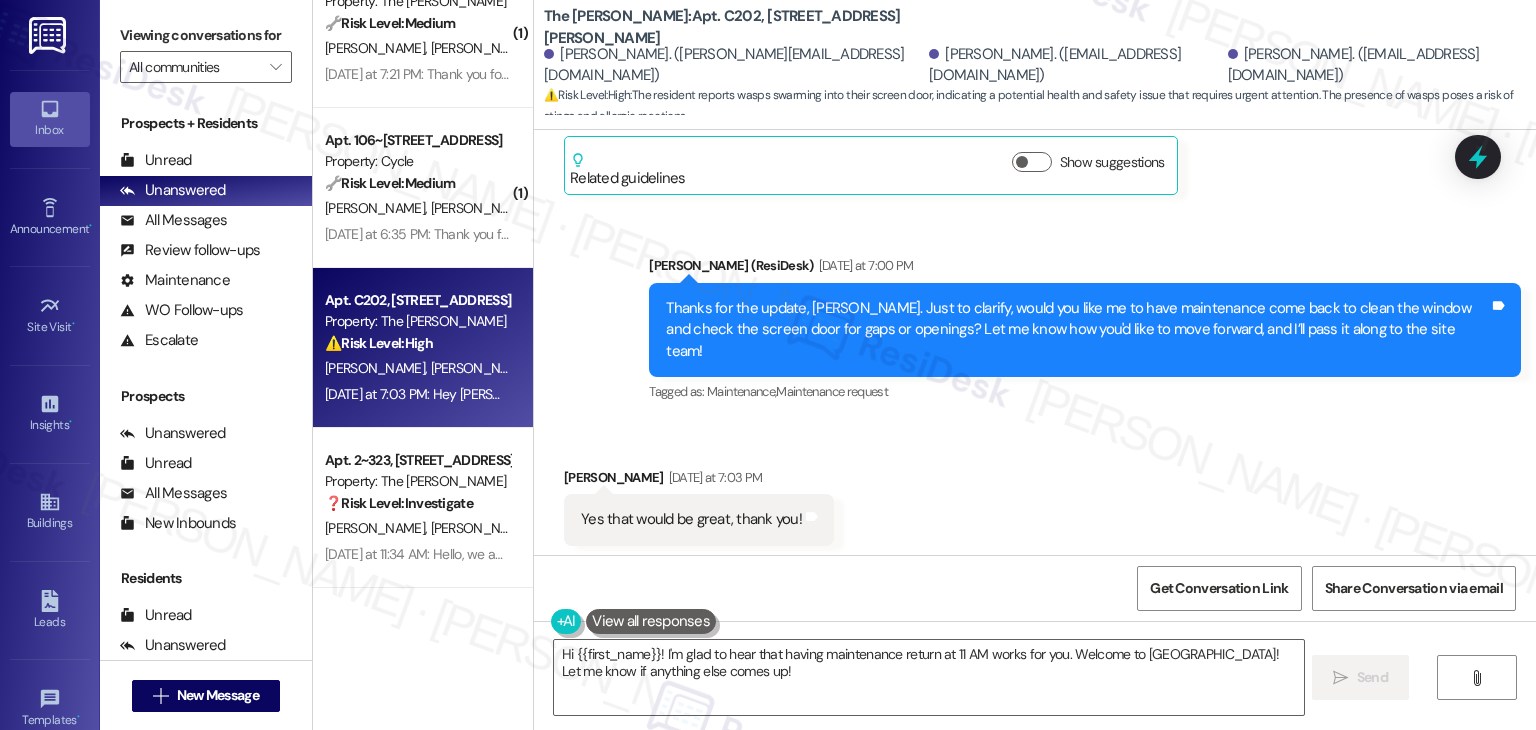 scroll, scrollTop: 9215, scrollLeft: 0, axis: vertical 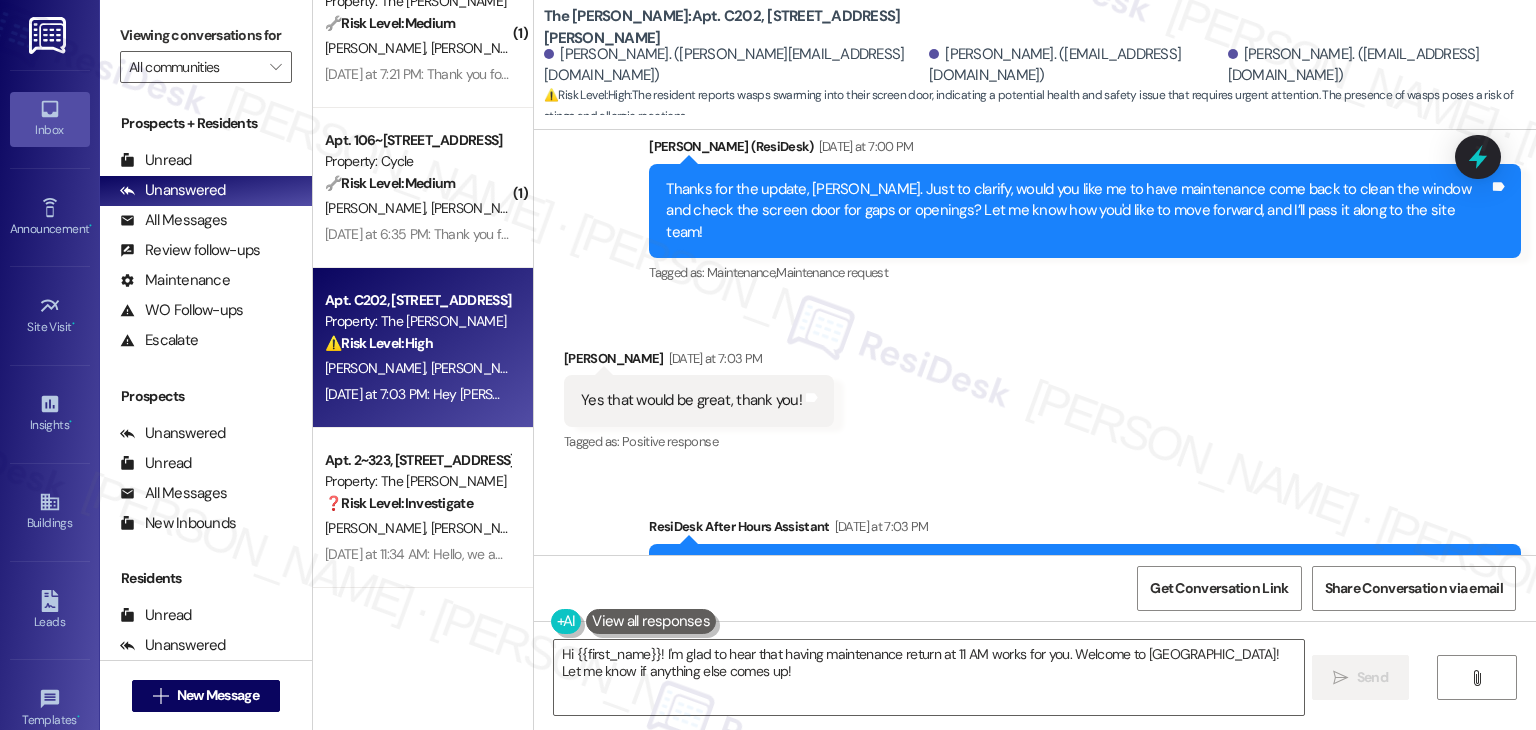 click on "Received via SMS [PERSON_NAME] [DATE] at 7:03 PM Yes that would be great, thank you!  Tags and notes Tagged as:   Positive response Click to highlight conversations about Positive response" at bounding box center (1035, 387) 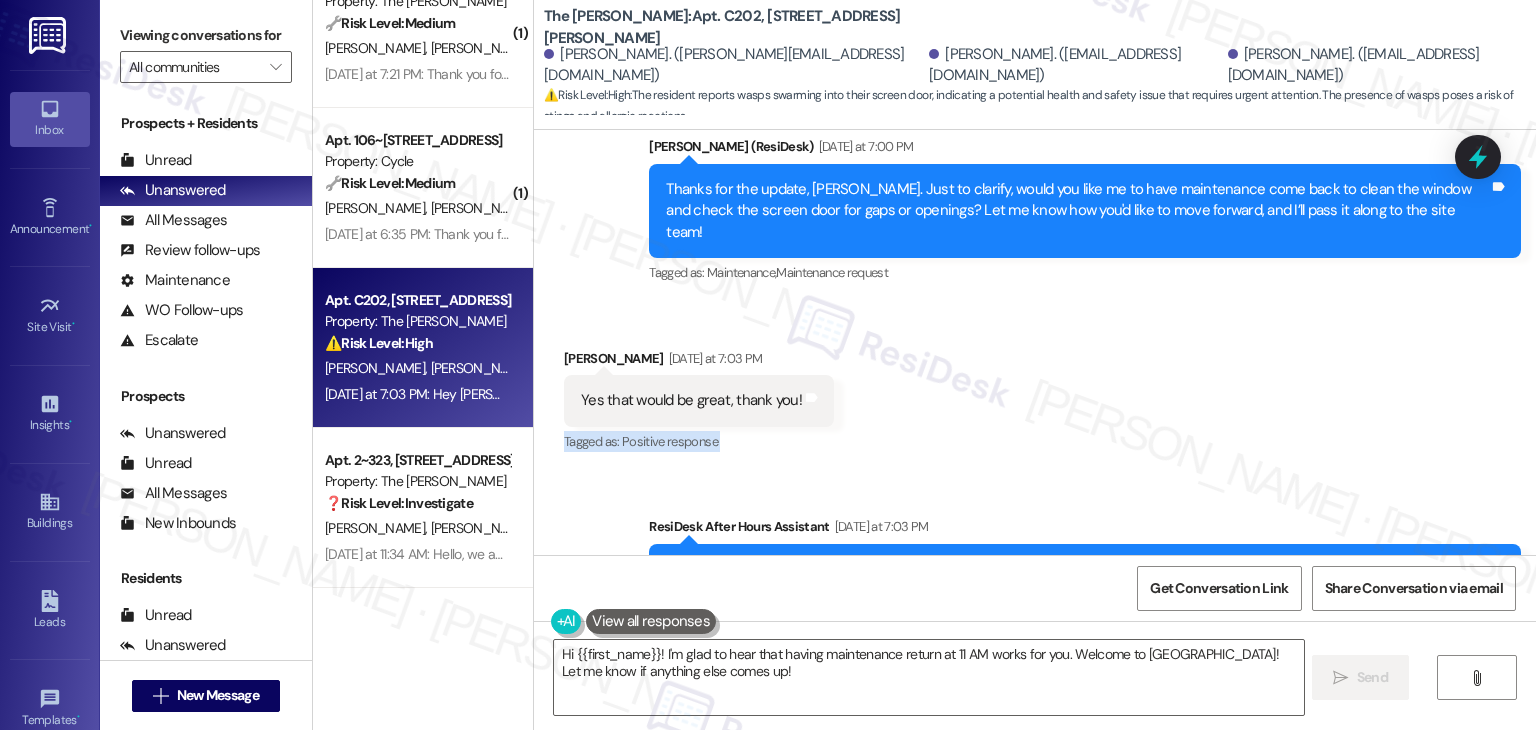 click on "Received via SMS [PERSON_NAME] [DATE] at 7:03 PM Yes that would be great, thank you!  Tags and notes Tagged as:   Positive response Click to highlight conversations about Positive response" at bounding box center [1035, 387] 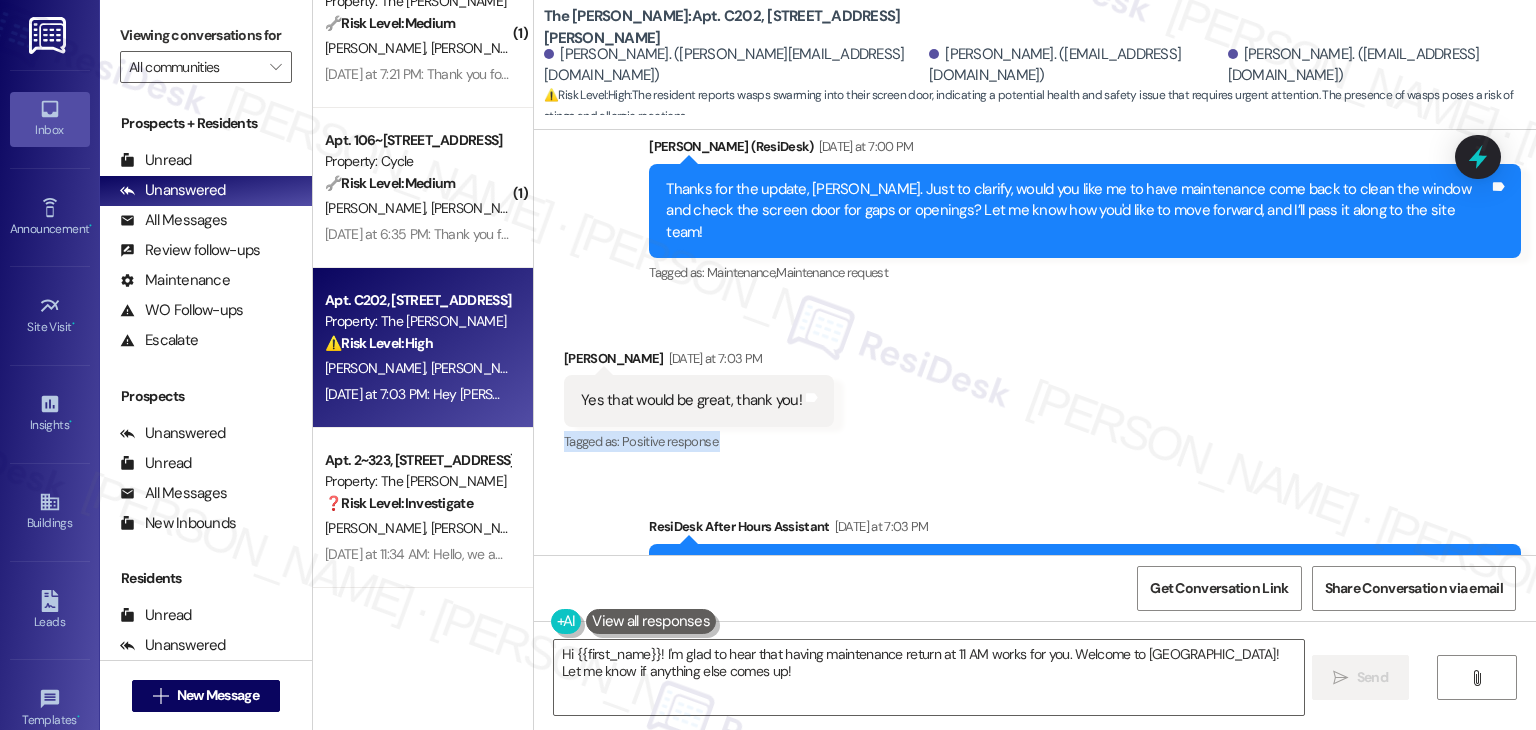 click on "Received via SMS [PERSON_NAME] [DATE] at 7:03 PM Yes that would be great, thank you!  Tags and notes Tagged as:   Positive response Click to highlight conversations about Positive response" at bounding box center (1035, 387) 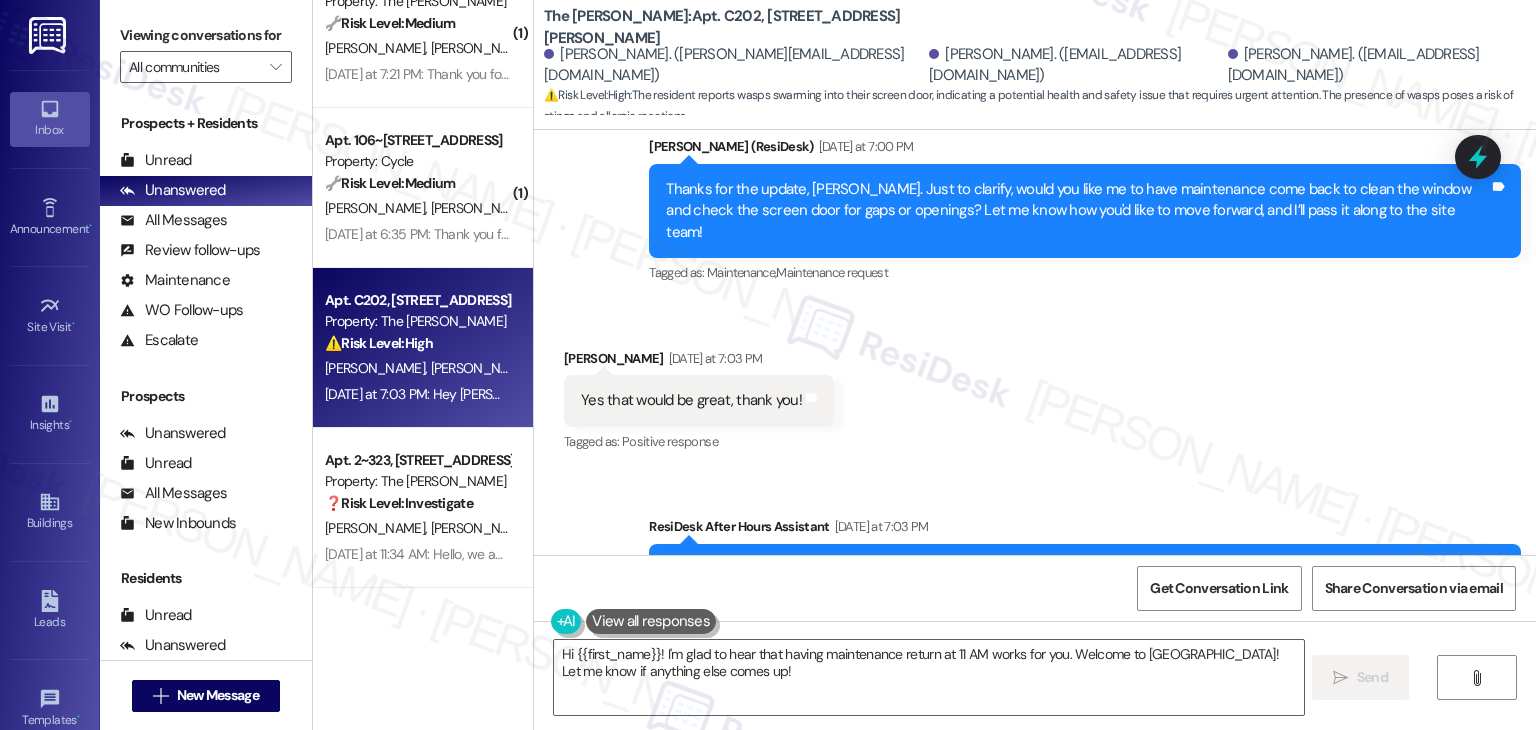 click on "Received via SMS [PERSON_NAME] [DATE] at 7:03 PM Yes that would be great, thank you!  Tags and notes Tagged as:   Positive response Click to highlight conversations about Positive response" at bounding box center [1035, 387] 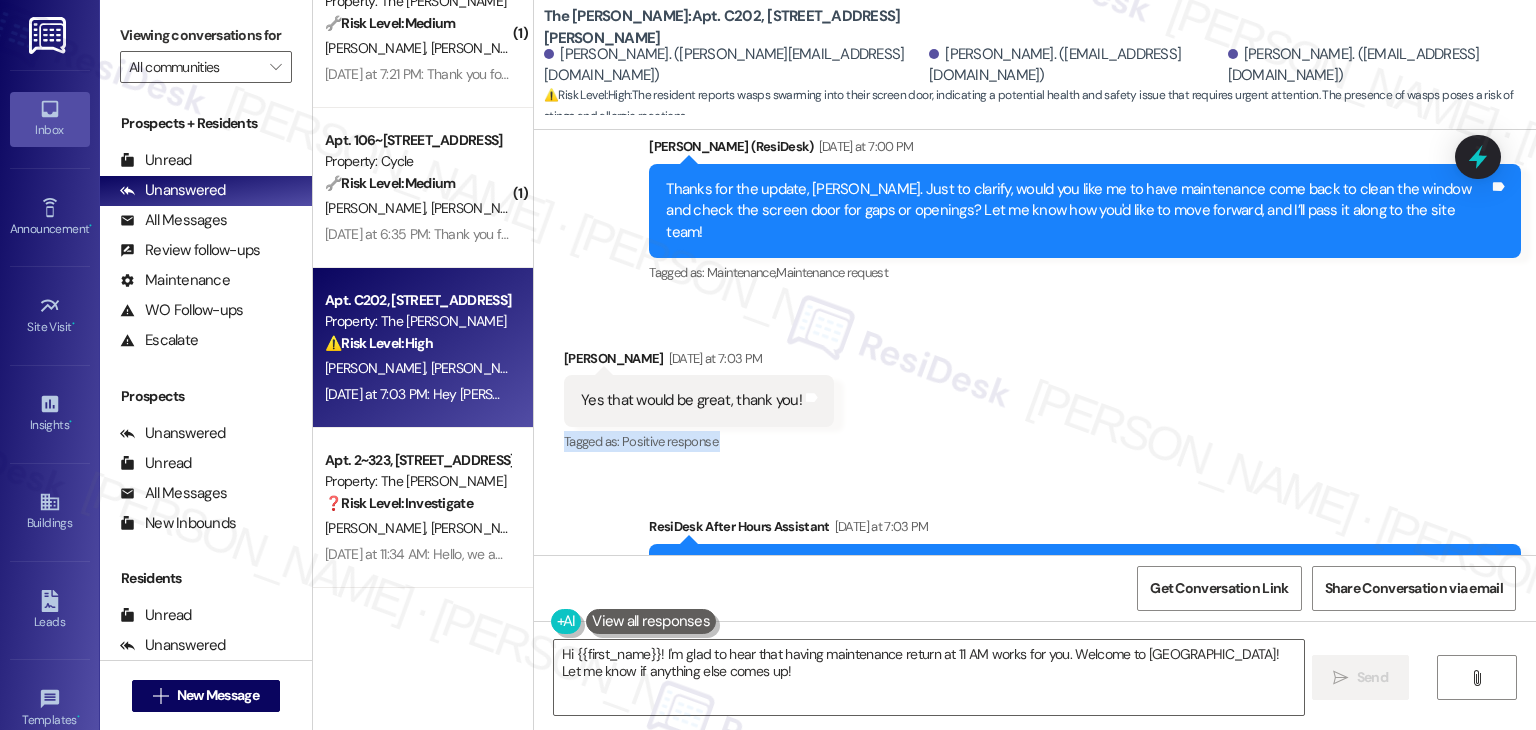 click on "Received via SMS [PERSON_NAME] [DATE] at 7:03 PM Yes that would be great, thank you!  Tags and notes Tagged as:   Positive response Click to highlight conversations about Positive response" at bounding box center [1035, 387] 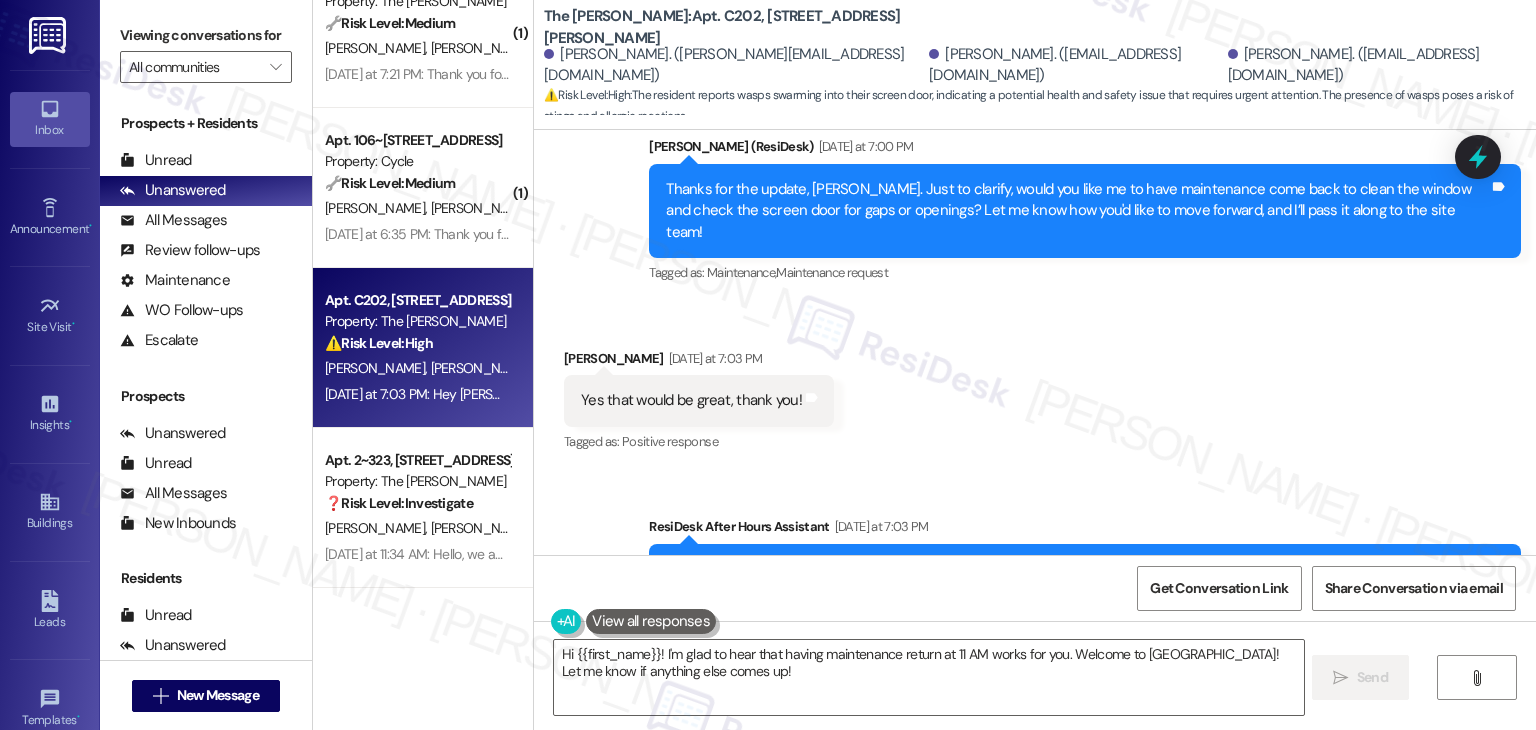 click on "Received via SMS [PERSON_NAME] [DATE] at 7:03 PM Yes that would be great, thank you!  Tags and notes Tagged as:   Positive response Click to highlight conversations about Positive response" at bounding box center [1035, 387] 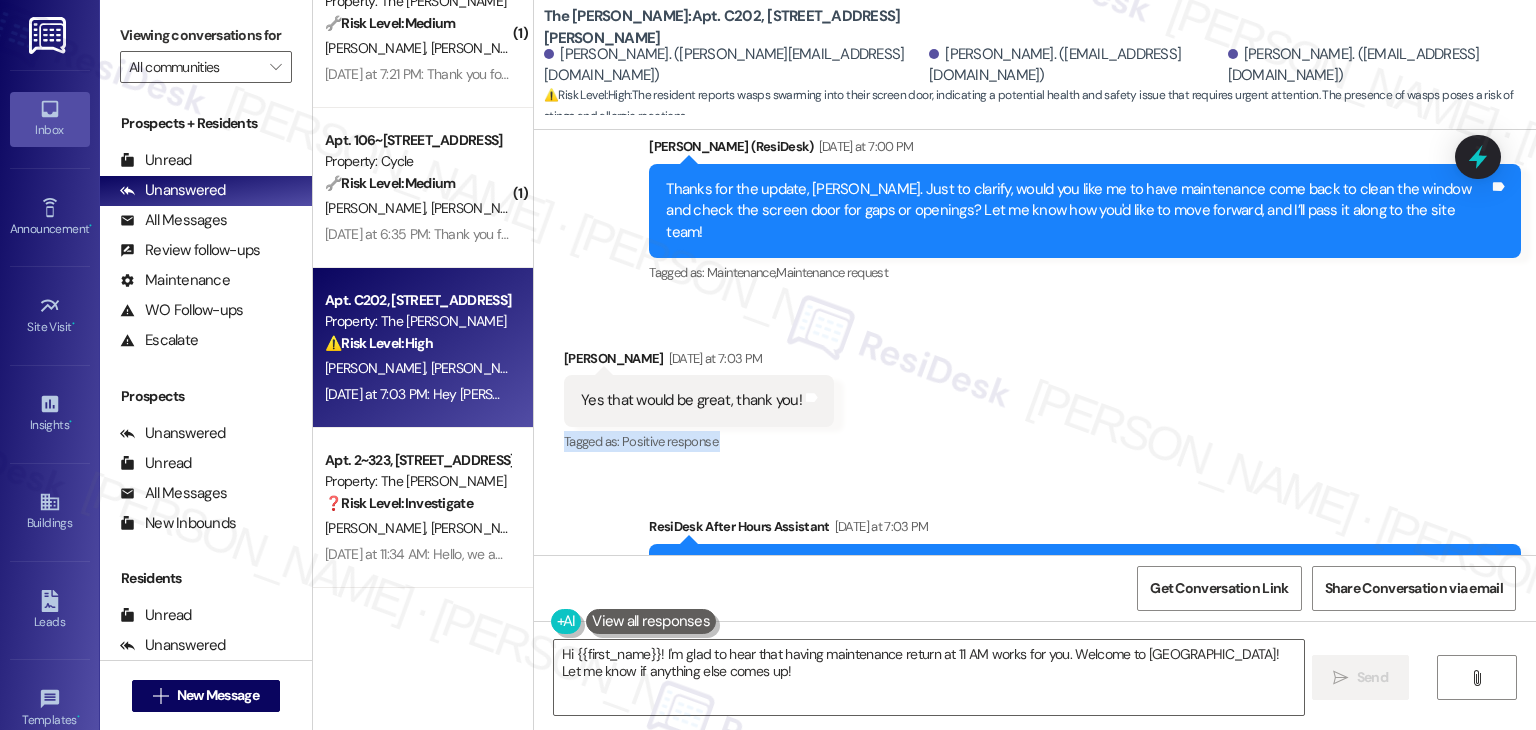 click on "Received via SMS [PERSON_NAME] [DATE] at 7:03 PM Yes that would be great, thank you!  Tags and notes Tagged as:   Positive response Click to highlight conversations about Positive response" at bounding box center [1035, 387] 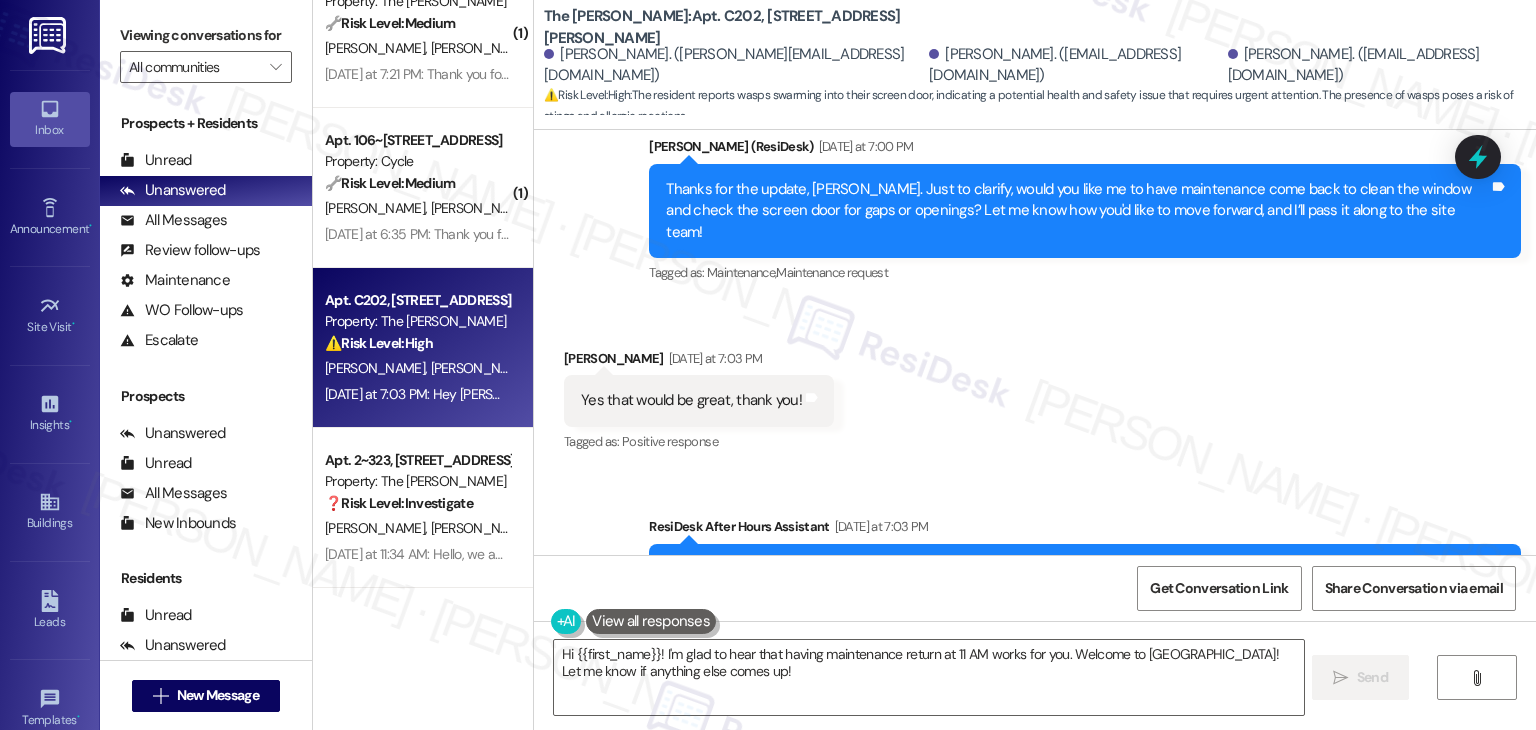 click on "Received via SMS [PERSON_NAME] [DATE] at 7:03 PM Yes that would be great, thank you!  Tags and notes Tagged as:   Positive response Click to highlight conversations about Positive response" at bounding box center (1035, 387) 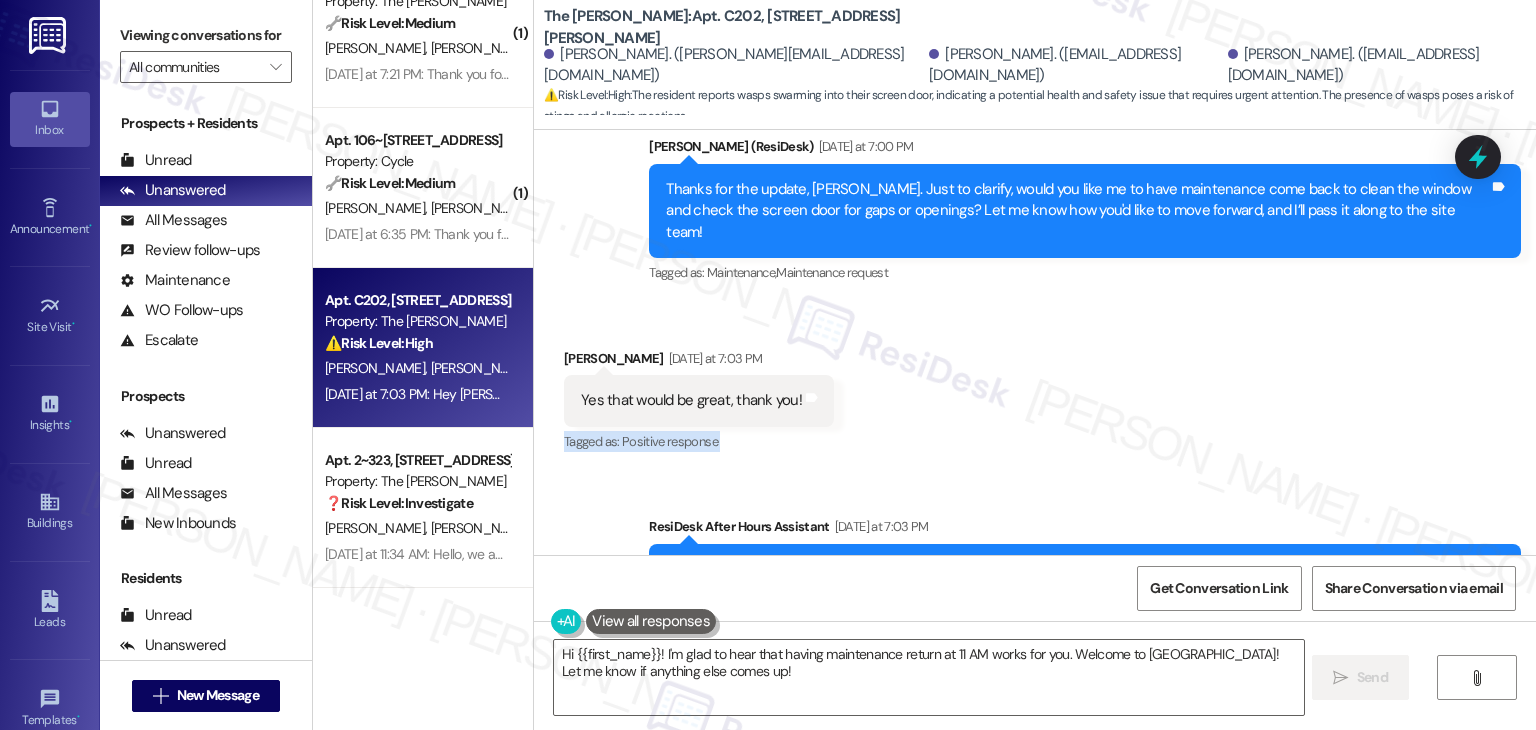 click on "Received via SMS [PERSON_NAME] [DATE] at 7:03 PM Yes that would be great, thank you!  Tags and notes Tagged as:   Positive response Click to highlight conversations about Positive response" at bounding box center [1035, 387] 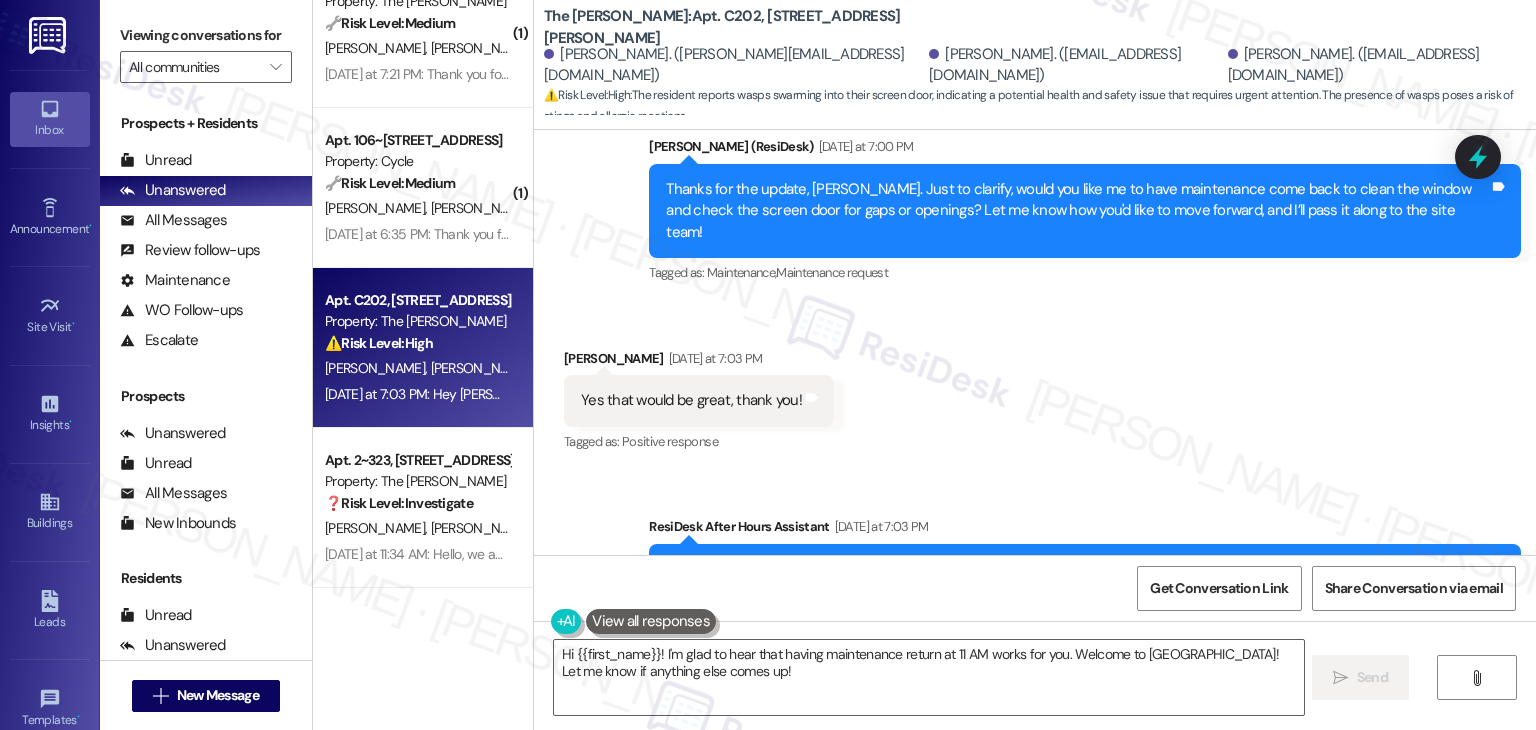 click on "Received via SMS [PERSON_NAME] [DATE] at 7:03 PM Yes that would be great, thank you!  Tags and notes Tagged as:   Positive response Click to highlight conversations about Positive response" at bounding box center (1035, 387) 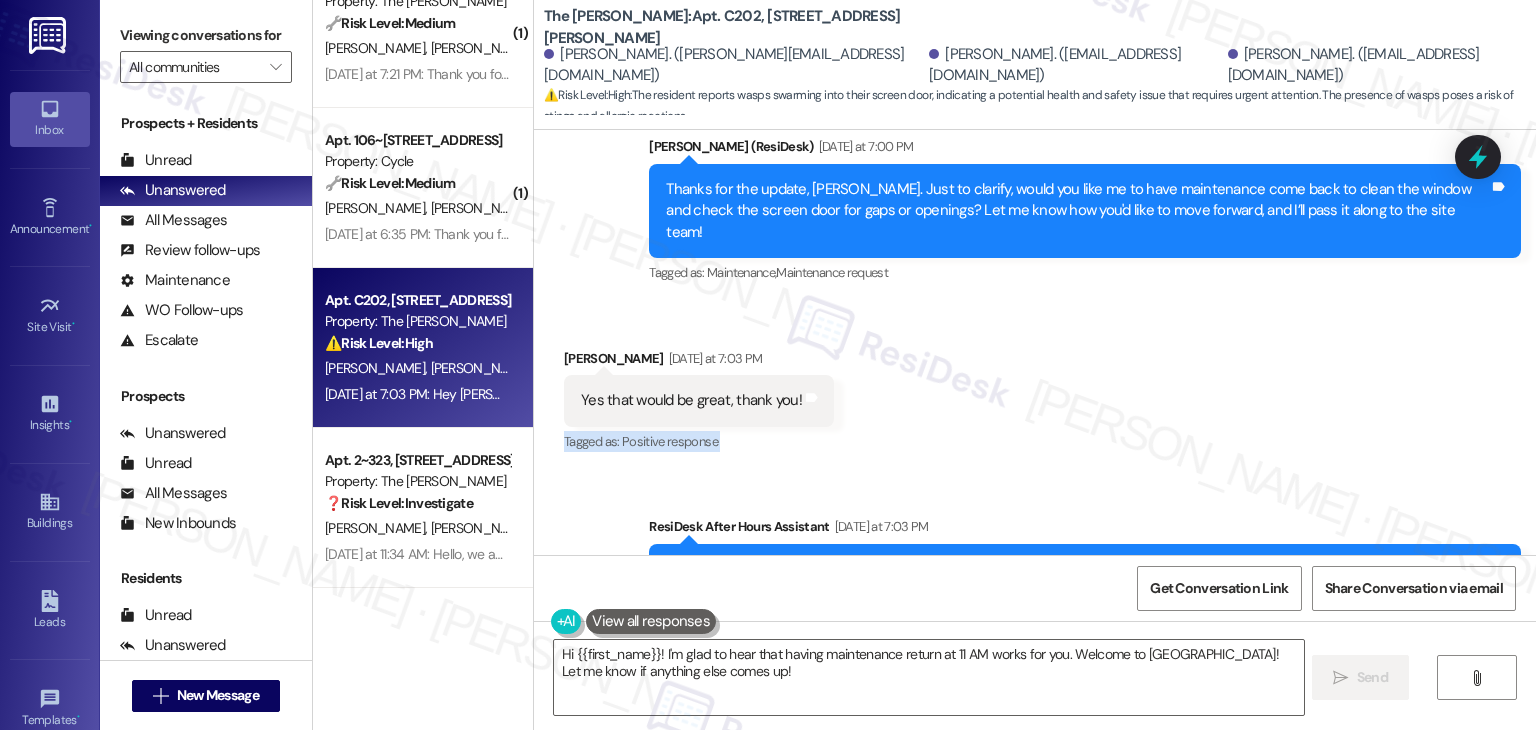 click on "Received via SMS [PERSON_NAME] [DATE] at 7:03 PM Yes that would be great, thank you!  Tags and notes Tagged as:   Positive response Click to highlight conversations about Positive response" at bounding box center (1035, 387) 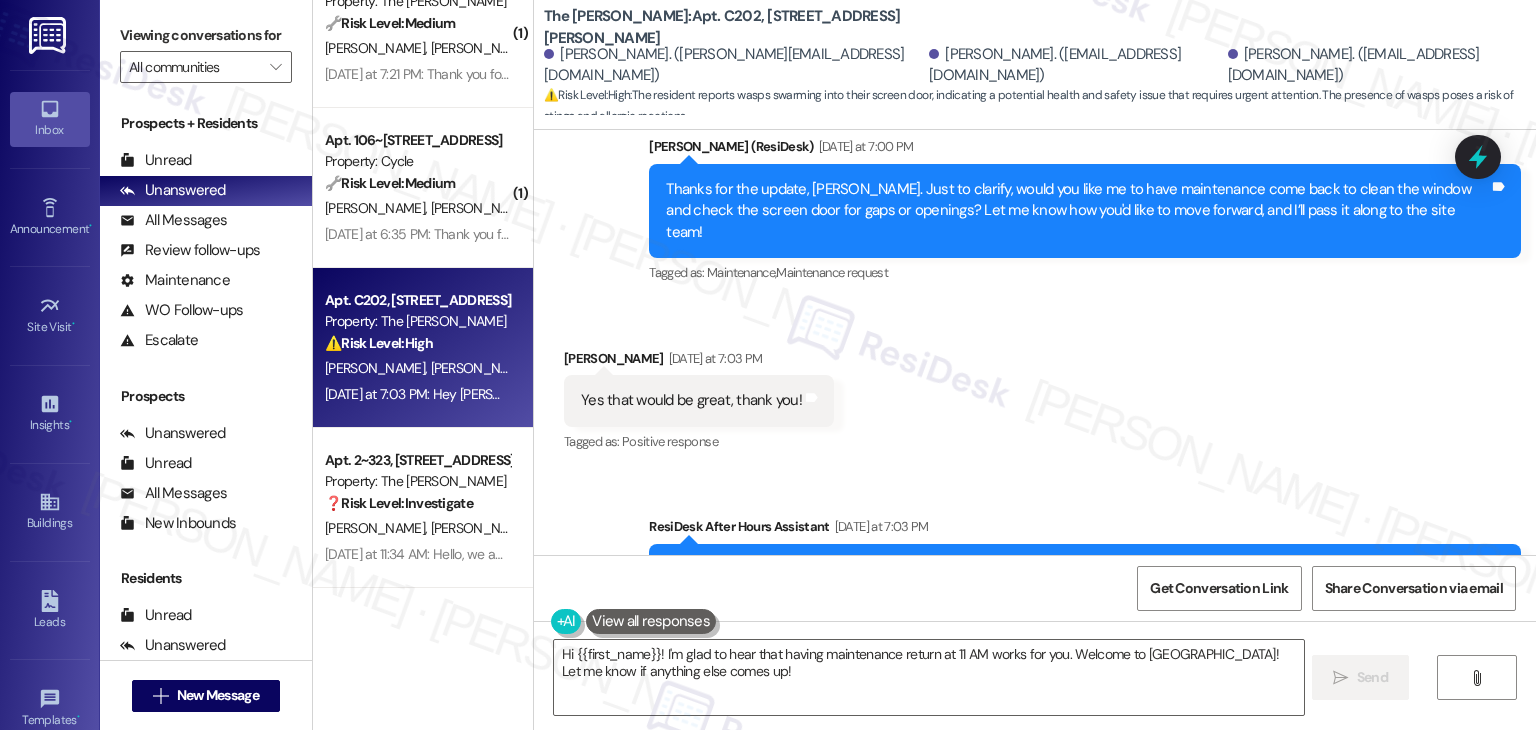 click on "Received via SMS [PERSON_NAME] [DATE] at 7:03 PM Yes that would be great, thank you!  Tags and notes Tagged as:   Positive response Click to highlight conversations about Positive response" at bounding box center [1035, 387] 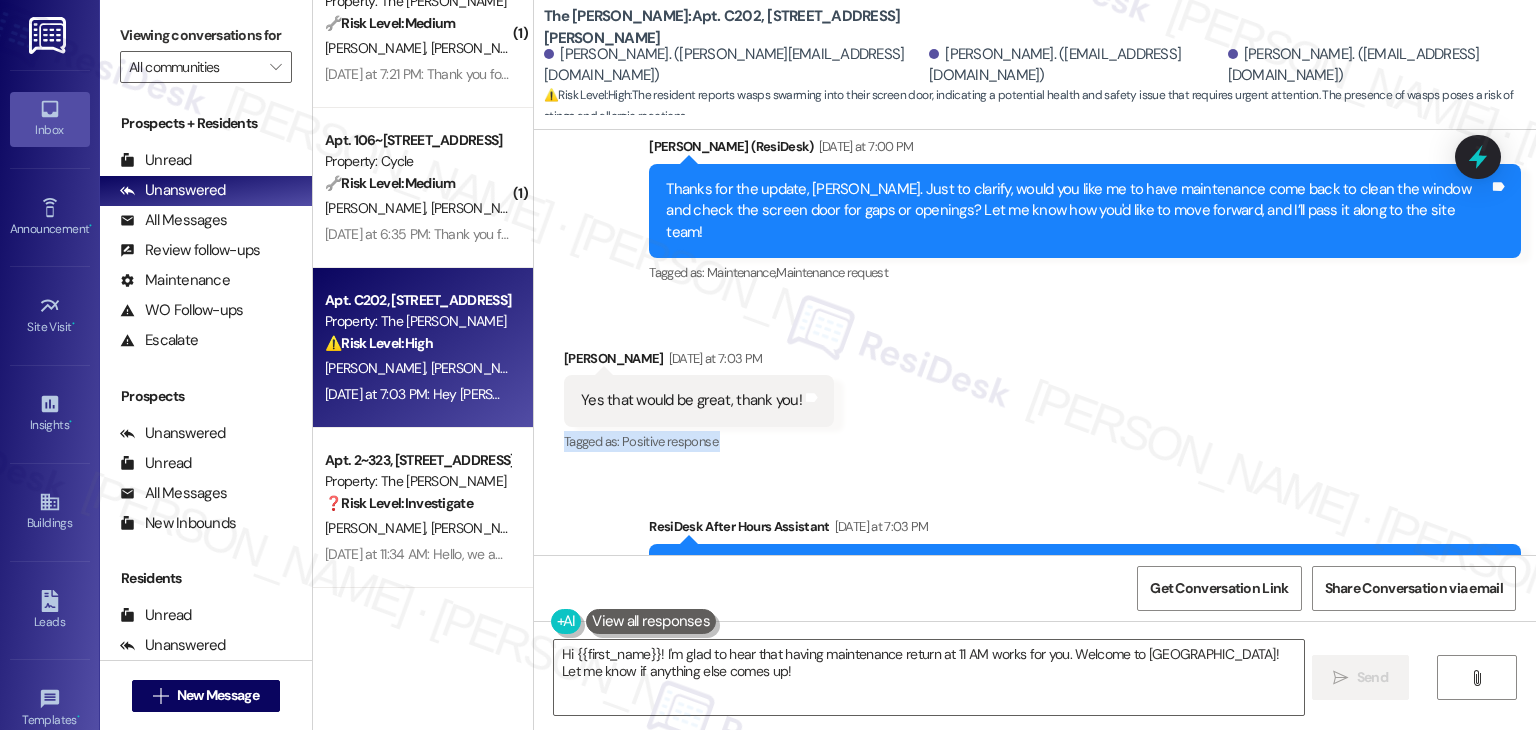 click on "Received via SMS [PERSON_NAME] [DATE] at 7:03 PM Yes that would be great, thank you!  Tags and notes Tagged as:   Positive response Click to highlight conversations about Positive response" at bounding box center [1035, 387] 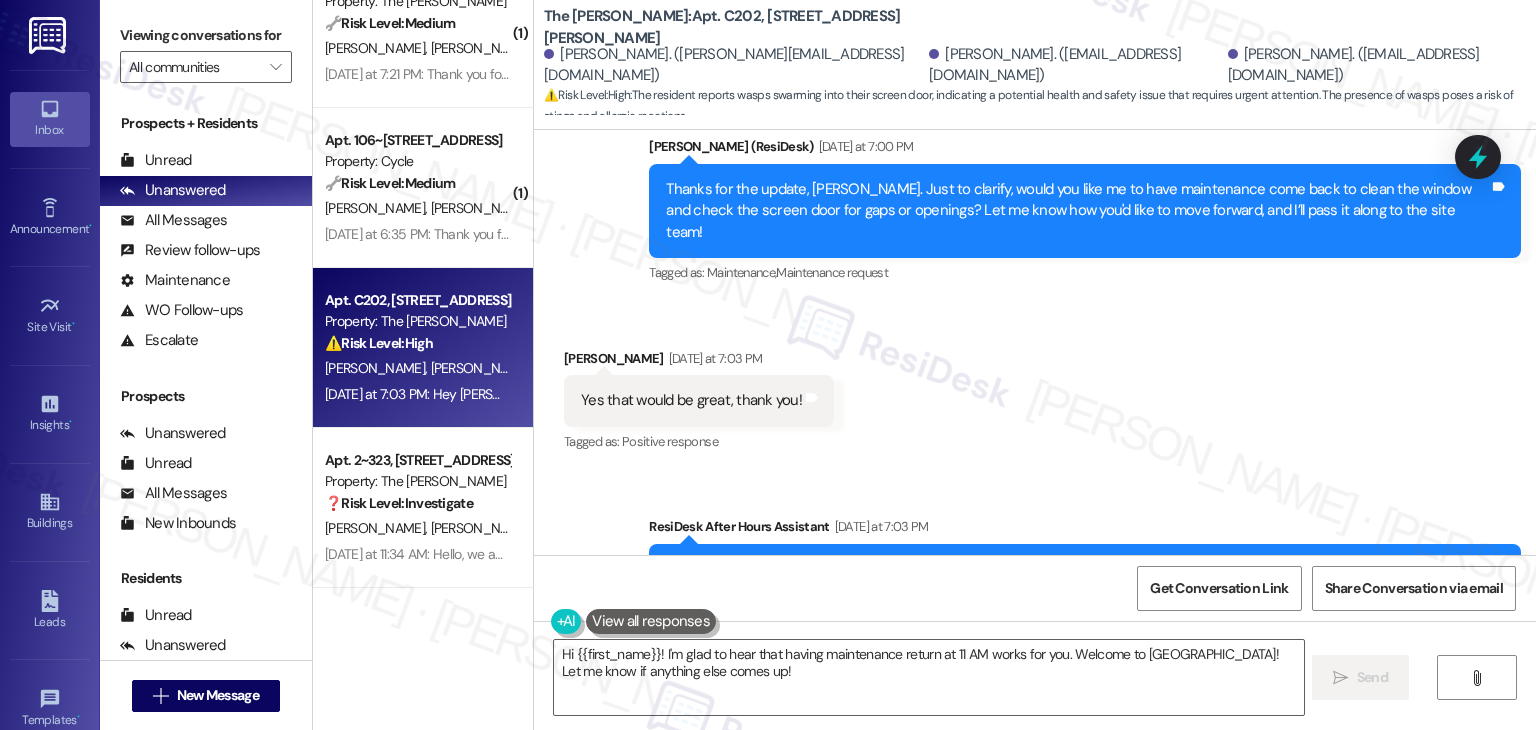 click on "Received via SMS [PERSON_NAME] [DATE] at 7:03 PM Yes that would be great, thank you!  Tags and notes Tagged as:   Positive response Click to highlight conversations about Positive response" at bounding box center (1035, 387) 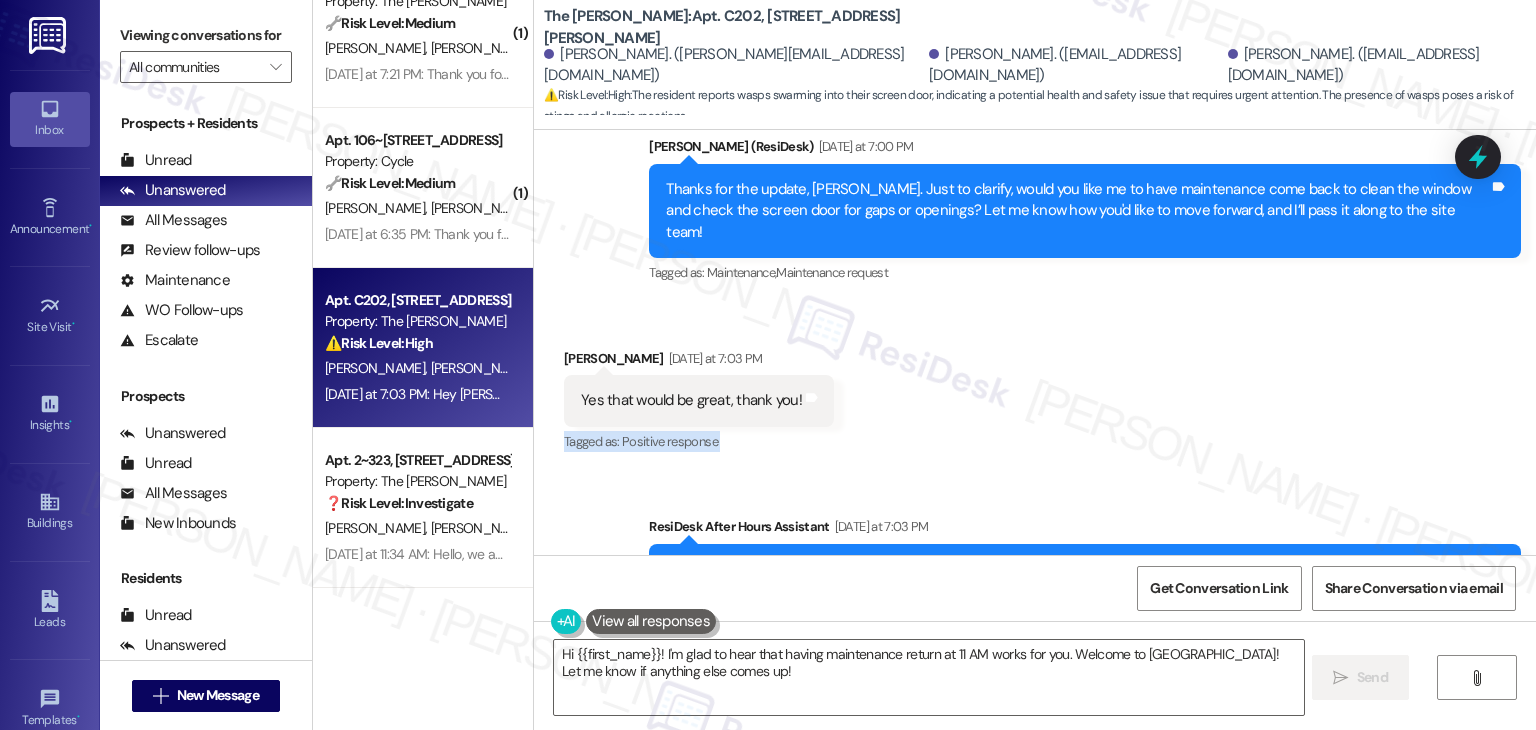 click on "Received via SMS [PERSON_NAME] [DATE] at 7:03 PM Yes that would be great, thank you!  Tags and notes Tagged as:   Positive response Click to highlight conversations about Positive response" at bounding box center (1035, 387) 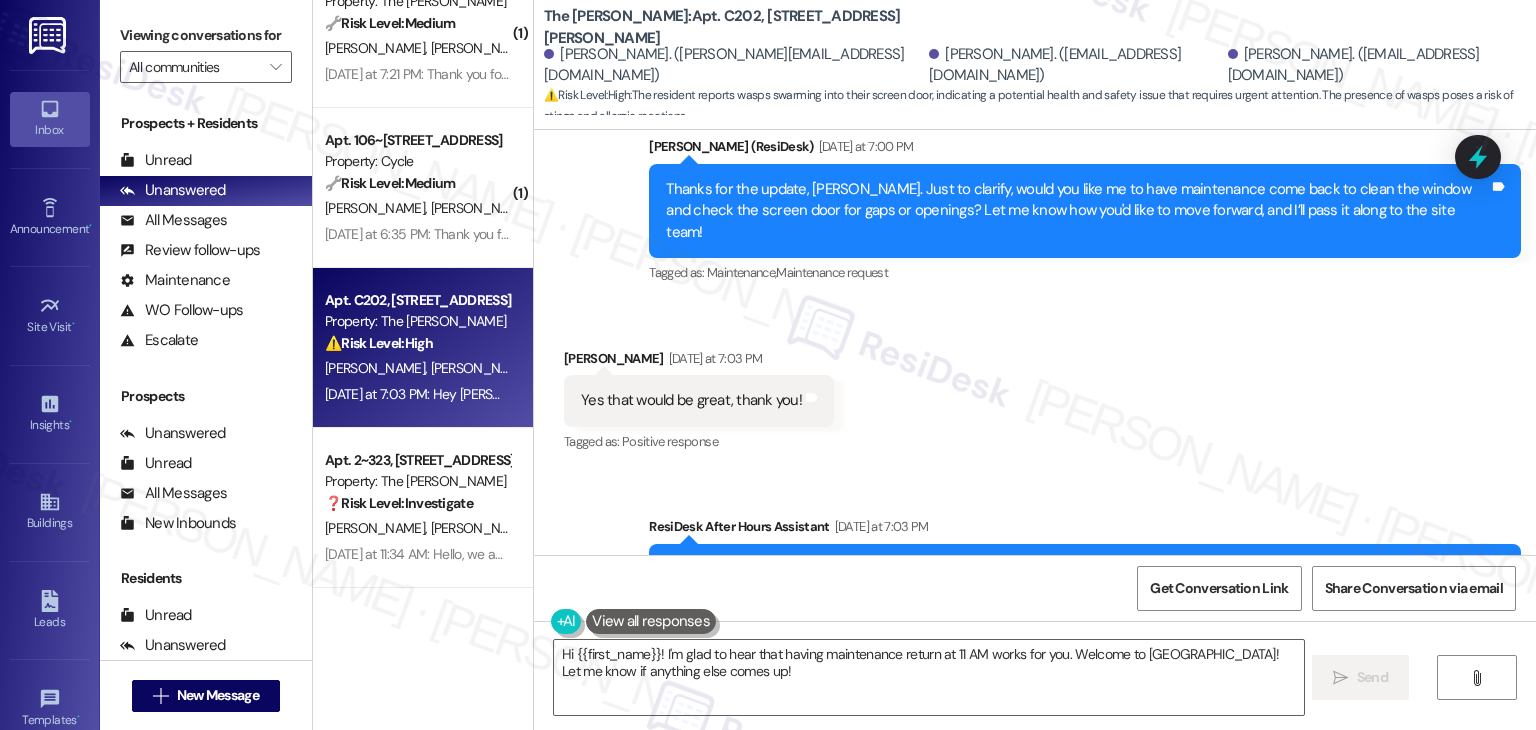 click on "Received via SMS [PERSON_NAME] [DATE] at 7:03 PM Yes that would be great, thank you!  Tags and notes Tagged as:   Positive response Click to highlight conversations about Positive response" at bounding box center [1035, 387] 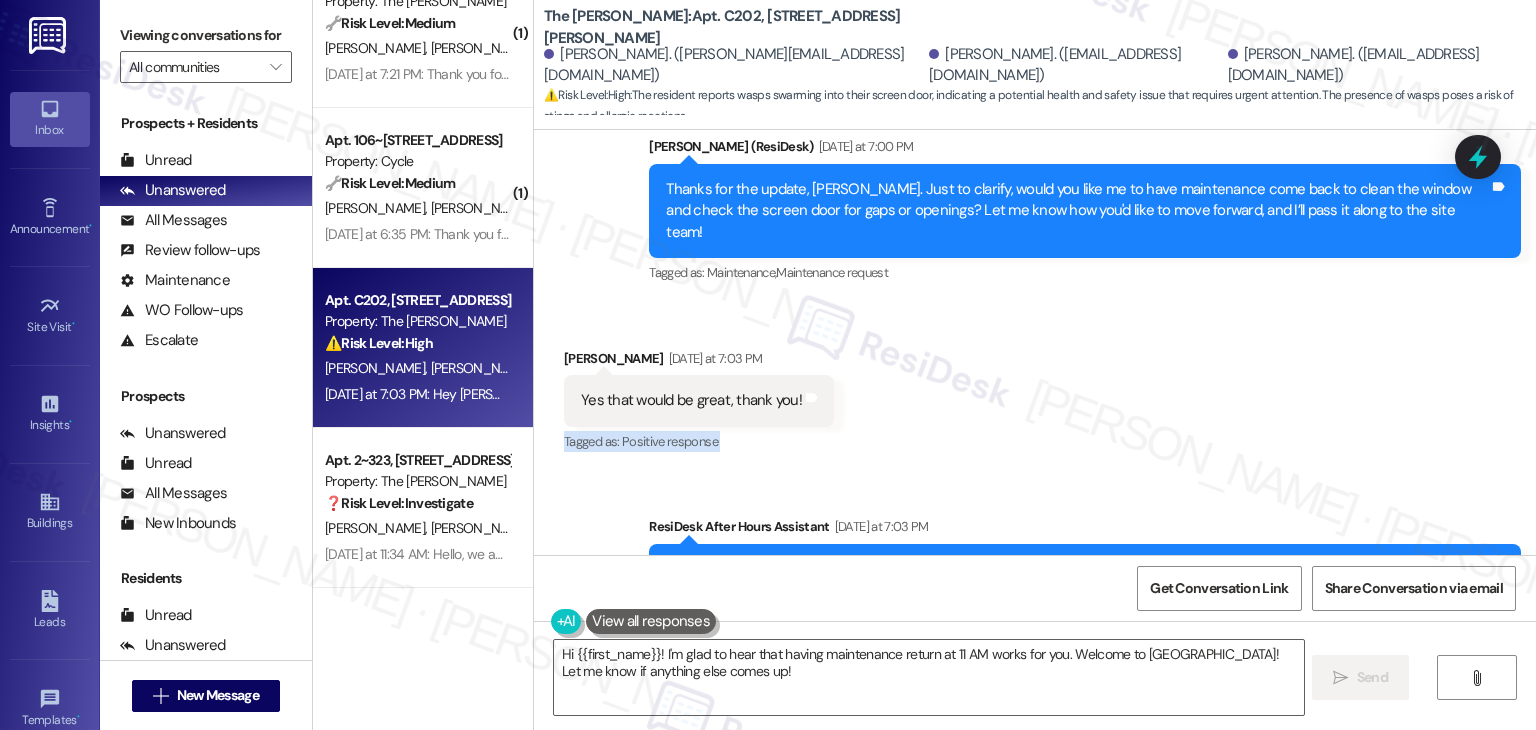 click on "Received via SMS [PERSON_NAME] [DATE] at 7:03 PM Yes that would be great, thank you!  Tags and notes Tagged as:   Positive response Click to highlight conversations about Positive response" at bounding box center (1035, 387) 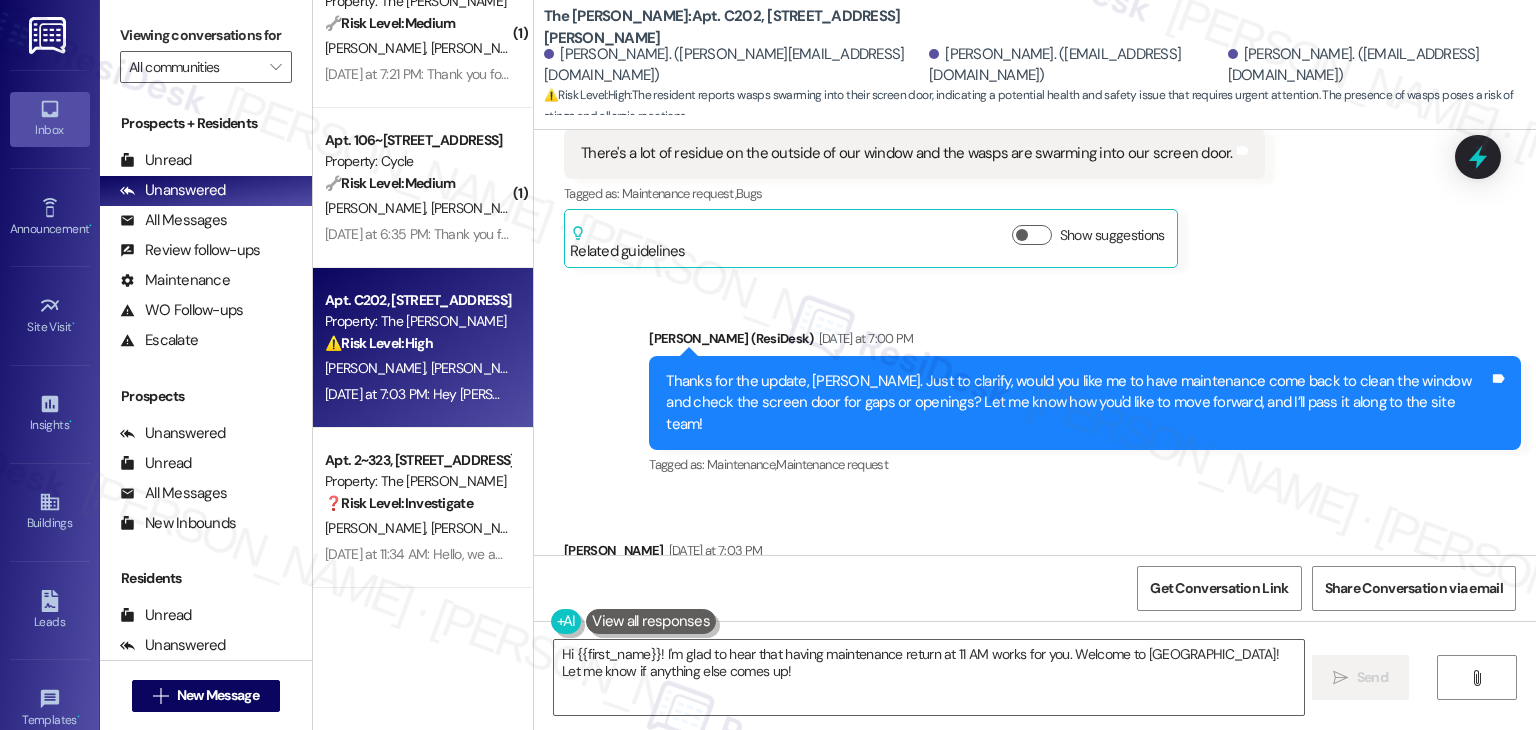 scroll, scrollTop: 9015, scrollLeft: 0, axis: vertical 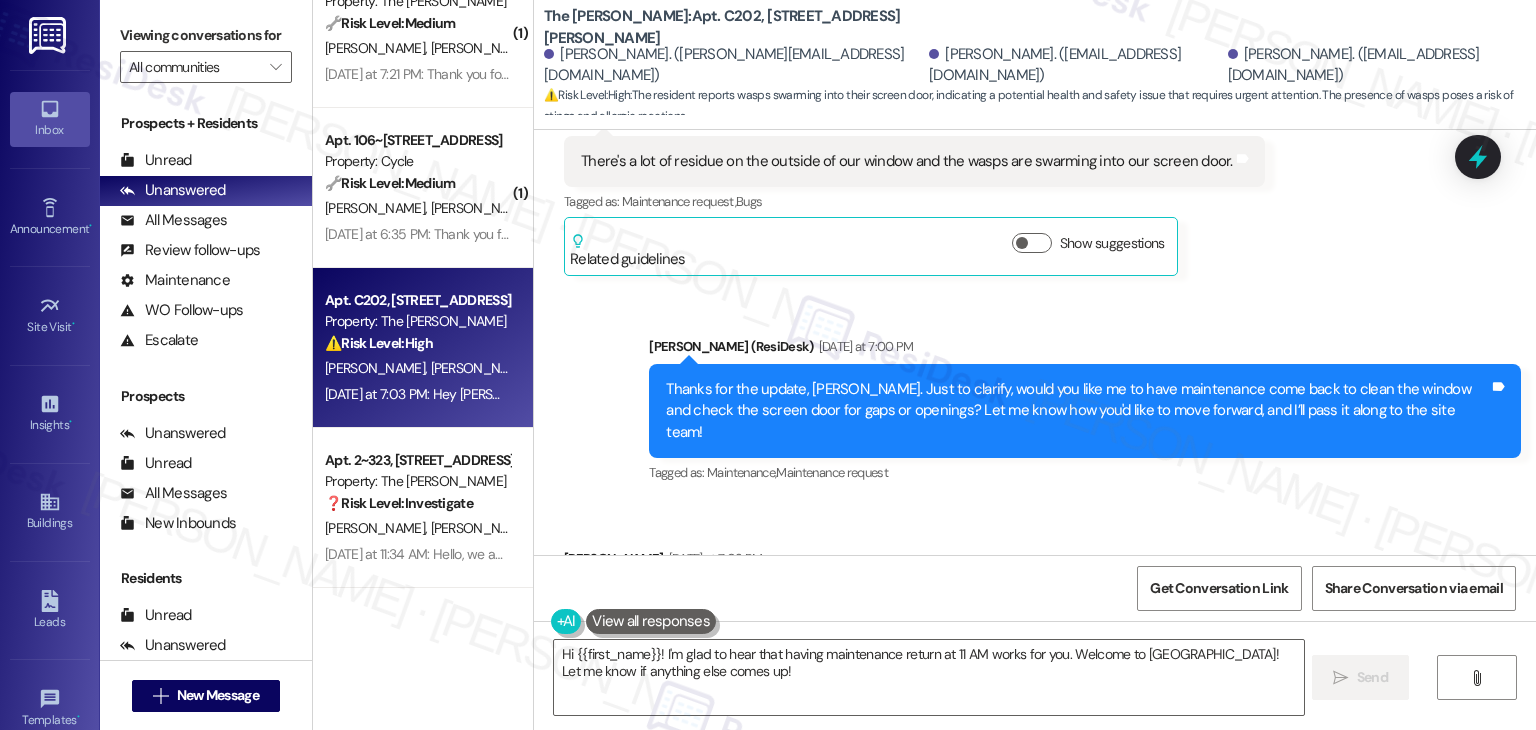click on "Thanks for the update, [PERSON_NAME]. Just to clarify, would you like me to have maintenance come back to clean the window and check the screen door for gaps or openings? Let me know how you'd like to move forward, and I’ll pass it along to the site team!" at bounding box center [1077, 411] 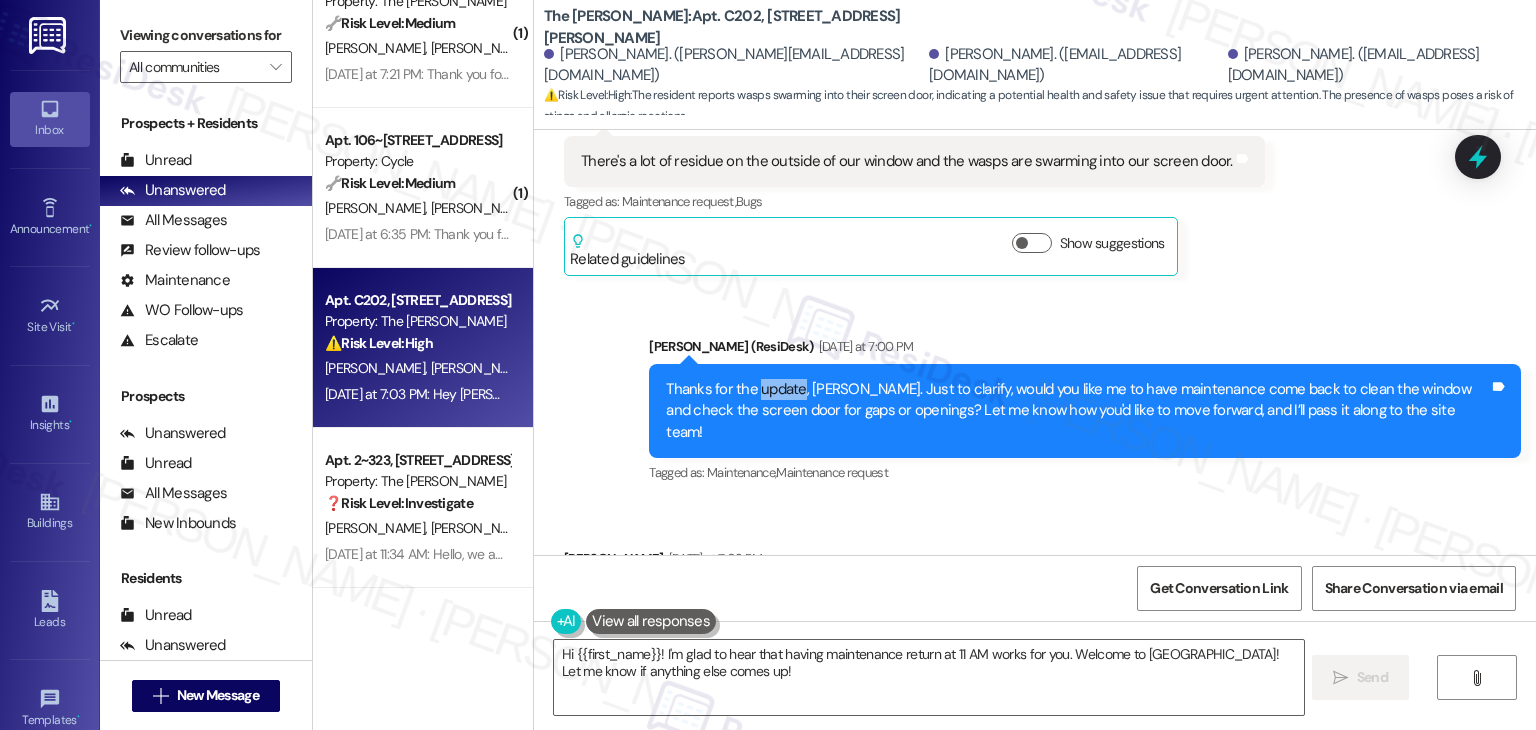 click on "Thanks for the update, [PERSON_NAME]. Just to clarify, would you like me to have maintenance come back to clean the window and check the screen door for gaps or openings? Let me know how you'd like to move forward, and I’ll pass it along to the site team!" at bounding box center (1077, 411) 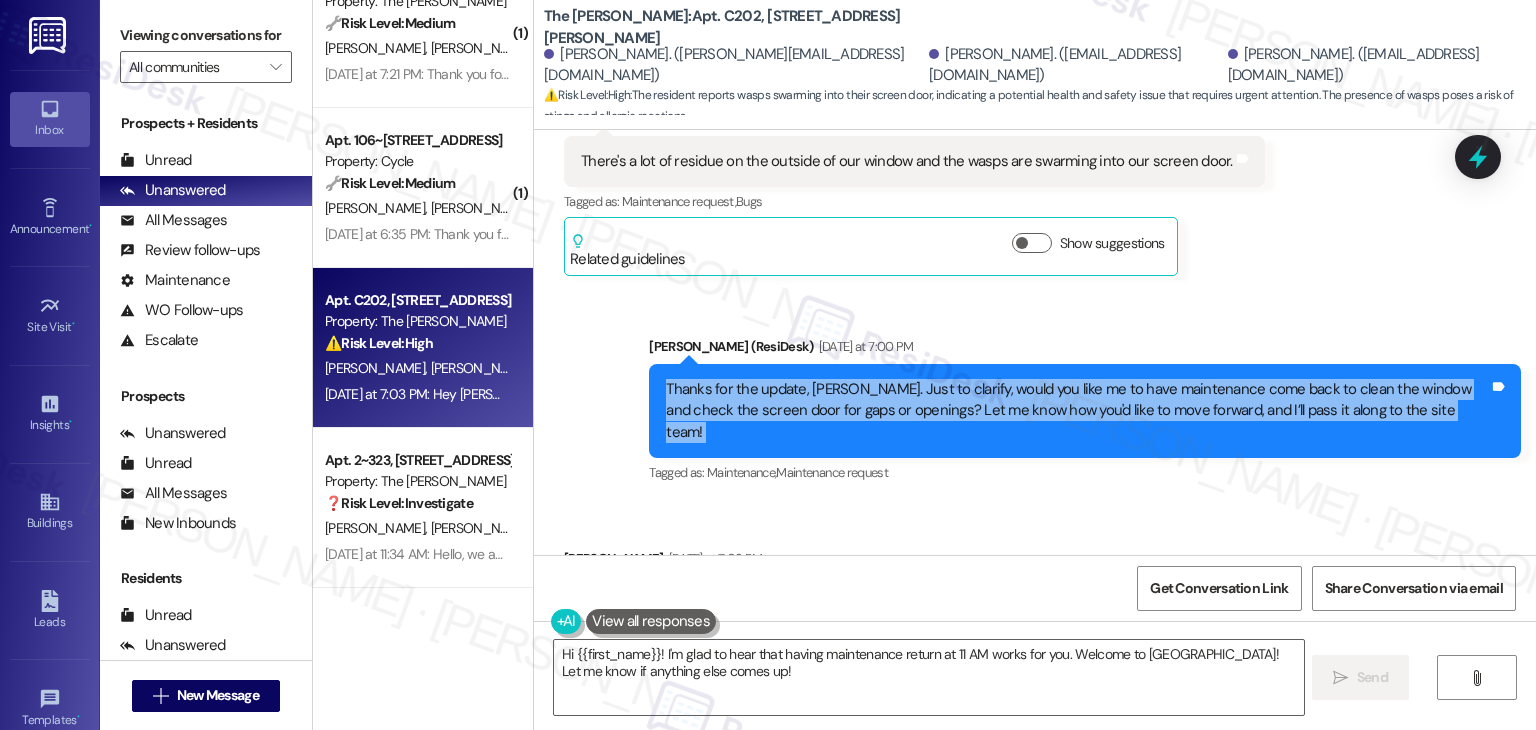 click on "Thanks for the update, [PERSON_NAME]. Just to clarify, would you like me to have maintenance come back to clean the window and check the screen door for gaps or openings? Let me know how you'd like to move forward, and I’ll pass it along to the site team!" at bounding box center [1077, 411] 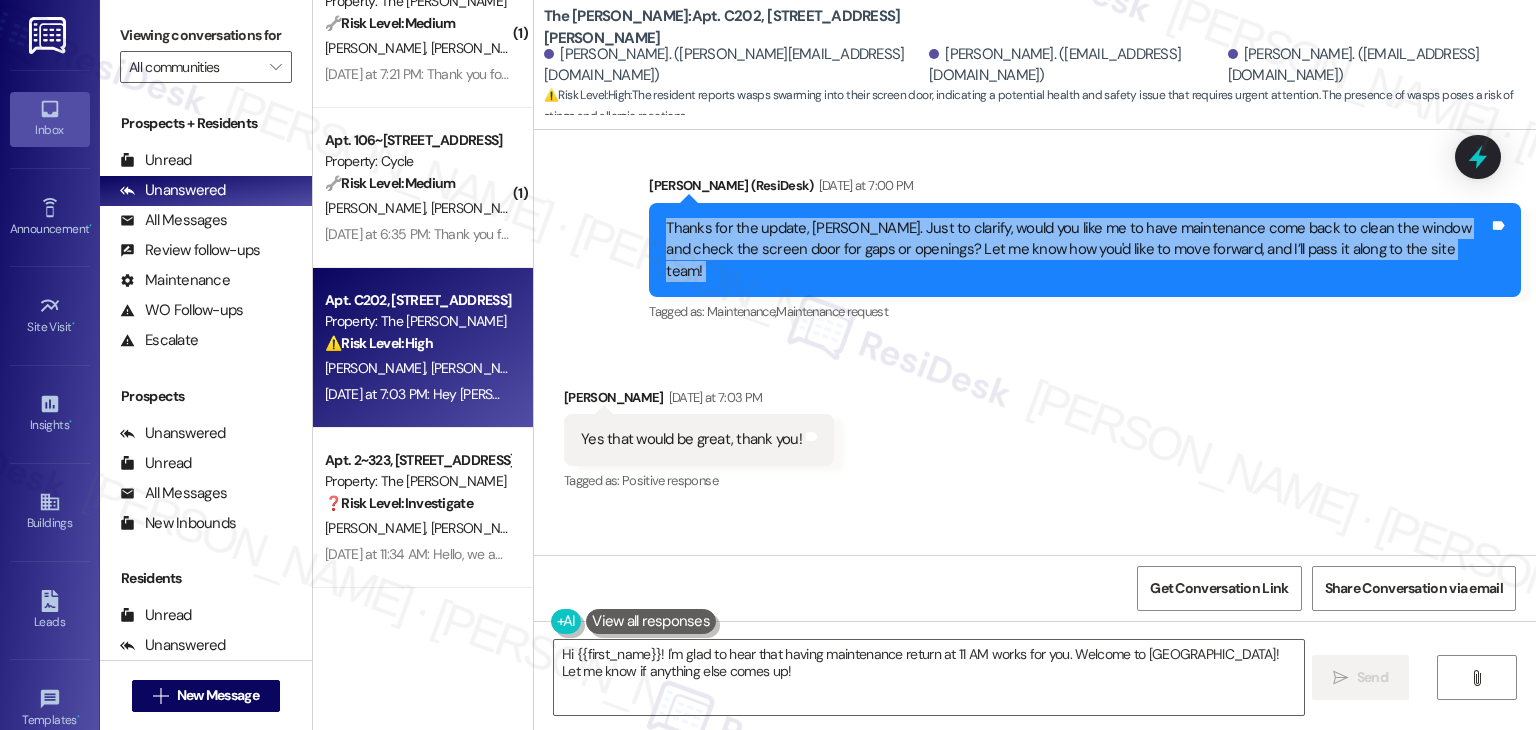 scroll, scrollTop: 9215, scrollLeft: 0, axis: vertical 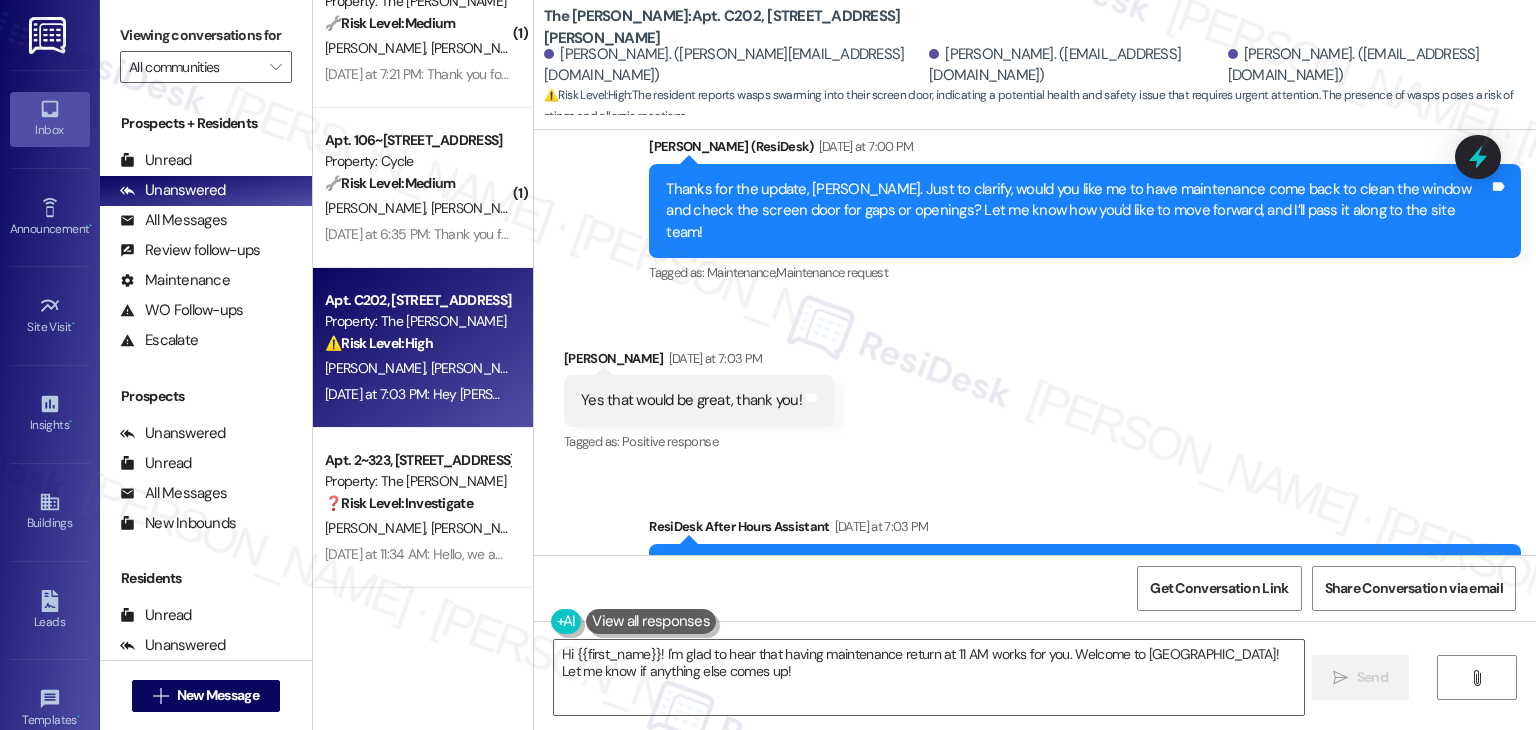 click on "Yes that would be great, thank you!" at bounding box center [691, 400] 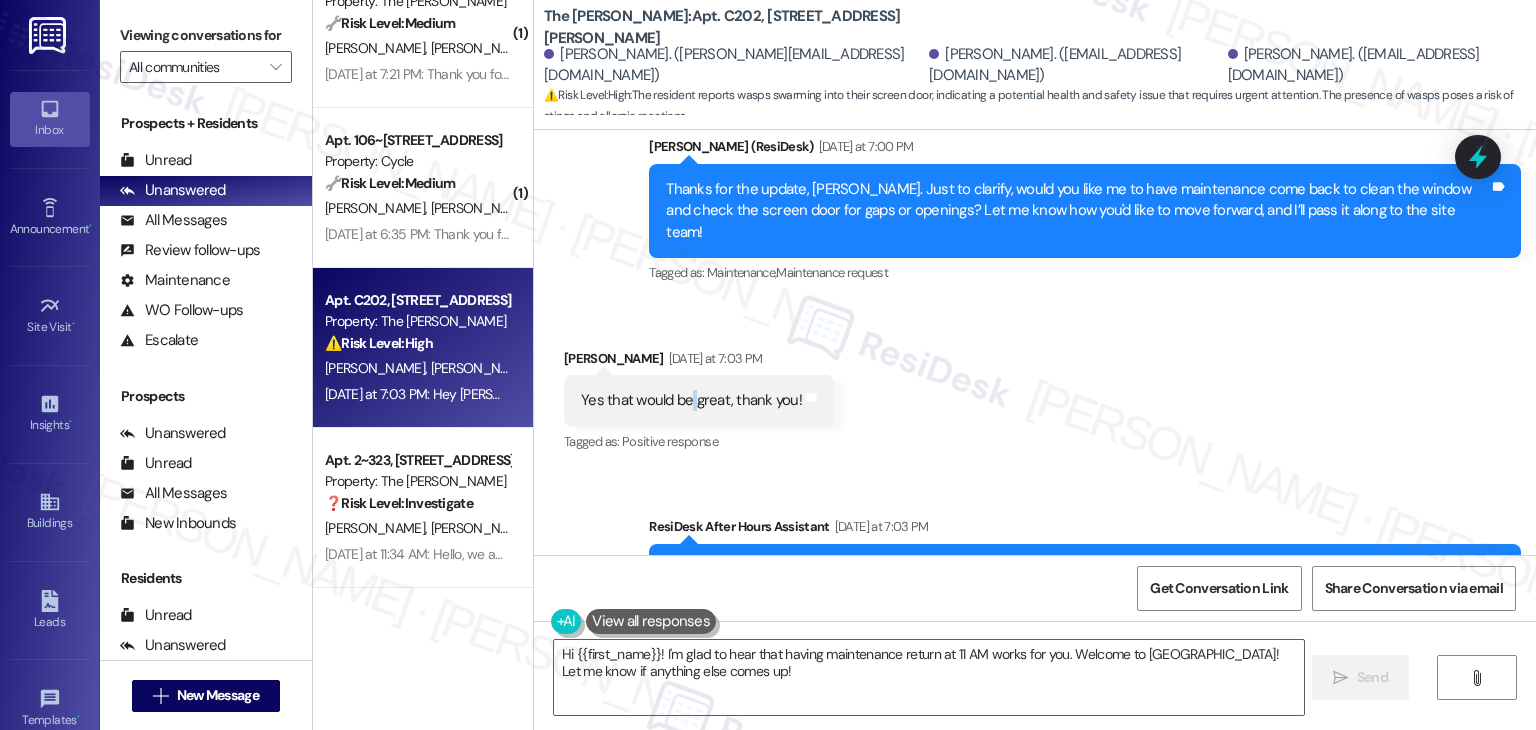 click on "Yes that would be great, thank you!" at bounding box center (691, 400) 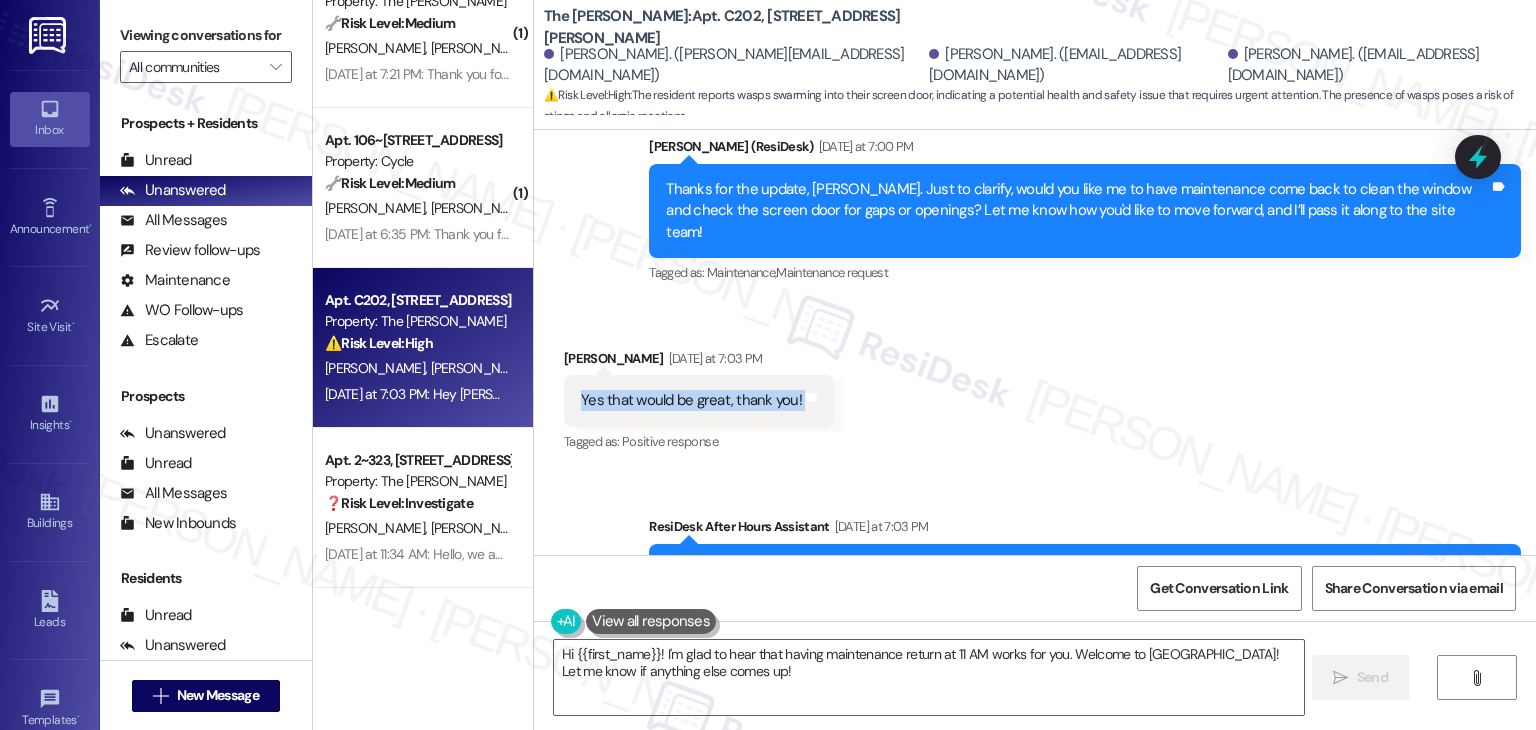click on "Yes that would be great, thank you!" at bounding box center [691, 400] 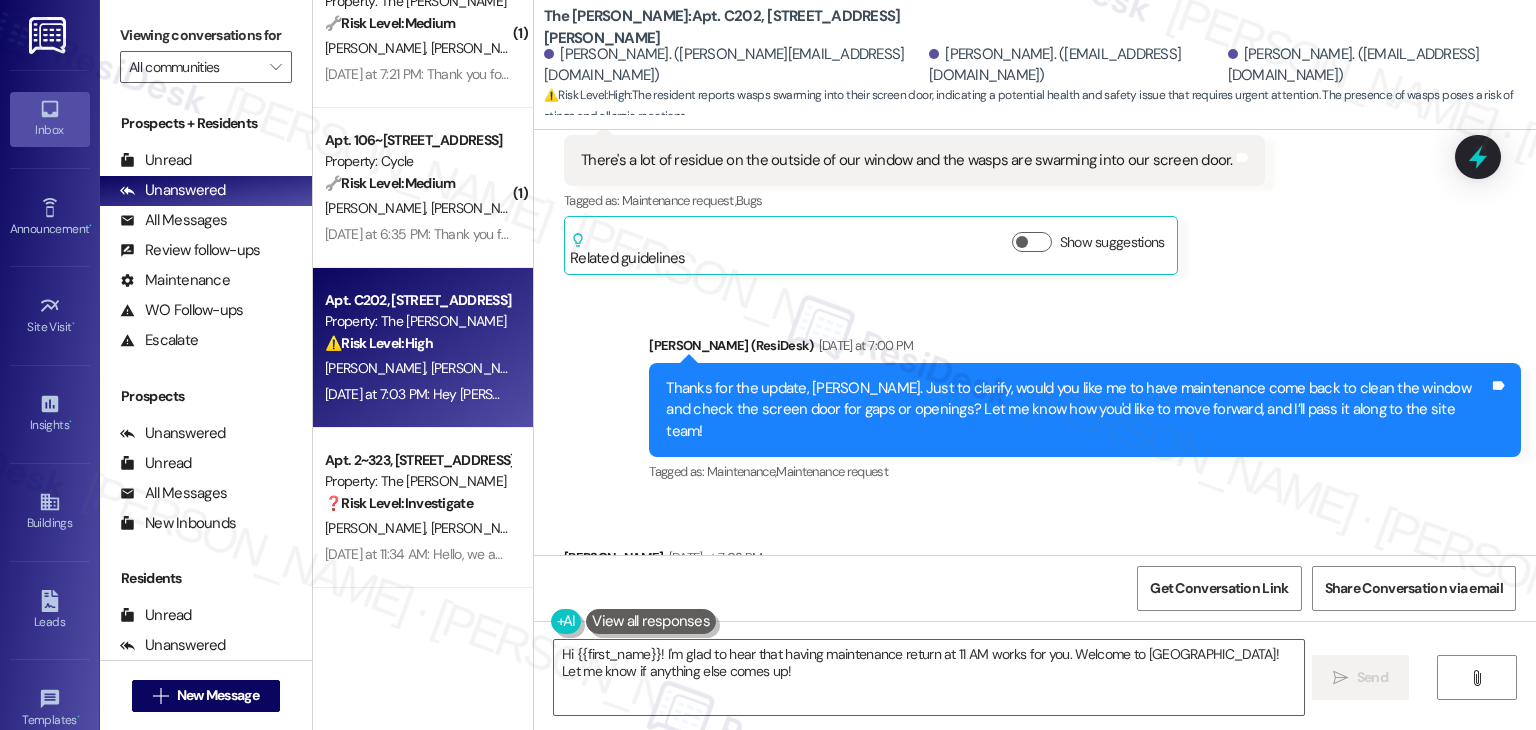 scroll, scrollTop: 9015, scrollLeft: 0, axis: vertical 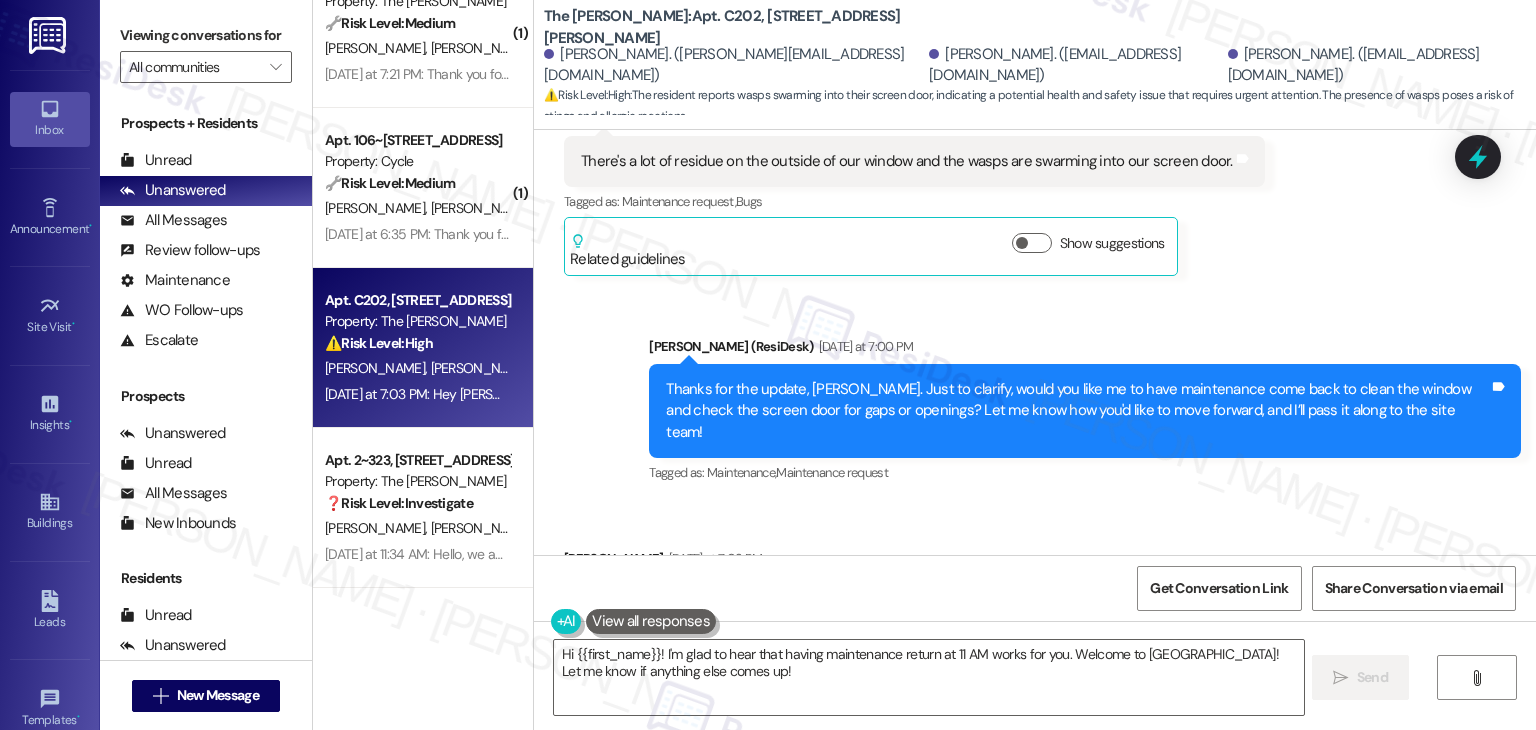 copy on "Yes that would be great, thank you!  Tags and notes" 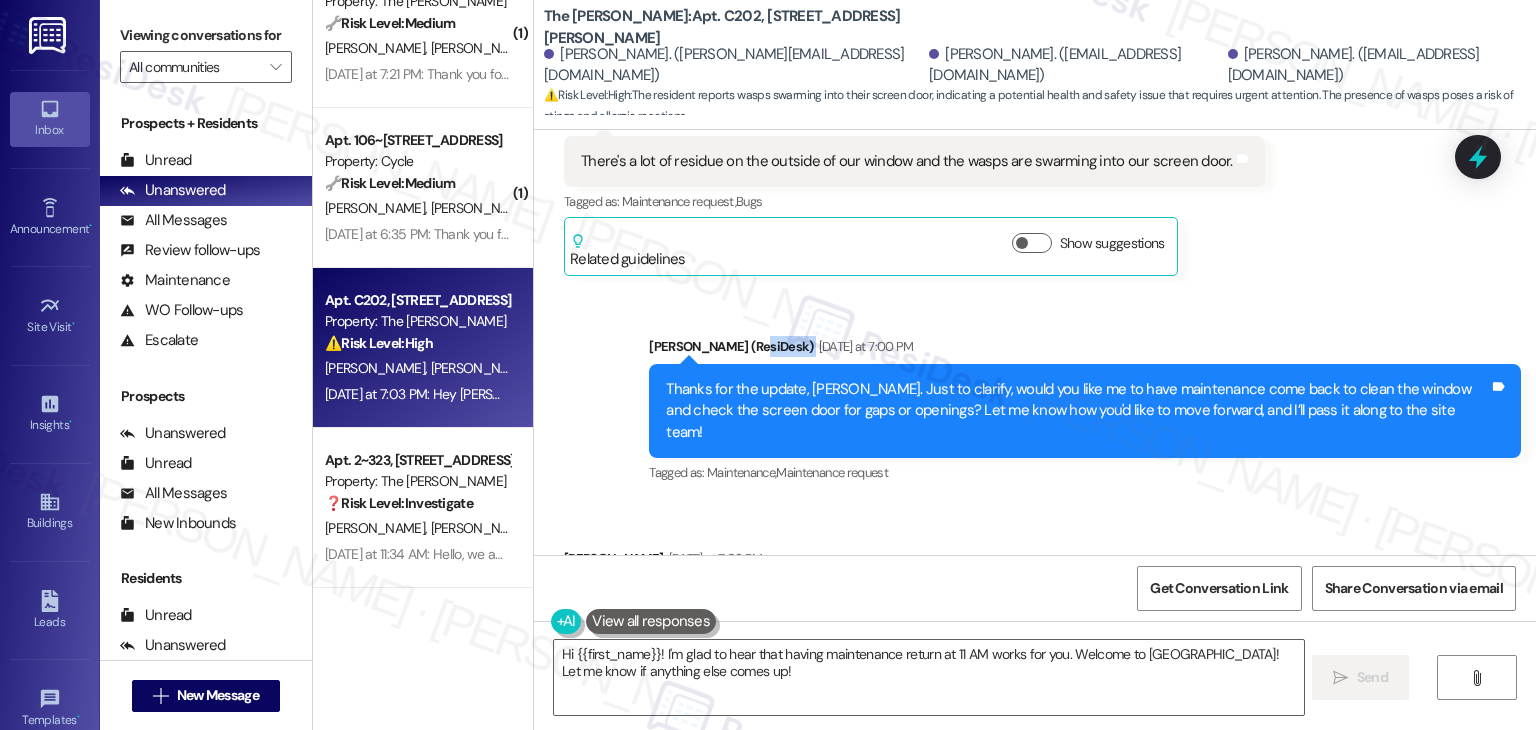 click on "Sent via SMS [PERSON_NAME]  (ResiDesk) [DATE] at 7:00 PM Thanks for the update, [PERSON_NAME]. Just to clarify, would you like me to have maintenance come back to clean the window and check the screen door for gaps or openings? Let me know how you'd like to move forward, and I’ll pass it along to the site team! Tags and notes Tagged as:   Maintenance ,  Click to highlight conversations about Maintenance Maintenance request Click to highlight conversations about Maintenance request" at bounding box center (1035, 397) 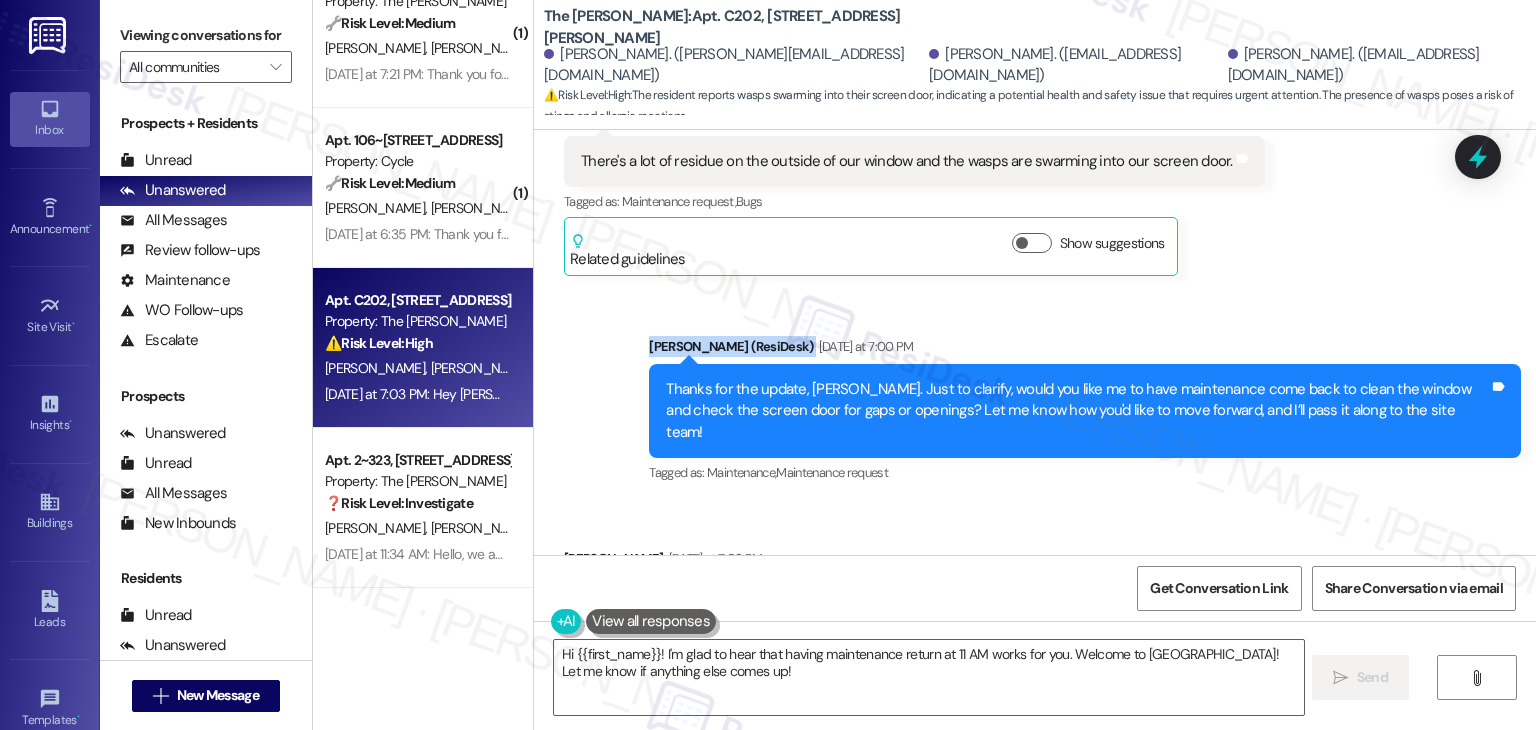 click on "Sent via SMS [PERSON_NAME]  (ResiDesk) [DATE] at 7:00 PM Thanks for the update, [PERSON_NAME]. Just to clarify, would you like me to have maintenance come back to clean the window and check the screen door for gaps or openings? Let me know how you'd like to move forward, and I’ll pass it along to the site team! Tags and notes Tagged as:   Maintenance ,  Click to highlight conversations about Maintenance Maintenance request Click to highlight conversations about Maintenance request" at bounding box center [1035, 397] 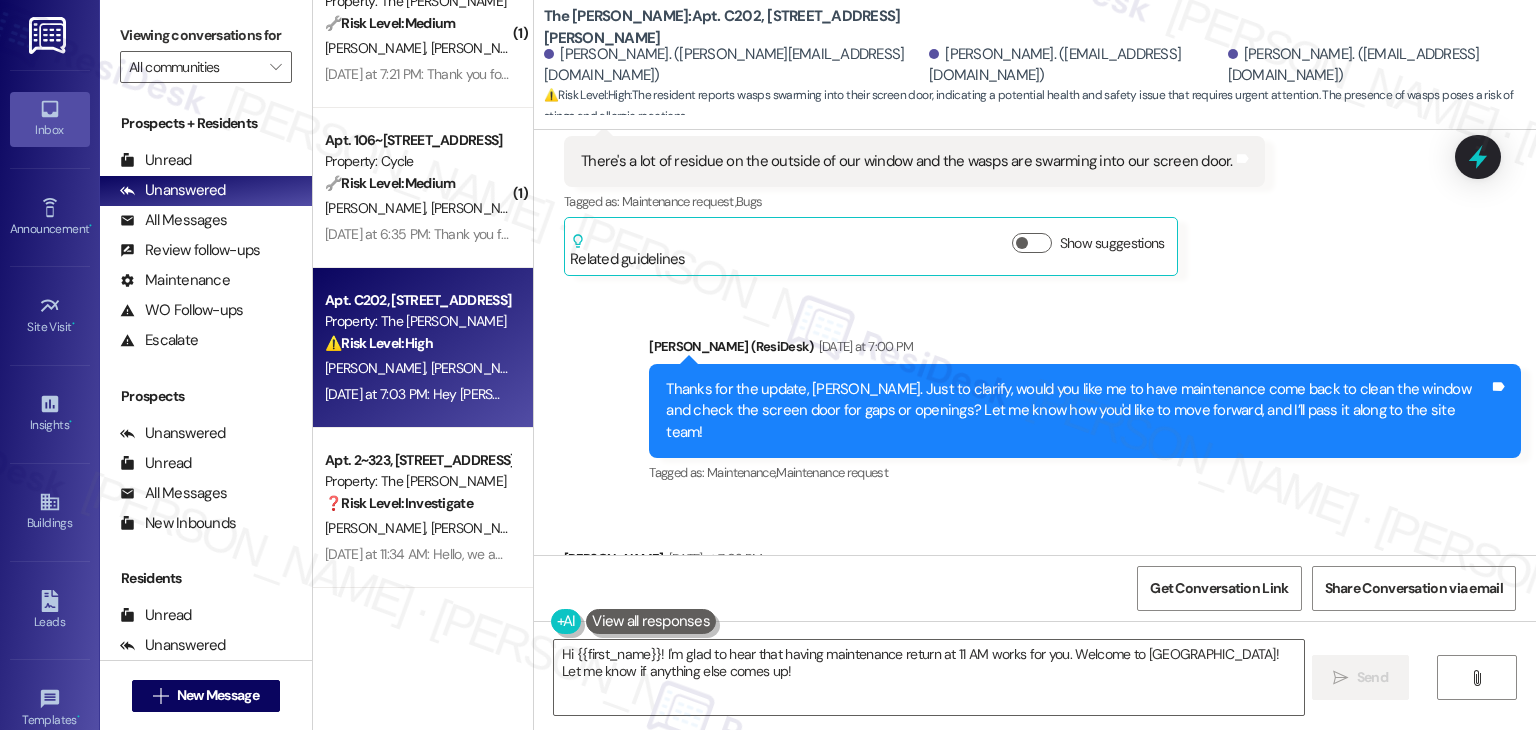 click on "Received via SMS [PERSON_NAME] [DATE] at 7:03 PM Yes that would be great, thank you!  Tags and notes Tagged as:   Positive response Click to highlight conversations about Positive response" at bounding box center (1035, 587) 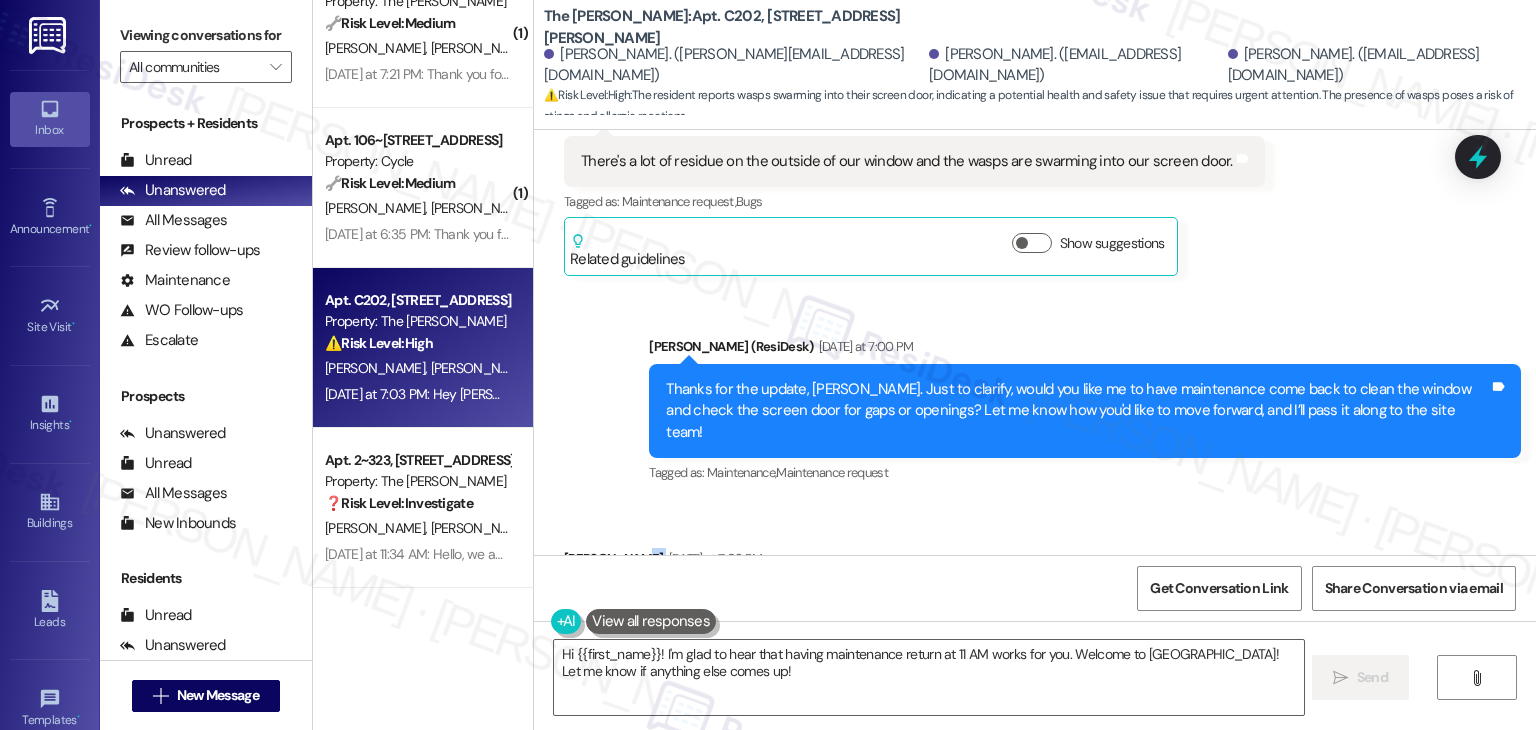 click on "Received via SMS [PERSON_NAME] [DATE] at 7:03 PM Yes that would be great, thank you!  Tags and notes Tagged as:   Positive response Click to highlight conversations about Positive response" at bounding box center [1035, 587] 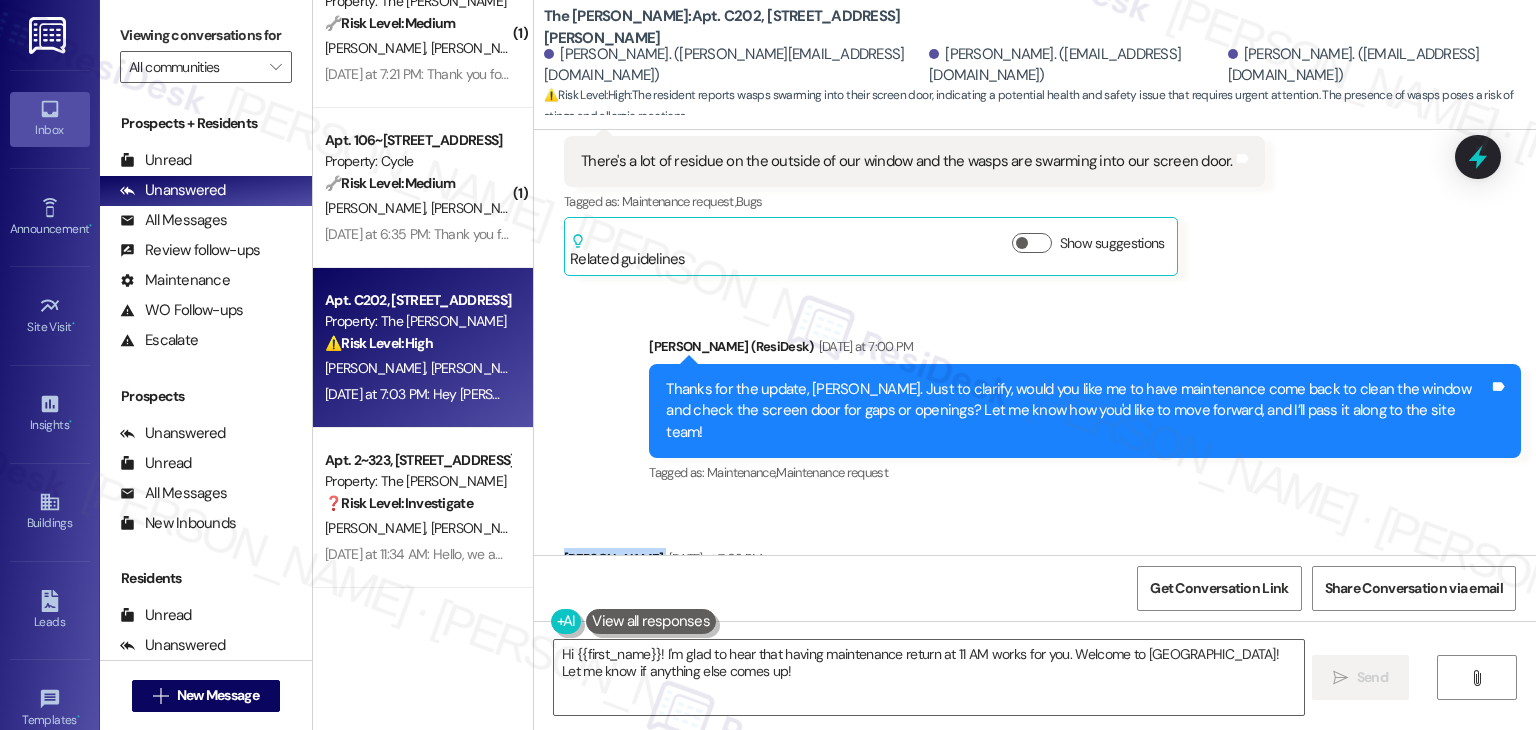 click on "Received via SMS [PERSON_NAME] [DATE] at 7:03 PM Yes that would be great, thank you!  Tags and notes Tagged as:   Positive response Click to highlight conversations about Positive response" at bounding box center [1035, 587] 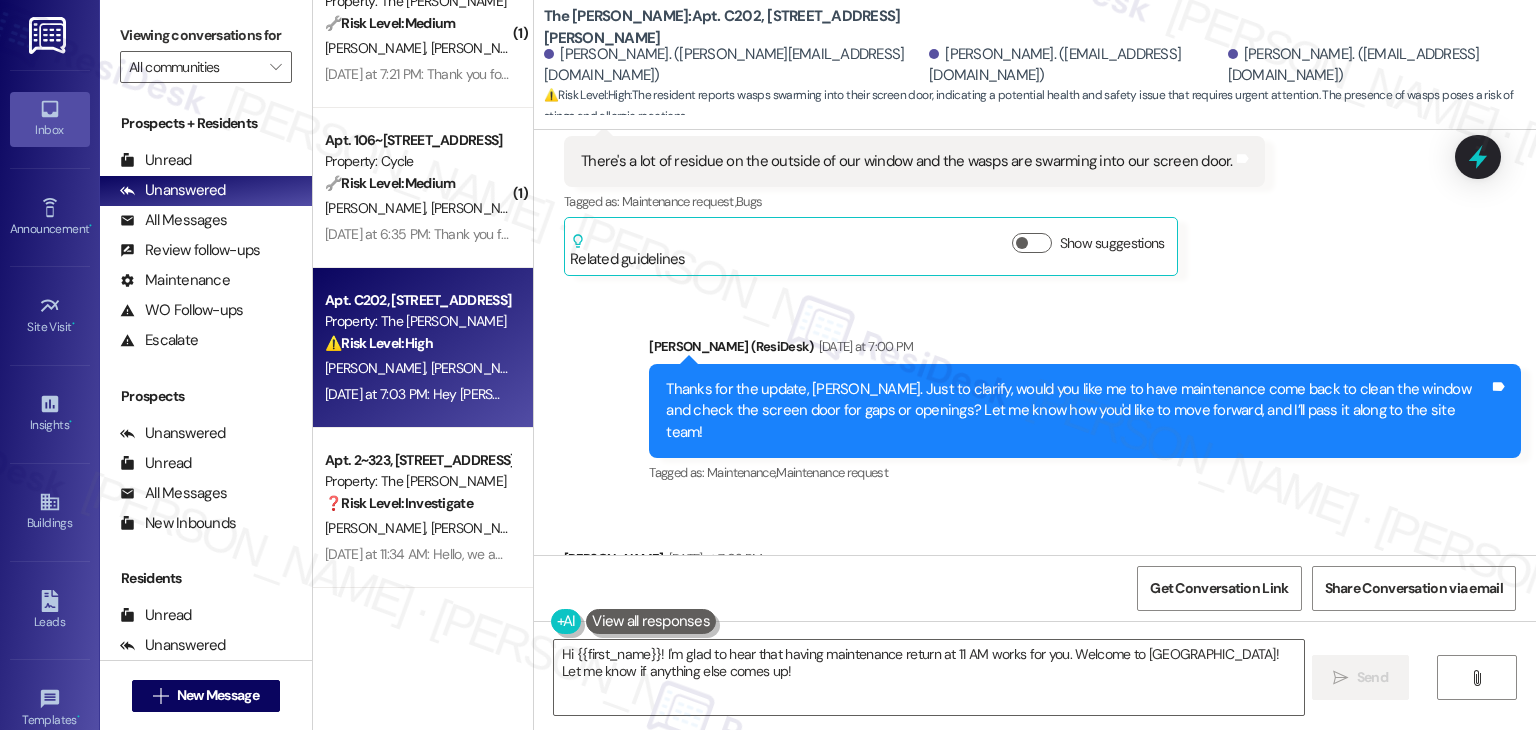 click on "Received via SMS [PERSON_NAME] [DATE] at 7:03 PM Yes that would be great, thank you!  Tags and notes Tagged as:   Positive response Click to highlight conversations about Positive response" at bounding box center (1035, 587) 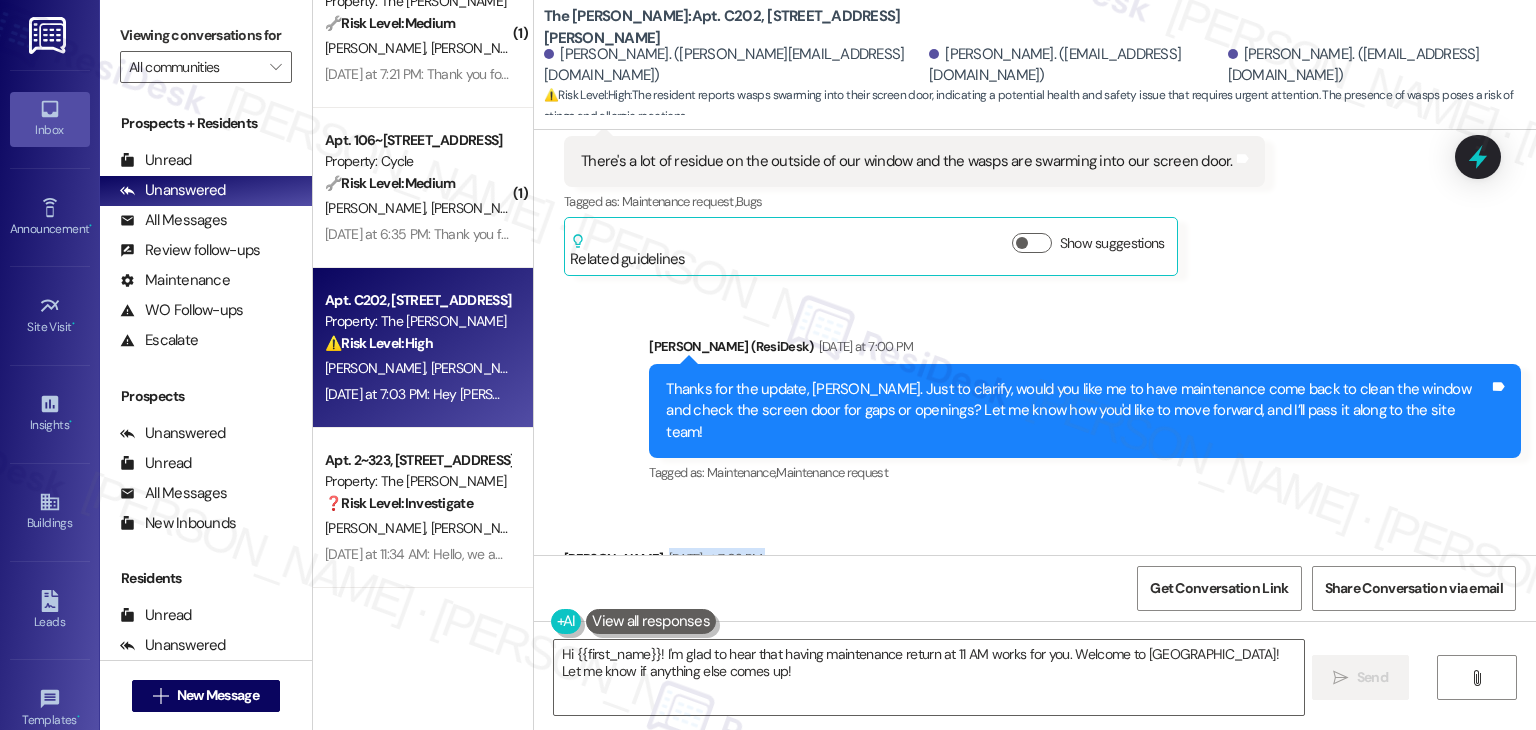 click on "Received via SMS [PERSON_NAME] [DATE] at 7:03 PM Yes that would be great, thank you!  Tags and notes Tagged as:   Positive response Click to highlight conversations about Positive response" at bounding box center (1035, 587) 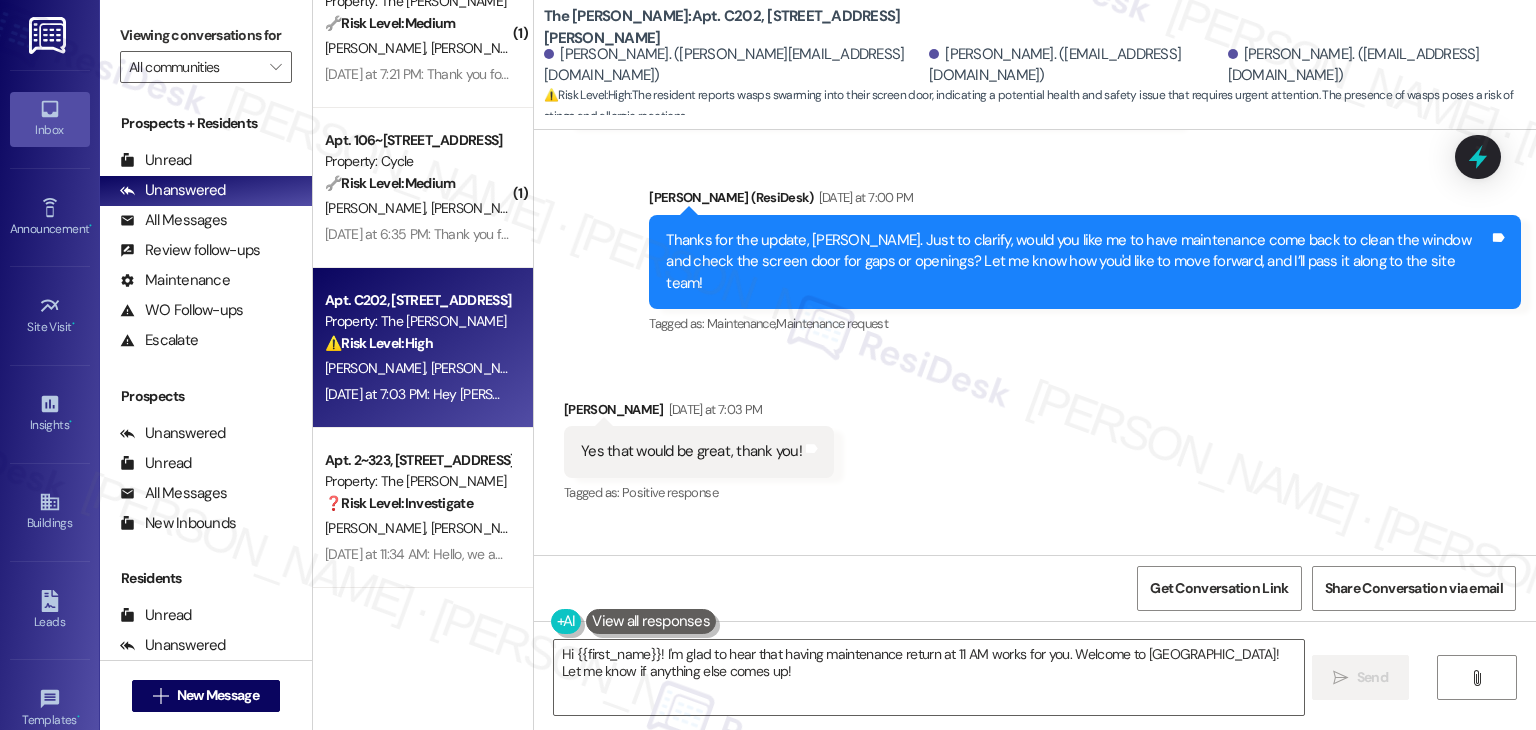 scroll, scrollTop: 9215, scrollLeft: 0, axis: vertical 